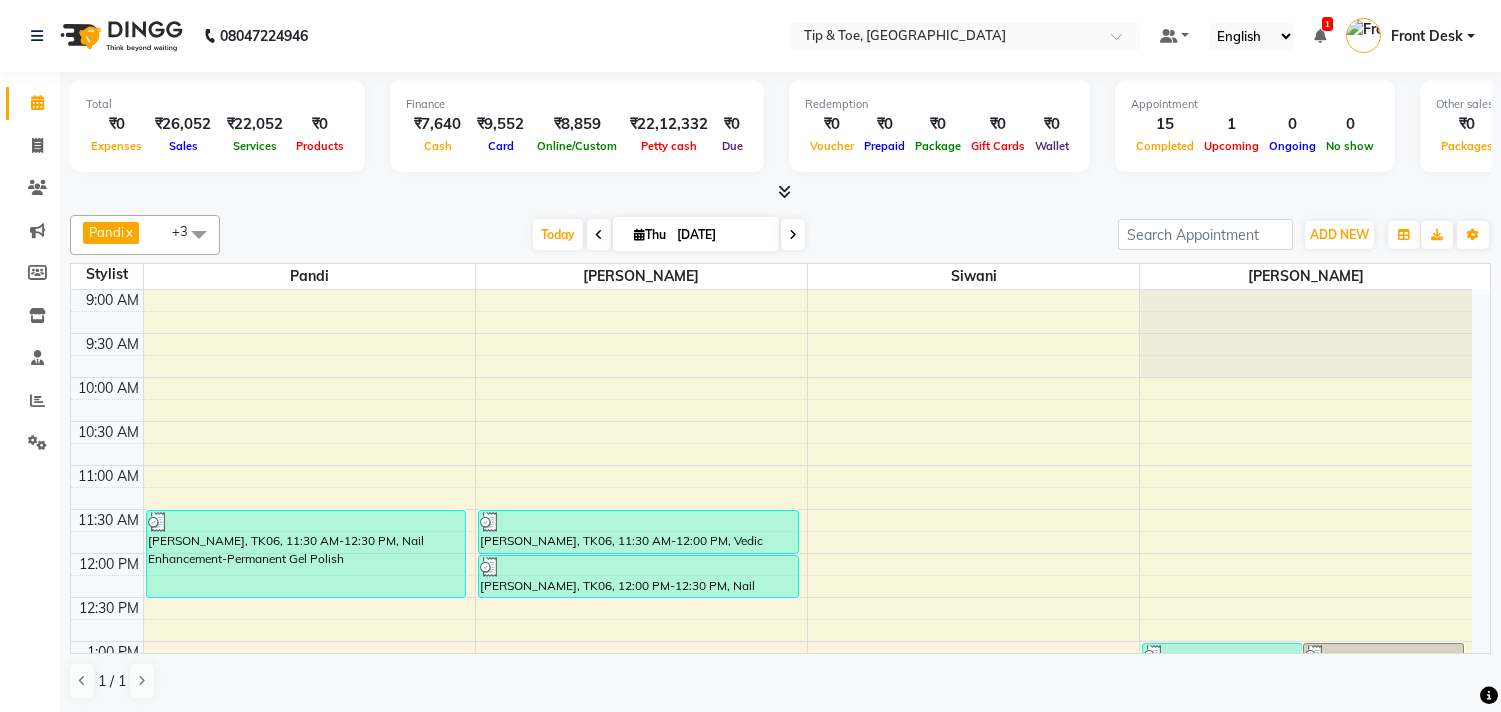 scroll, scrollTop: 0, scrollLeft: 0, axis: both 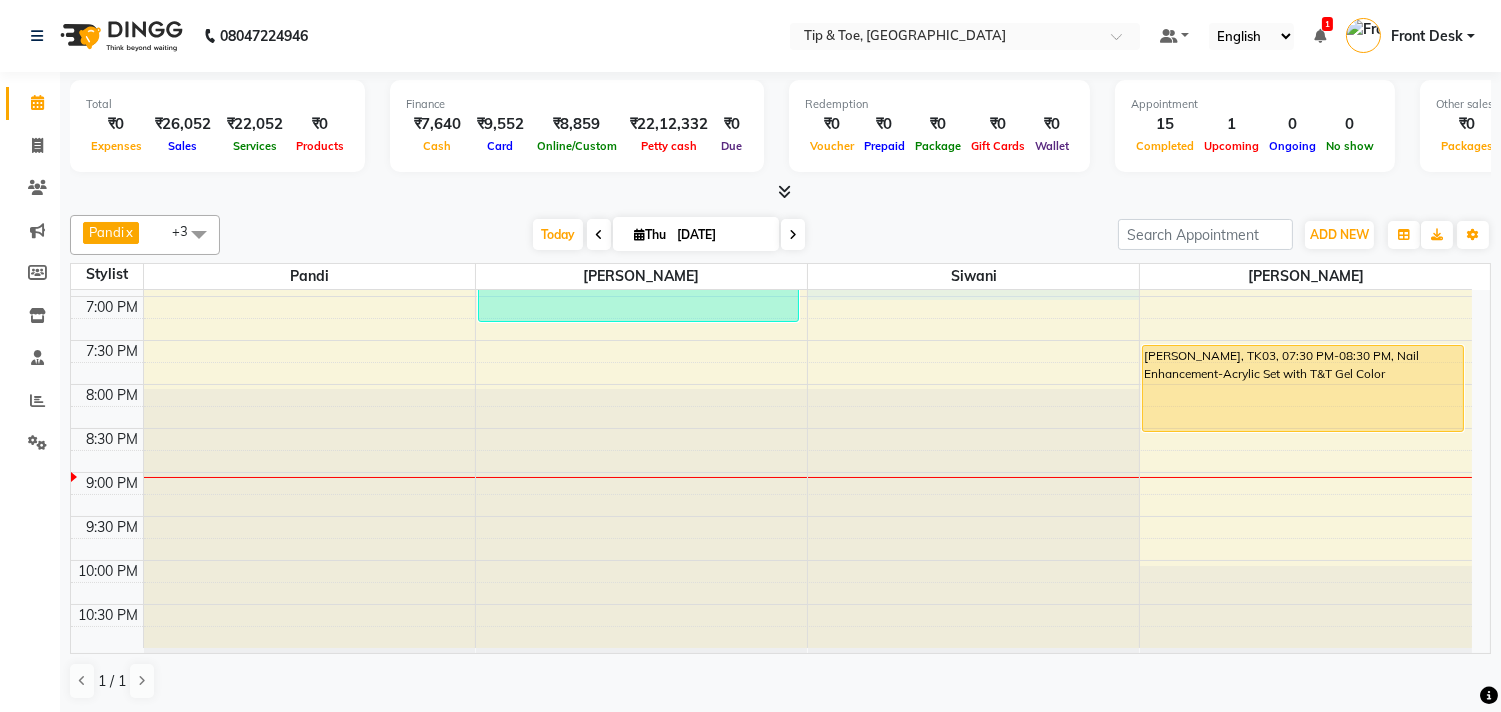 drag, startPoint x: 0, startPoint y: 0, endPoint x: 1516, endPoint y: 397, distance: 1567.12 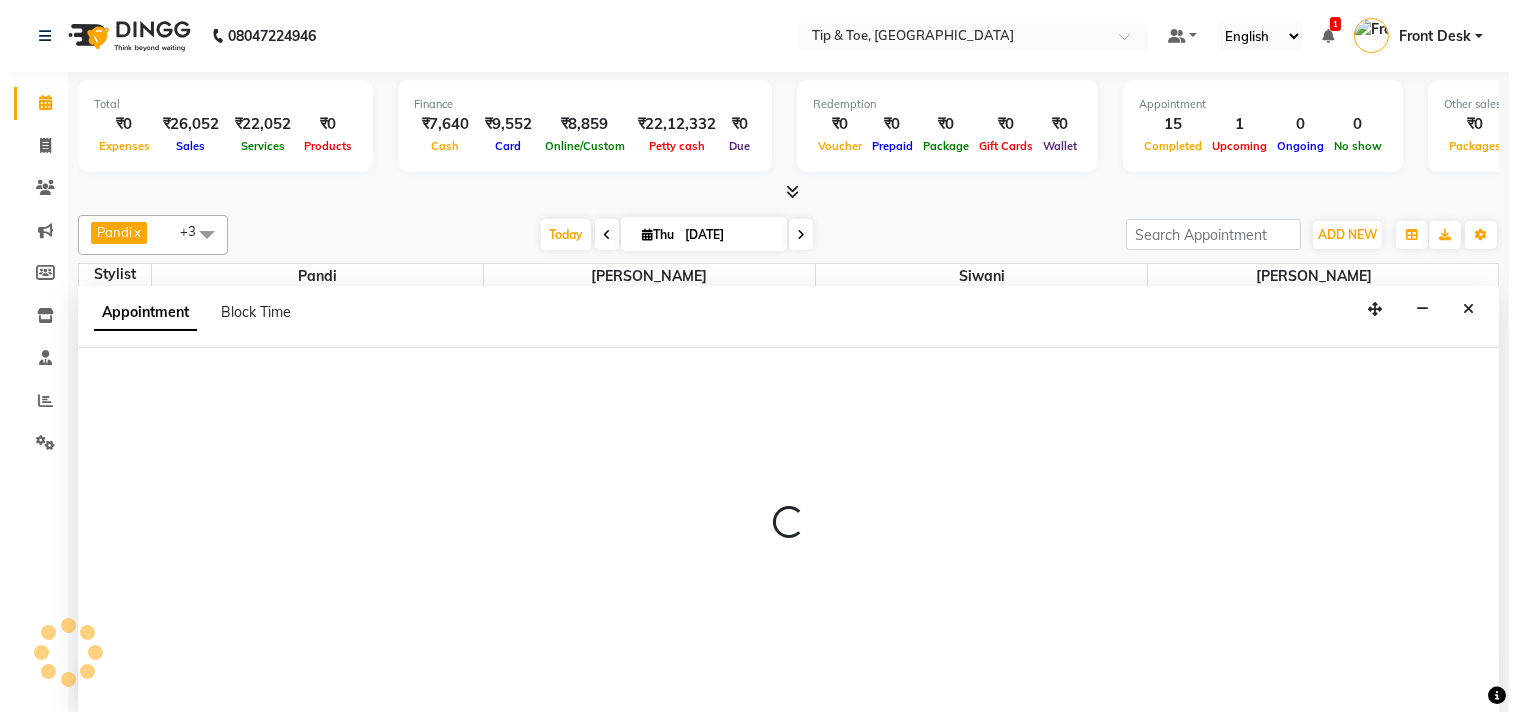 scroll, scrollTop: 1, scrollLeft: 0, axis: vertical 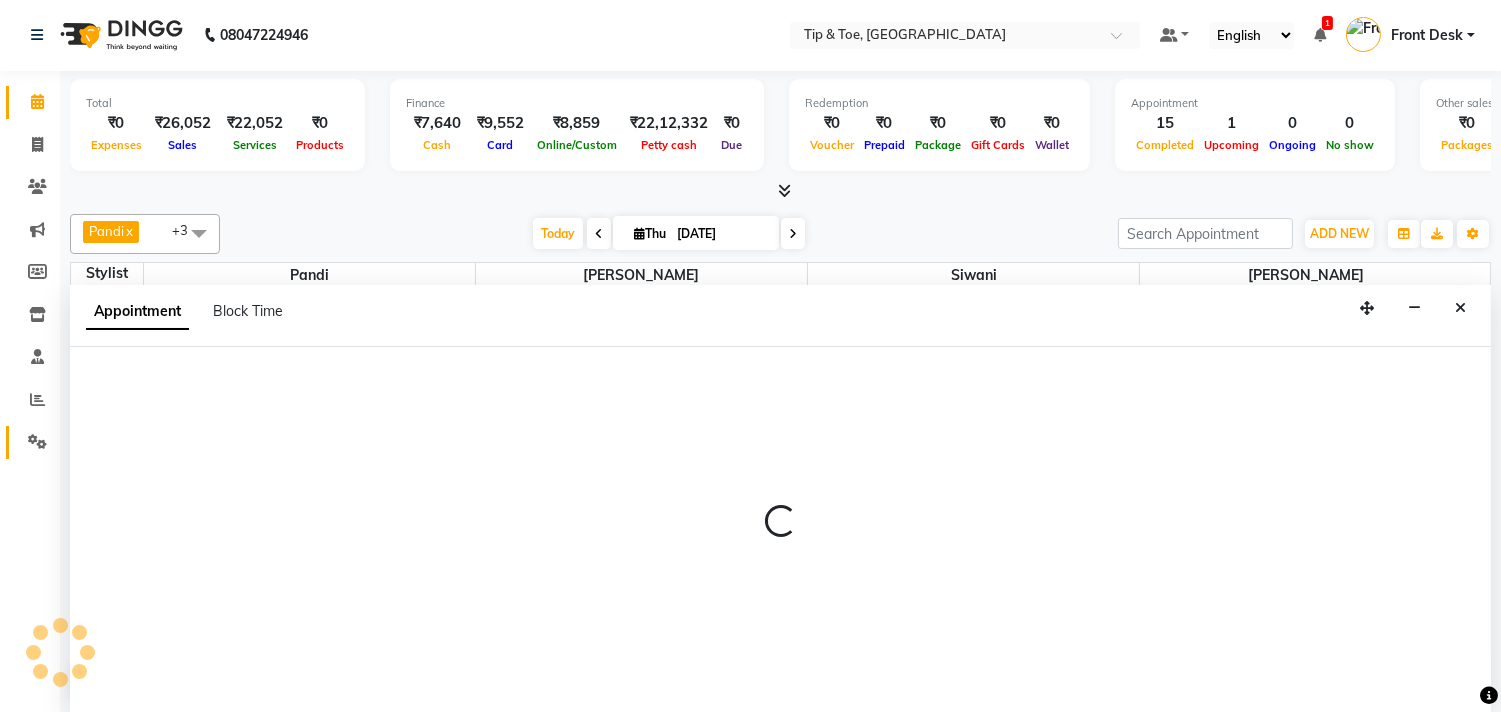 select on "49685" 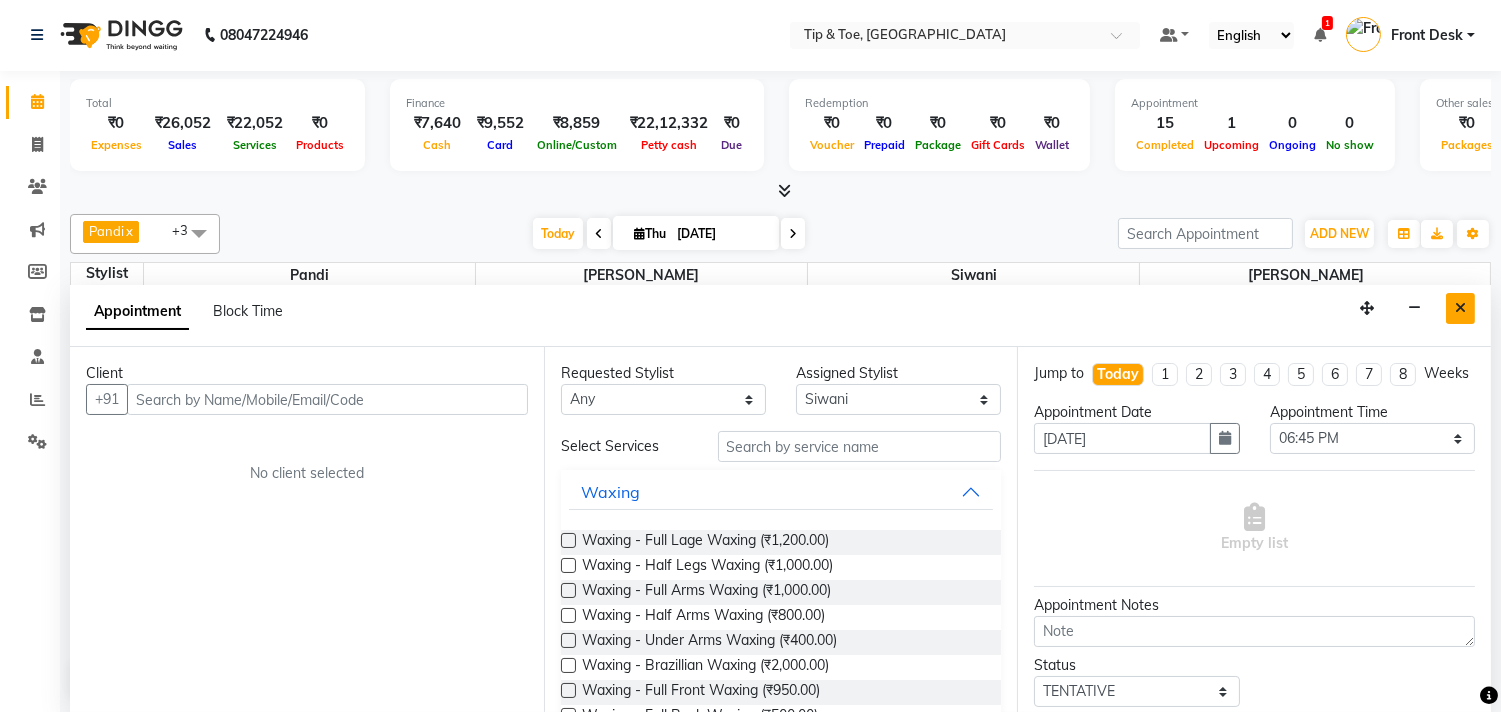 click at bounding box center [1460, 308] 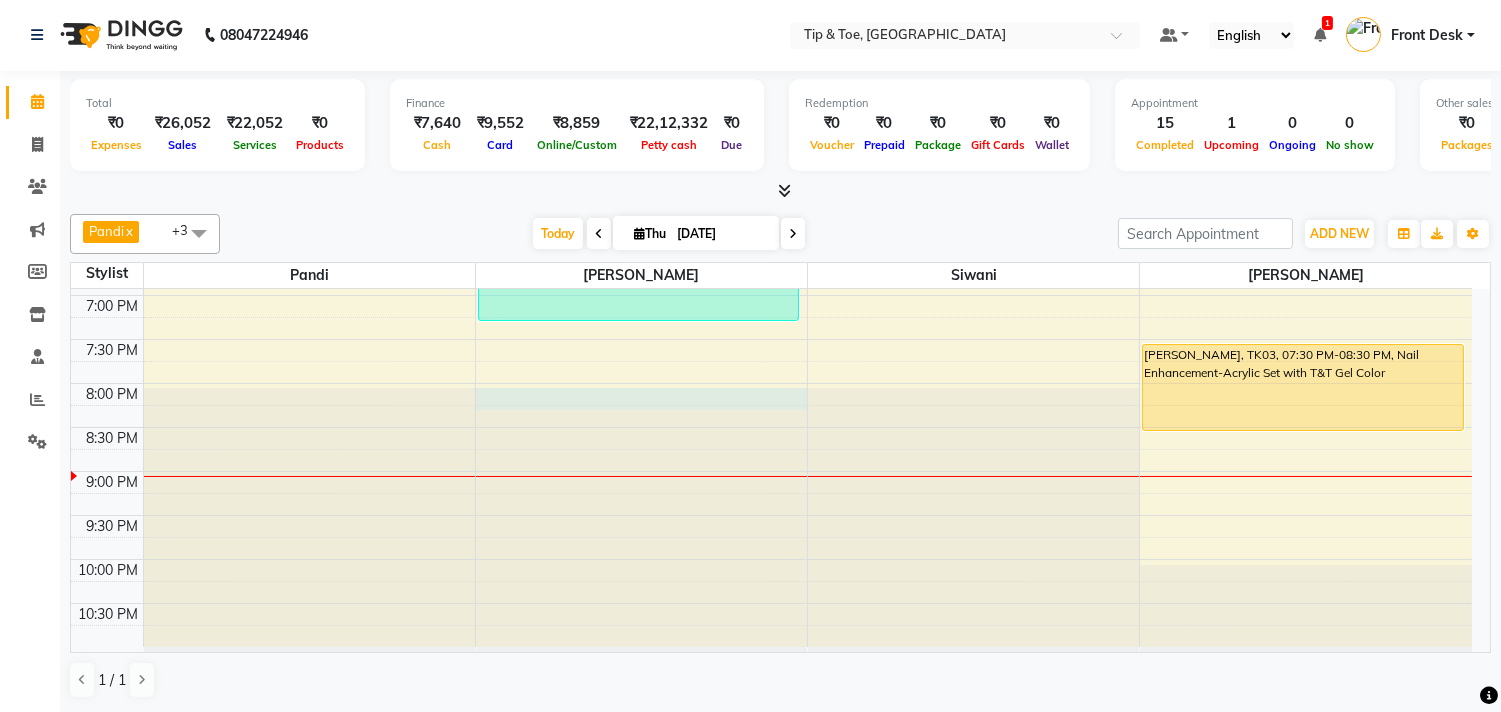 click at bounding box center [641, -584] 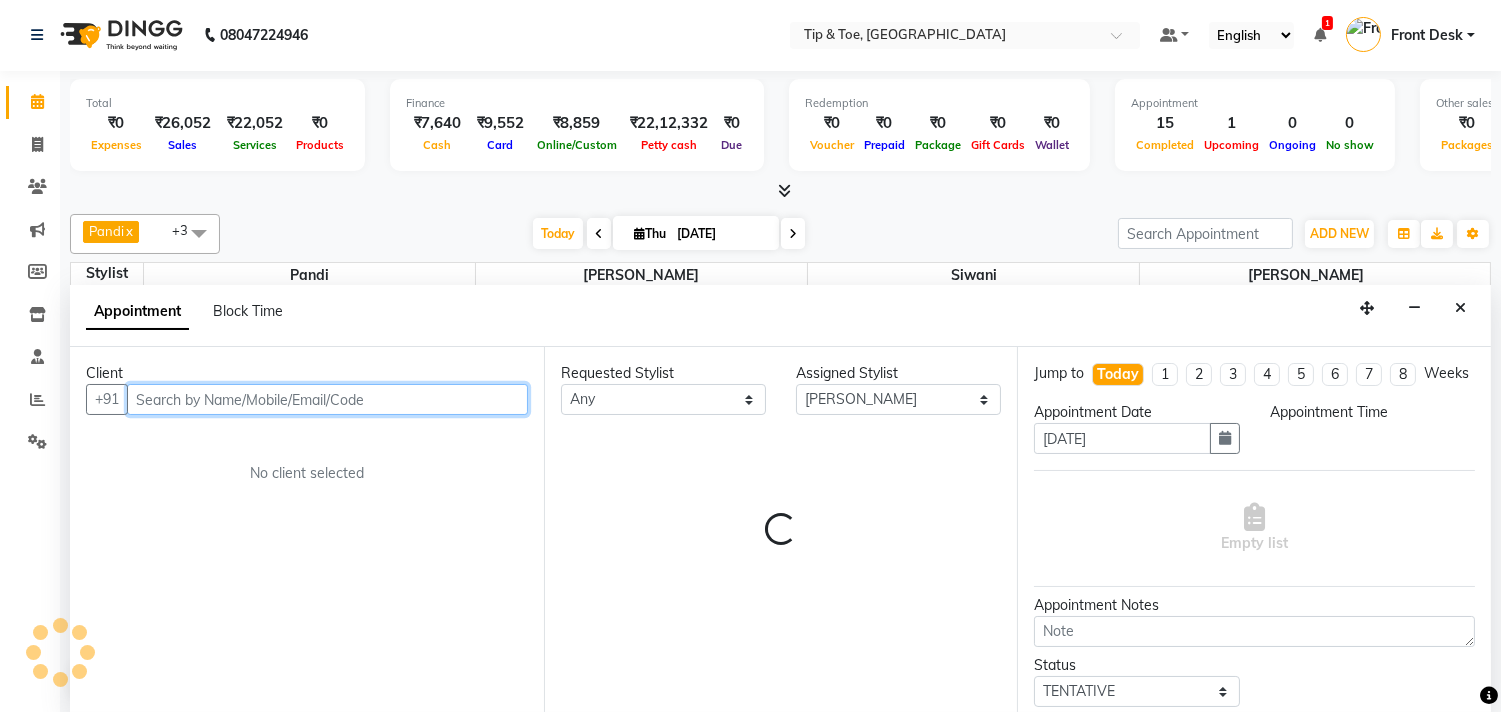 select on "1200" 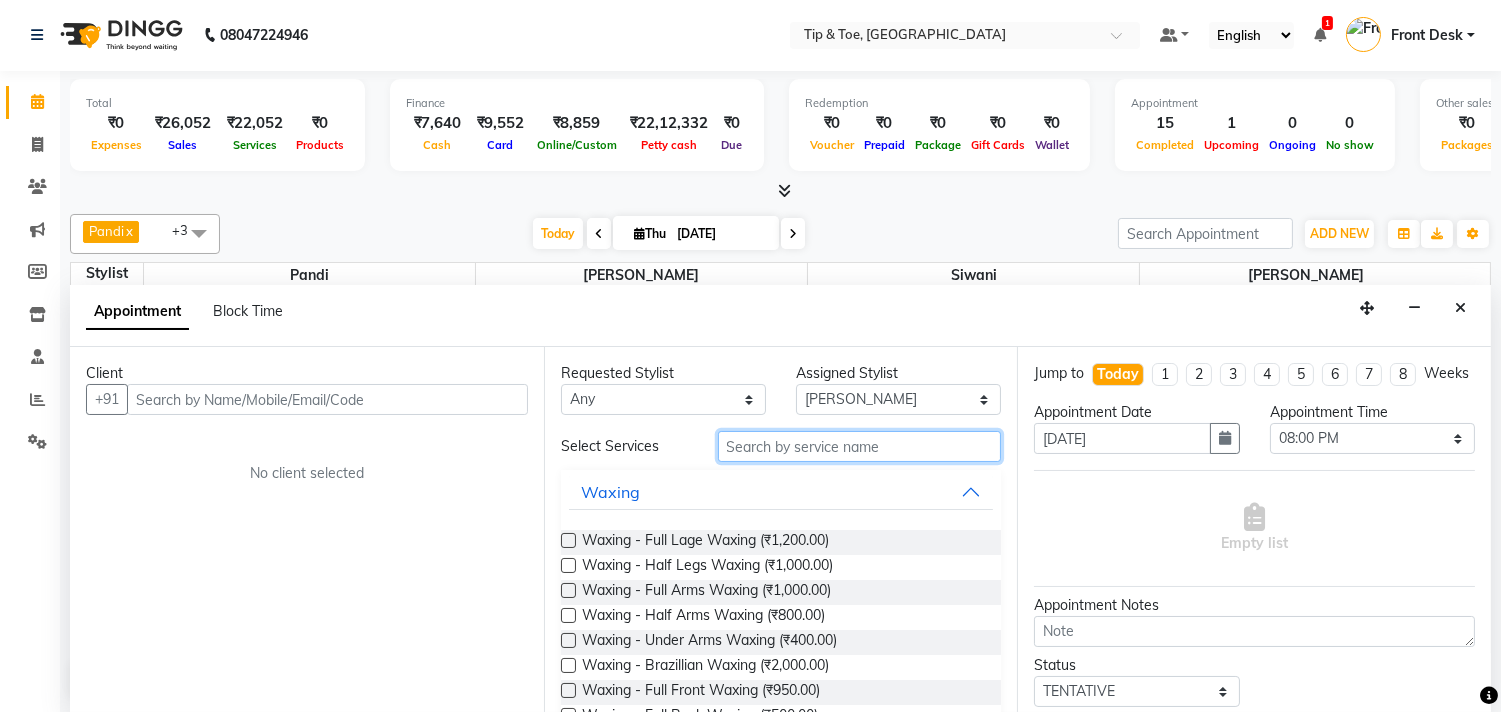 click at bounding box center (860, 446) 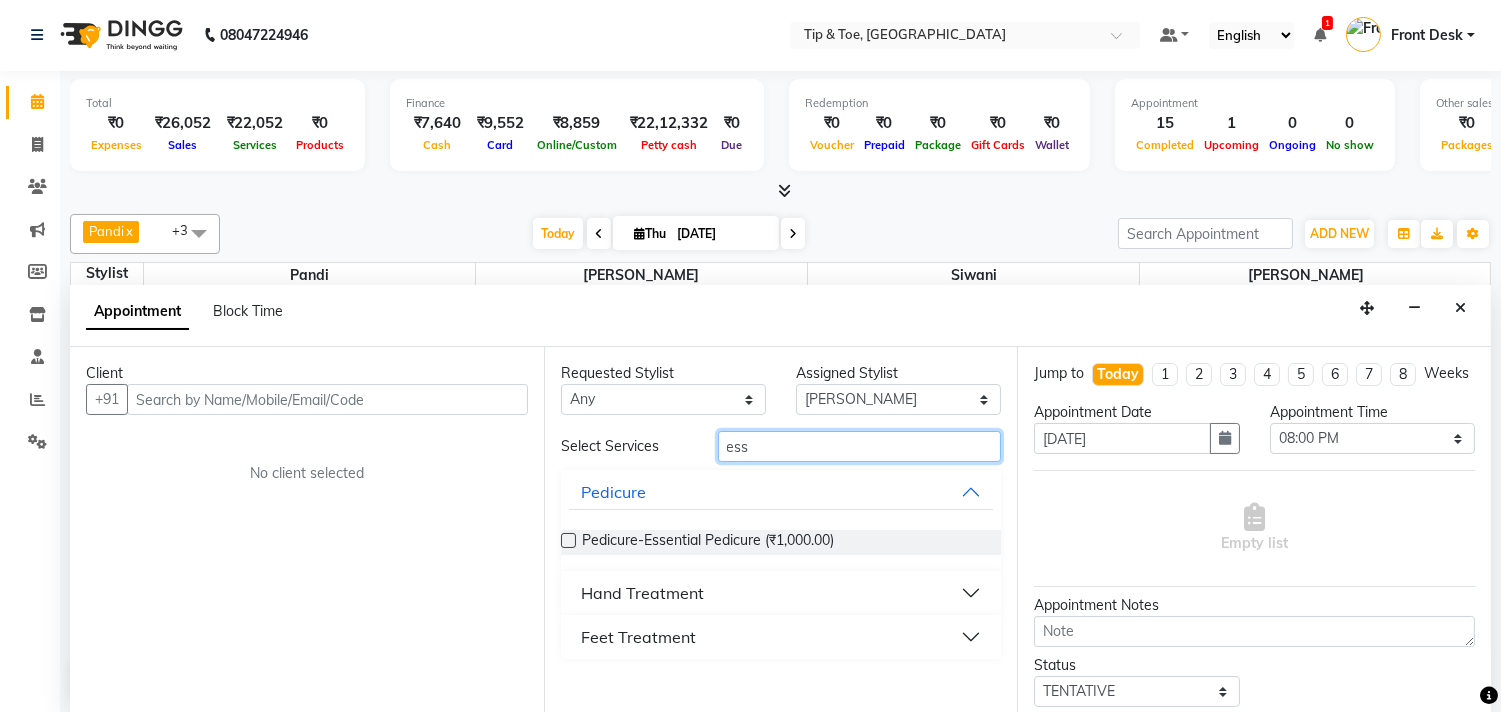 type on "ess" 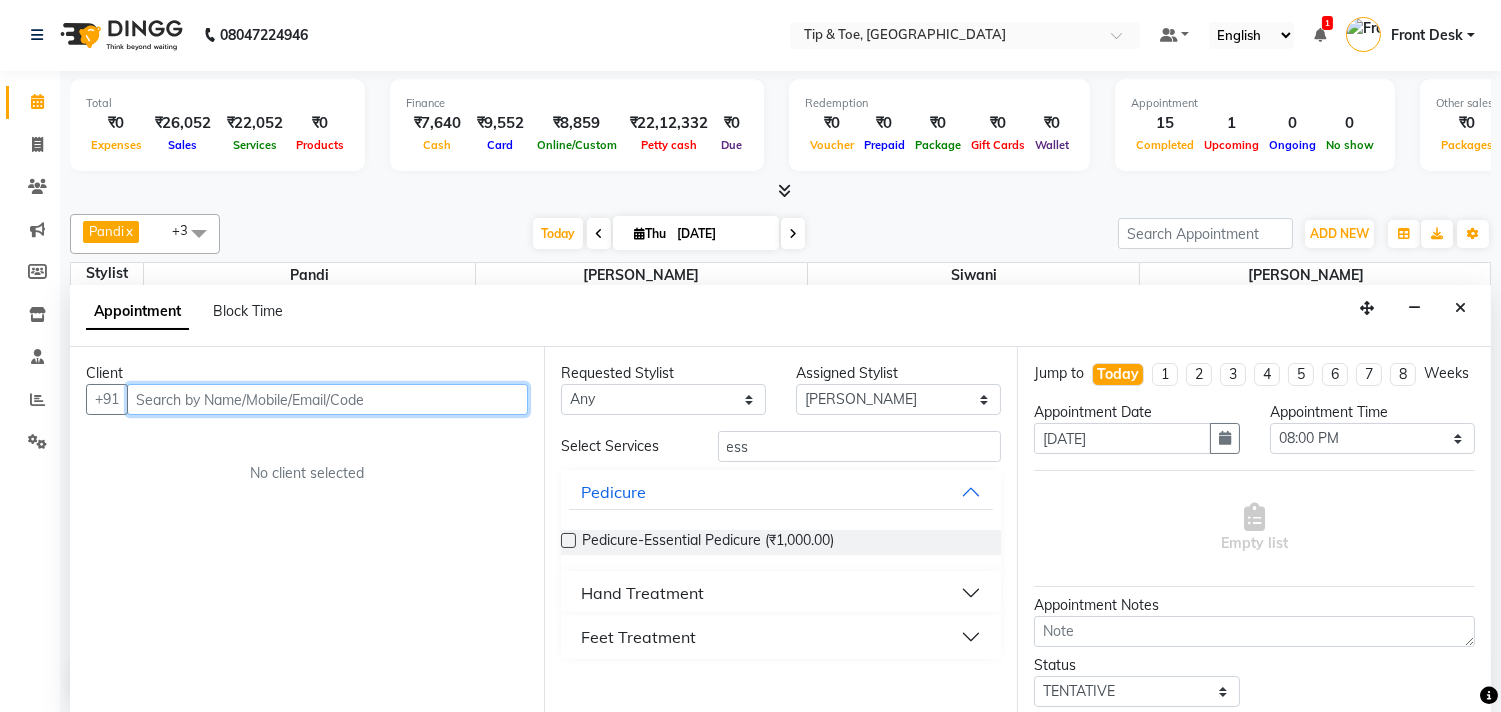 click at bounding box center (327, 399) 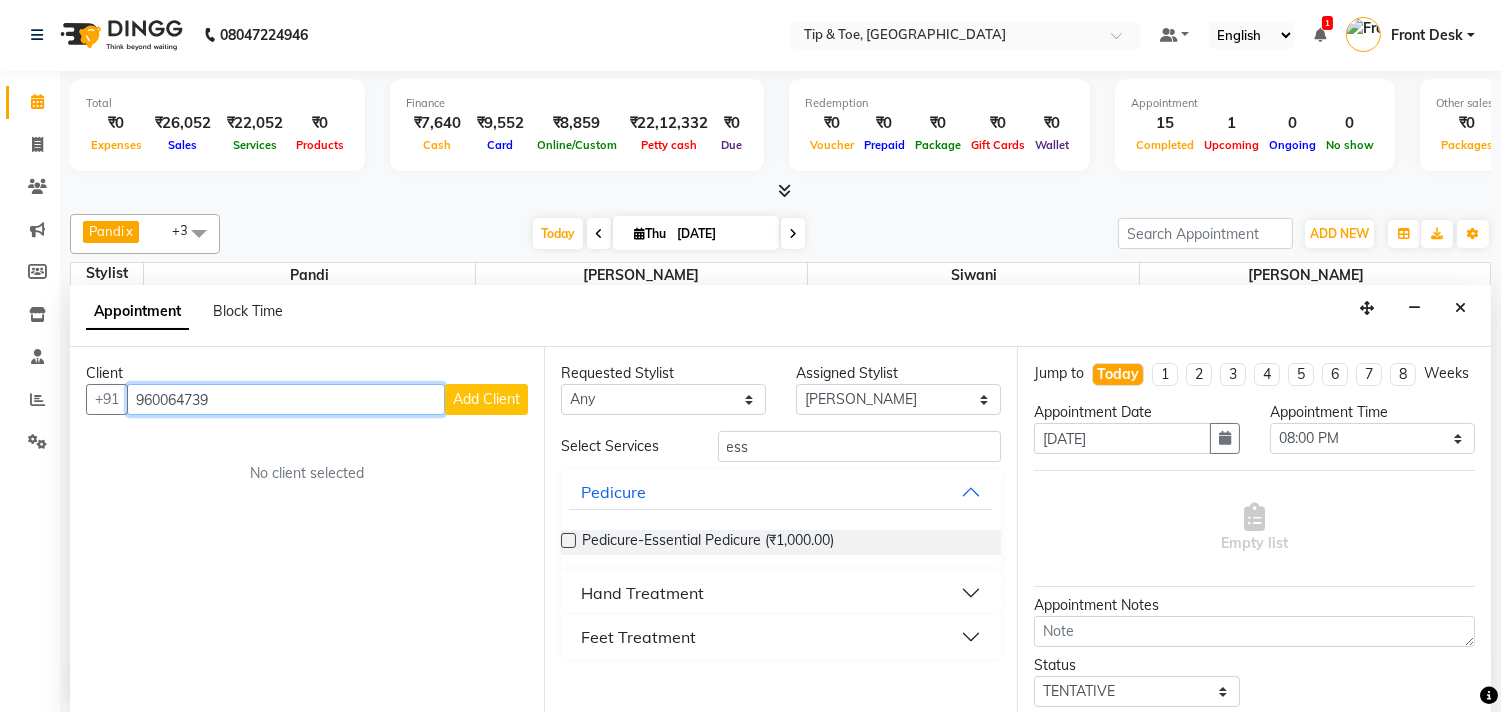 type on "960064739" 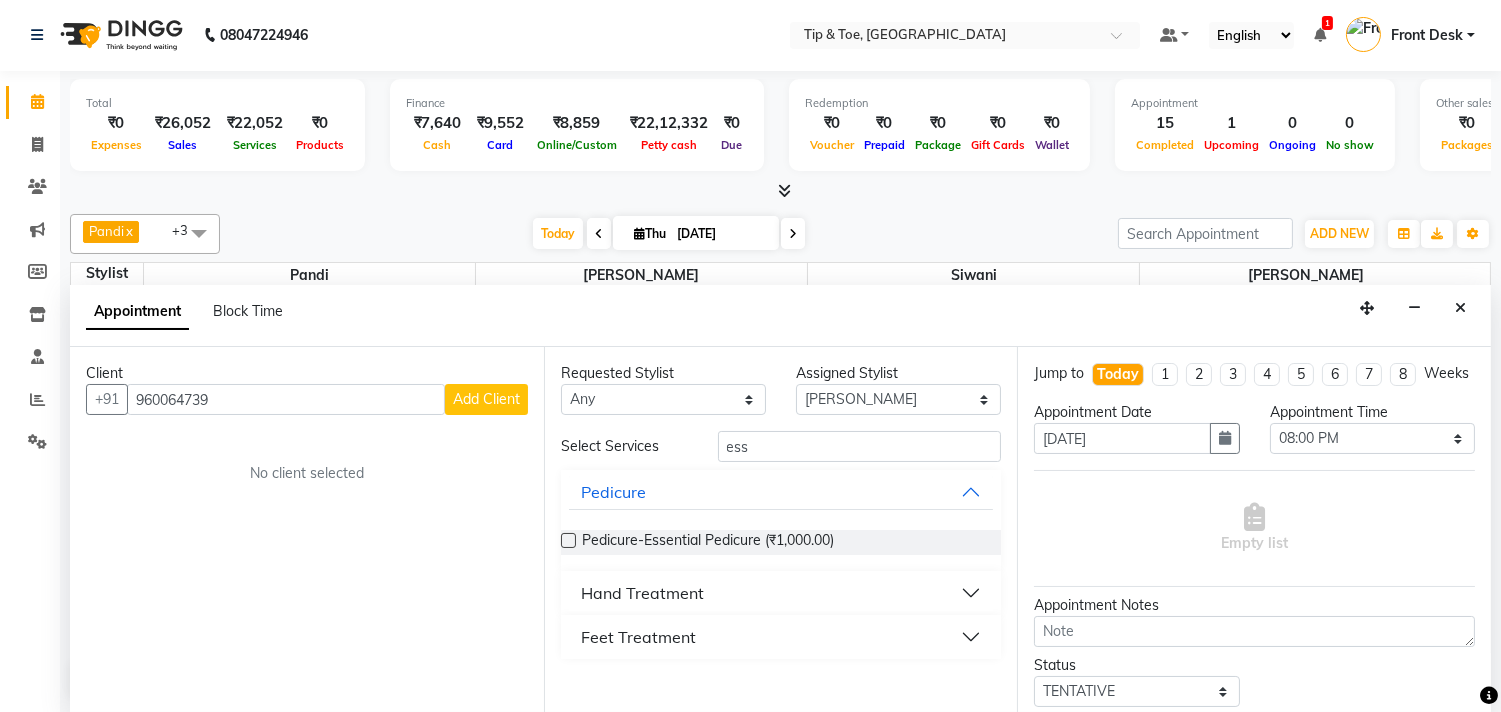 click on "Add Client" at bounding box center [486, 399] 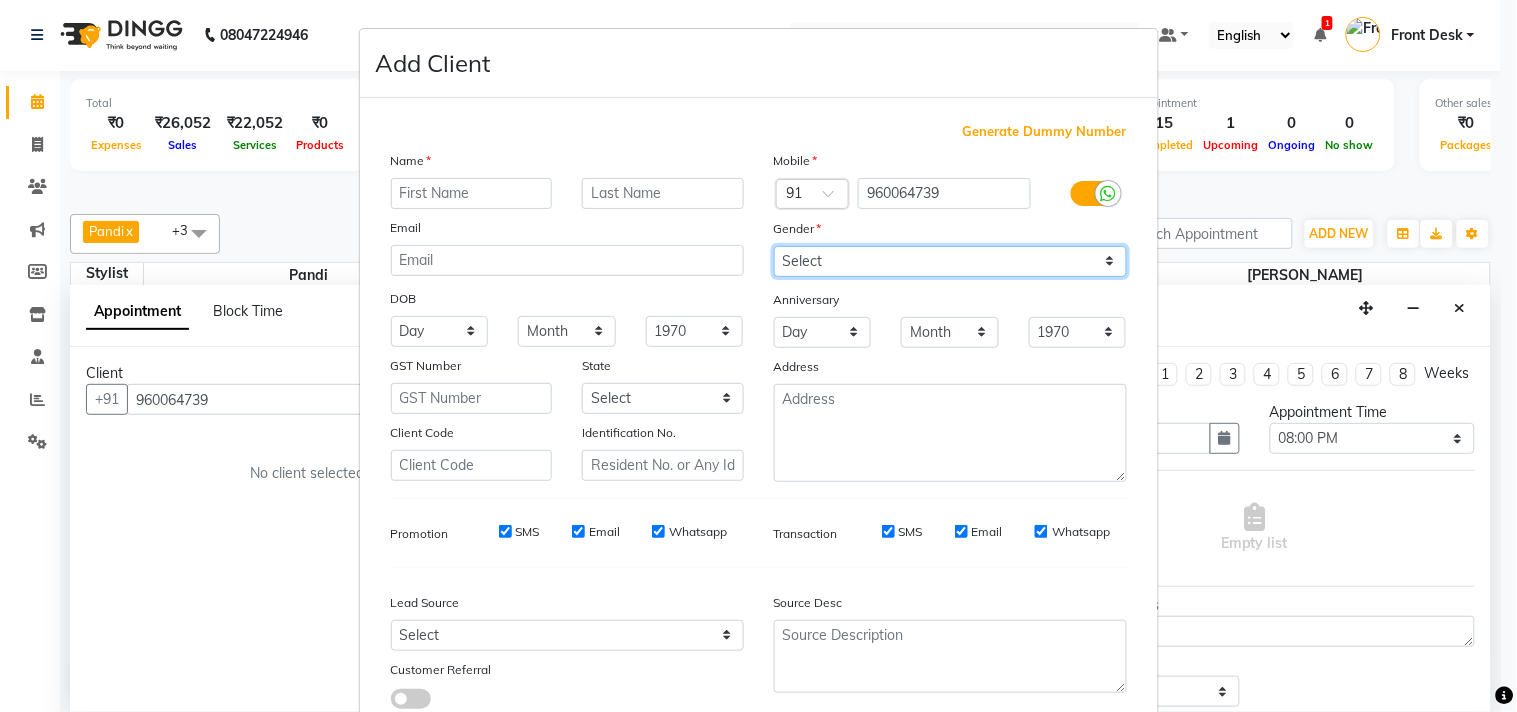 click on "Select [DEMOGRAPHIC_DATA] [DEMOGRAPHIC_DATA] Other Prefer Not To Say" at bounding box center [950, 261] 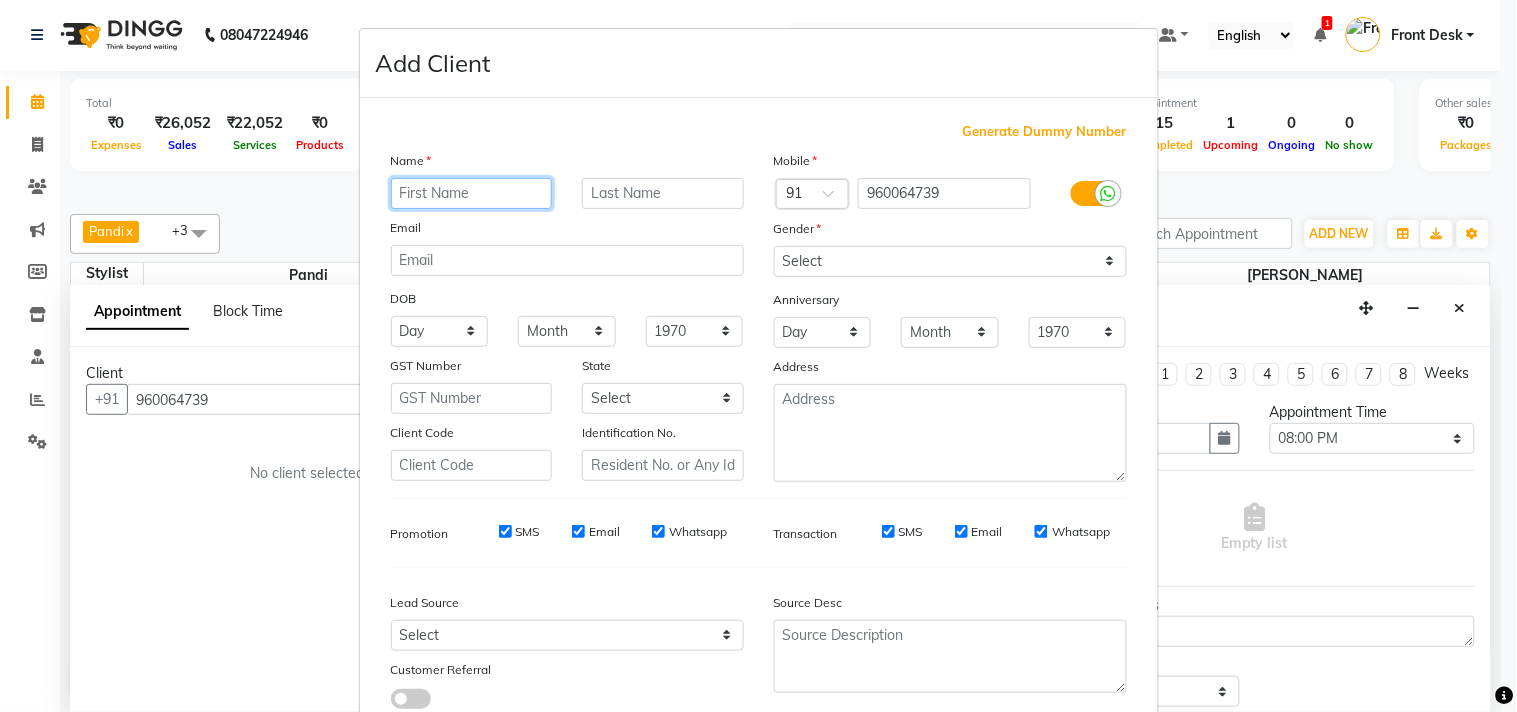 click at bounding box center [472, 193] 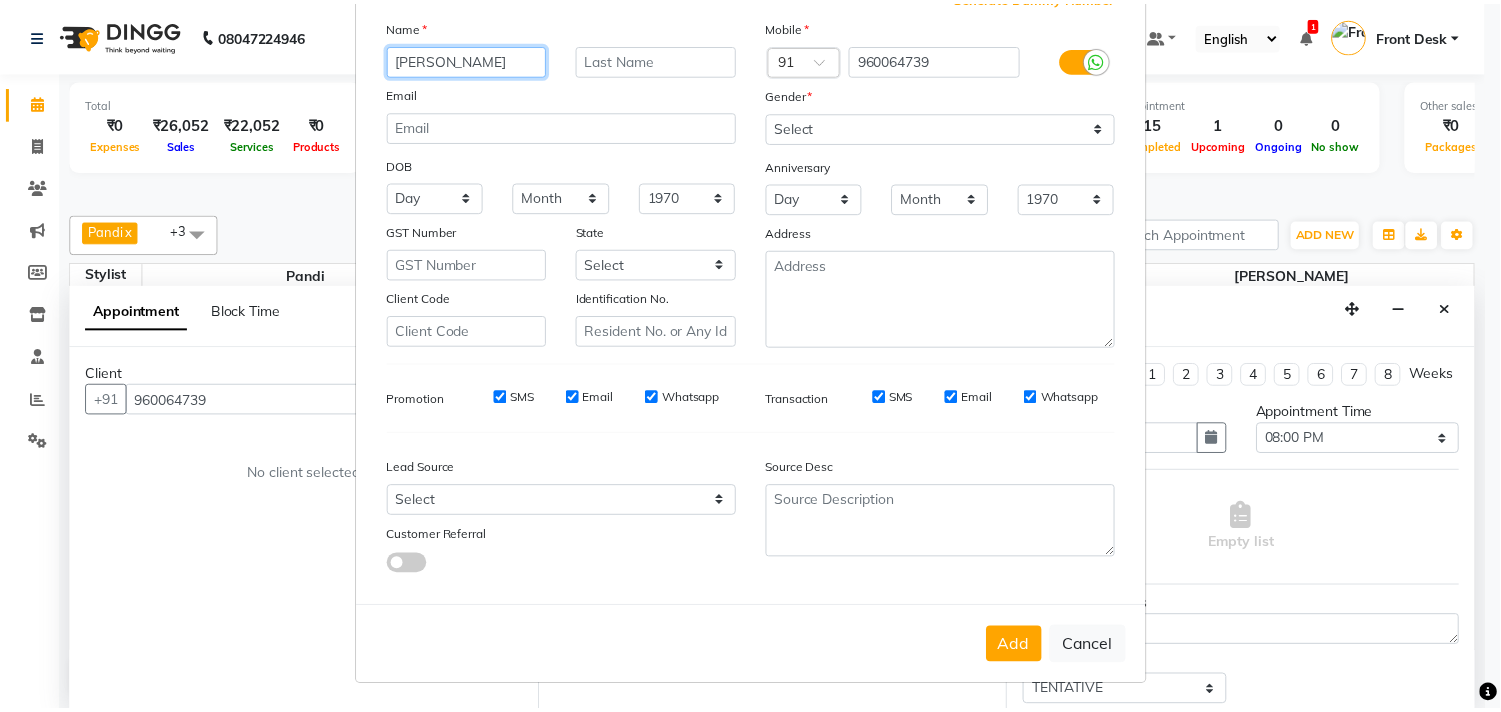 scroll, scrollTop: 138, scrollLeft: 0, axis: vertical 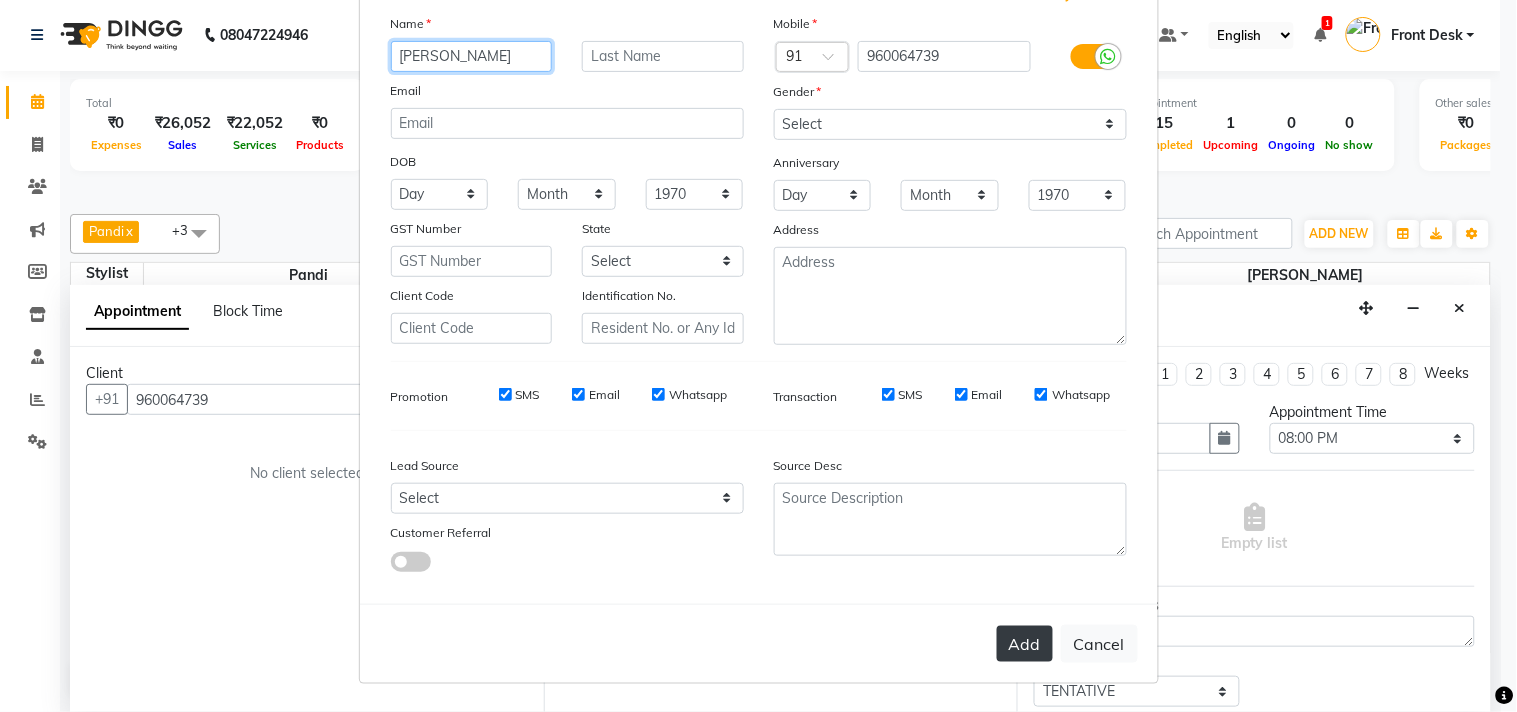 type on "[PERSON_NAME]" 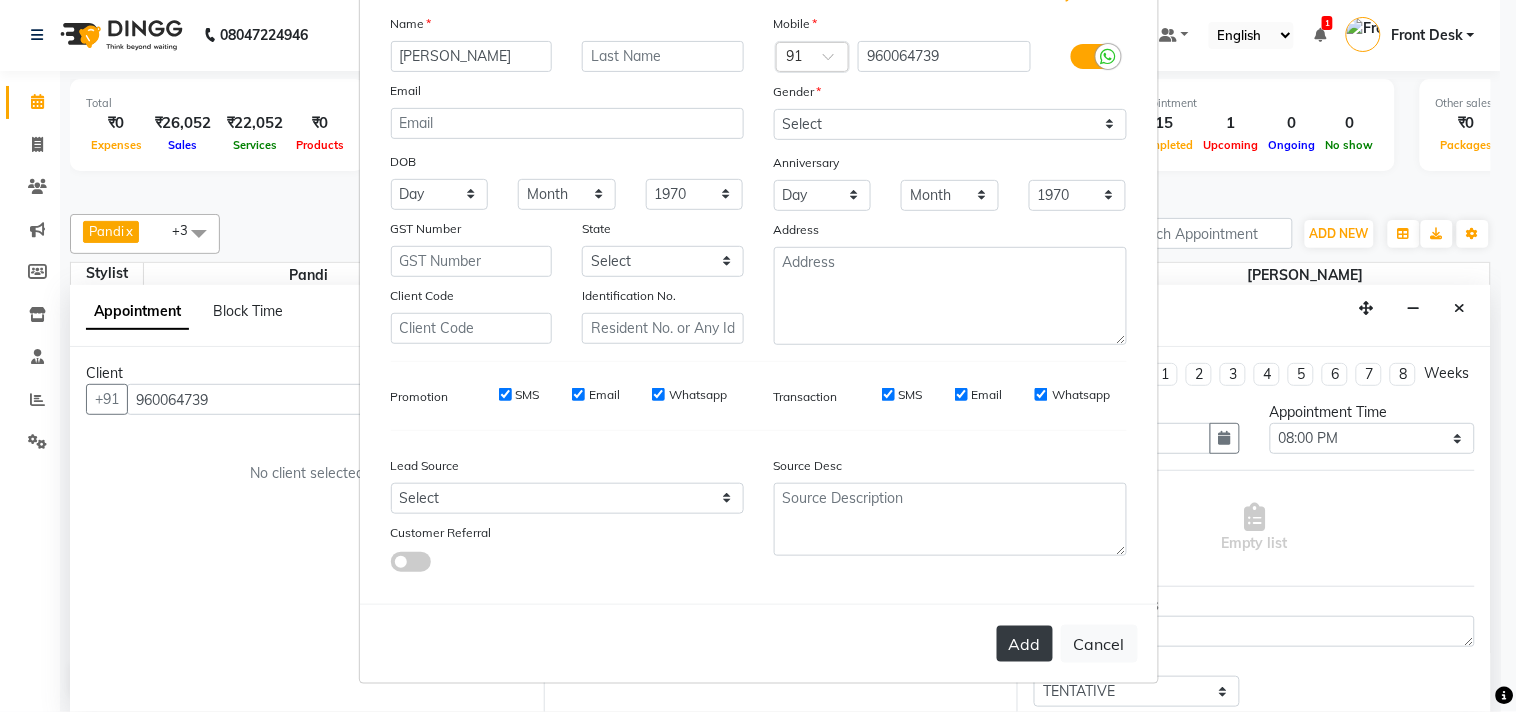 click on "Add" at bounding box center (1025, 644) 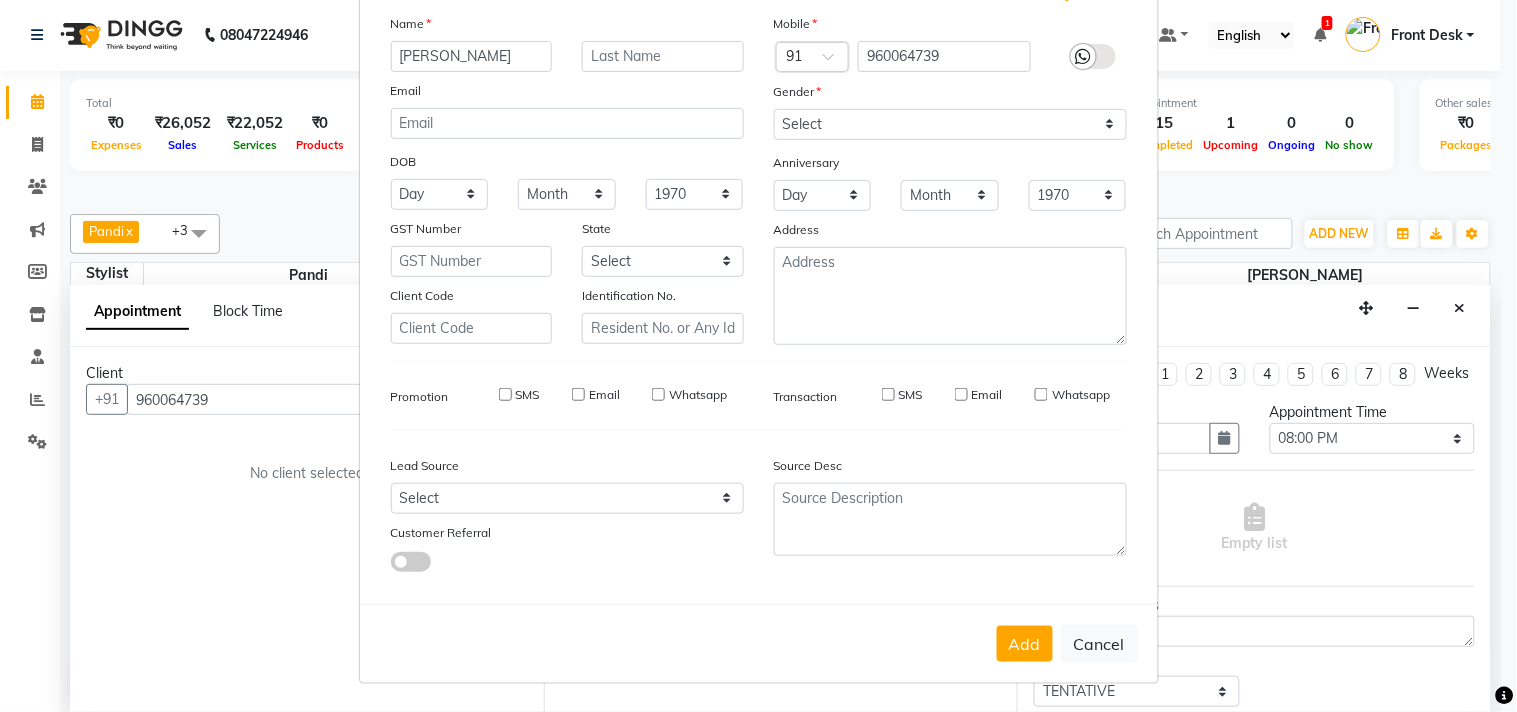 type 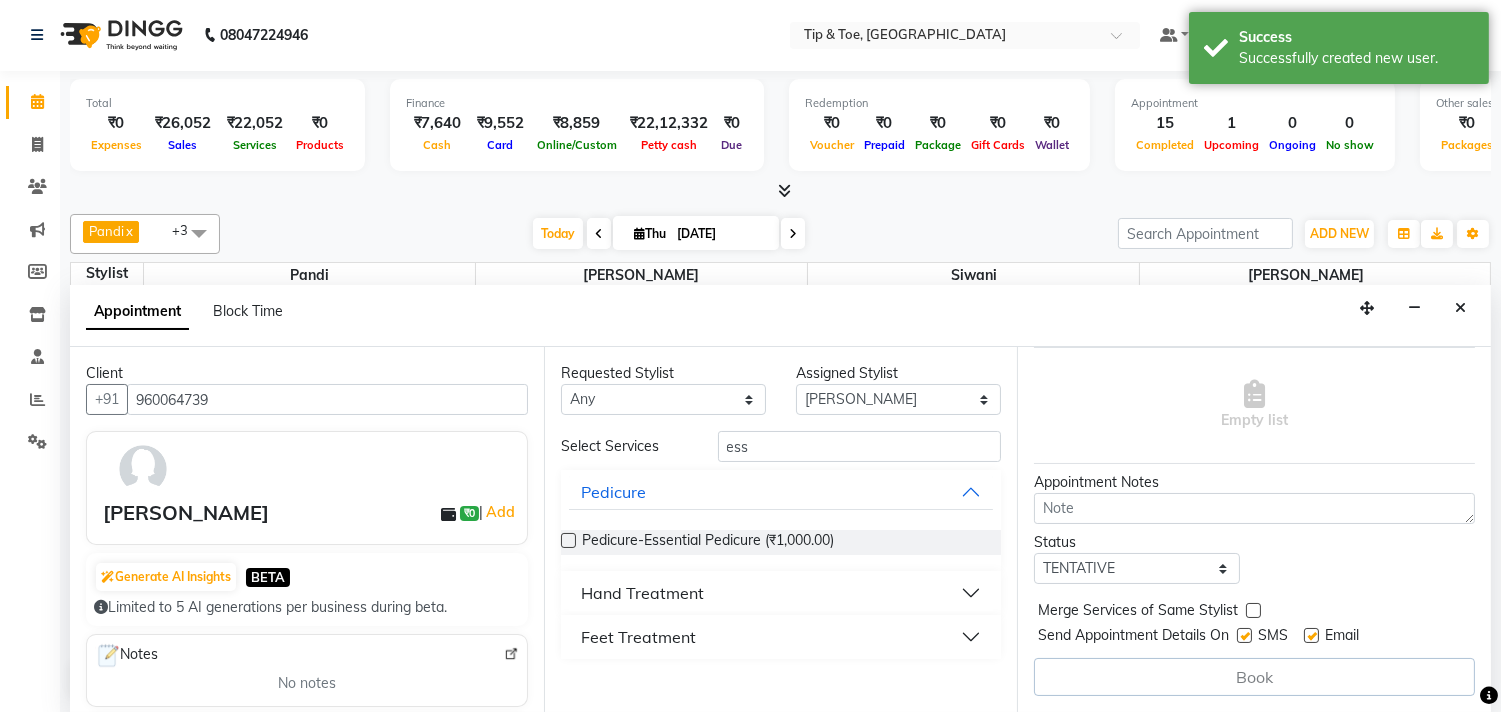 scroll, scrollTop: 142, scrollLeft: 0, axis: vertical 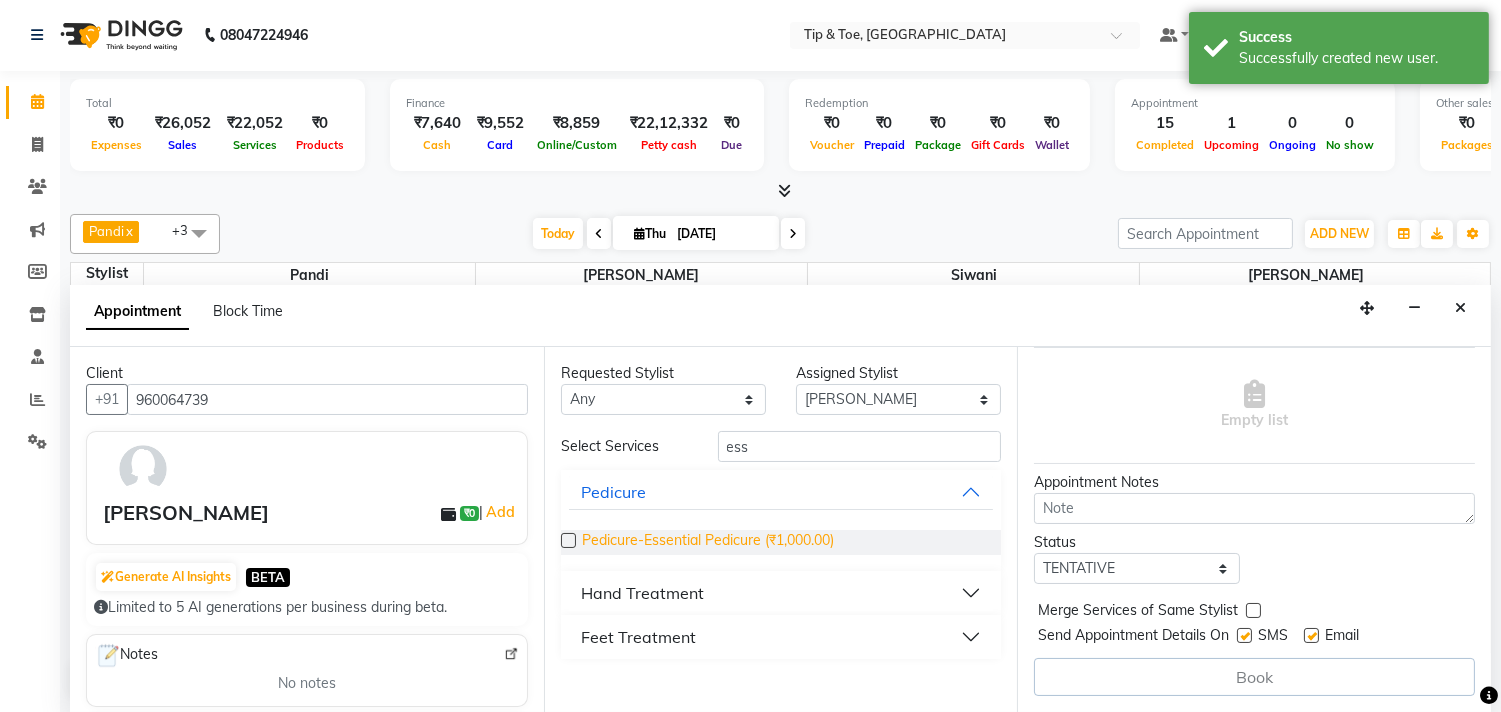 click on "Pedicure-Essential Pedicure (₹1,000.00)" at bounding box center [708, 542] 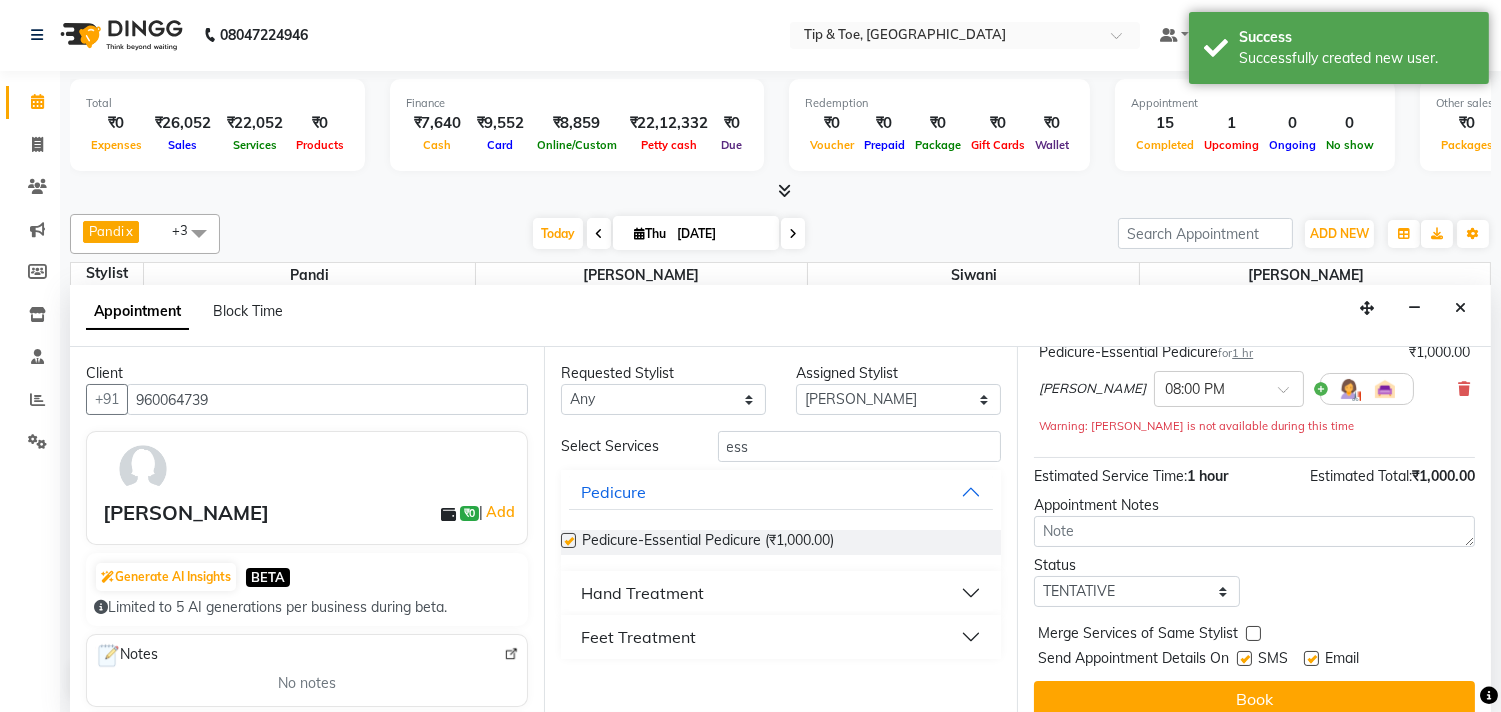 checkbox on "false" 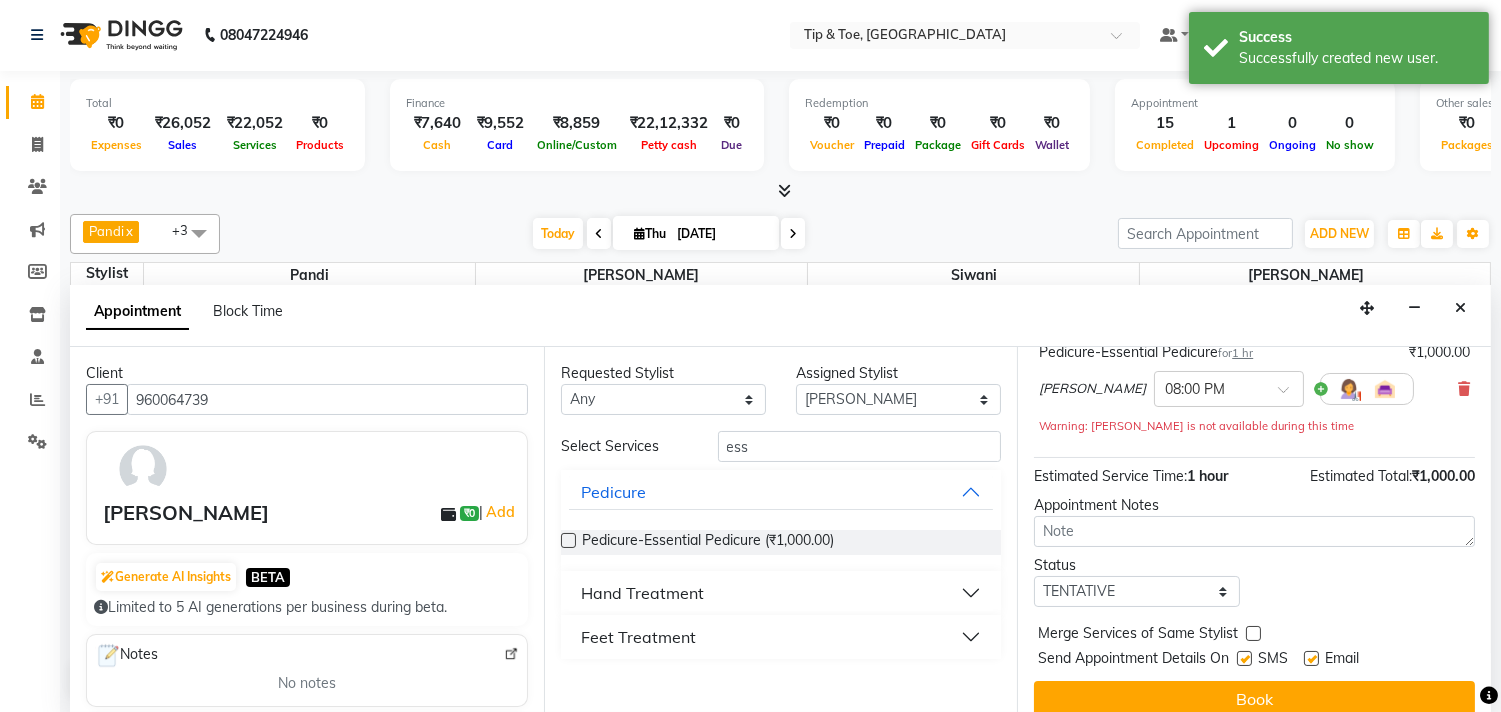 scroll, scrollTop: 181, scrollLeft: 0, axis: vertical 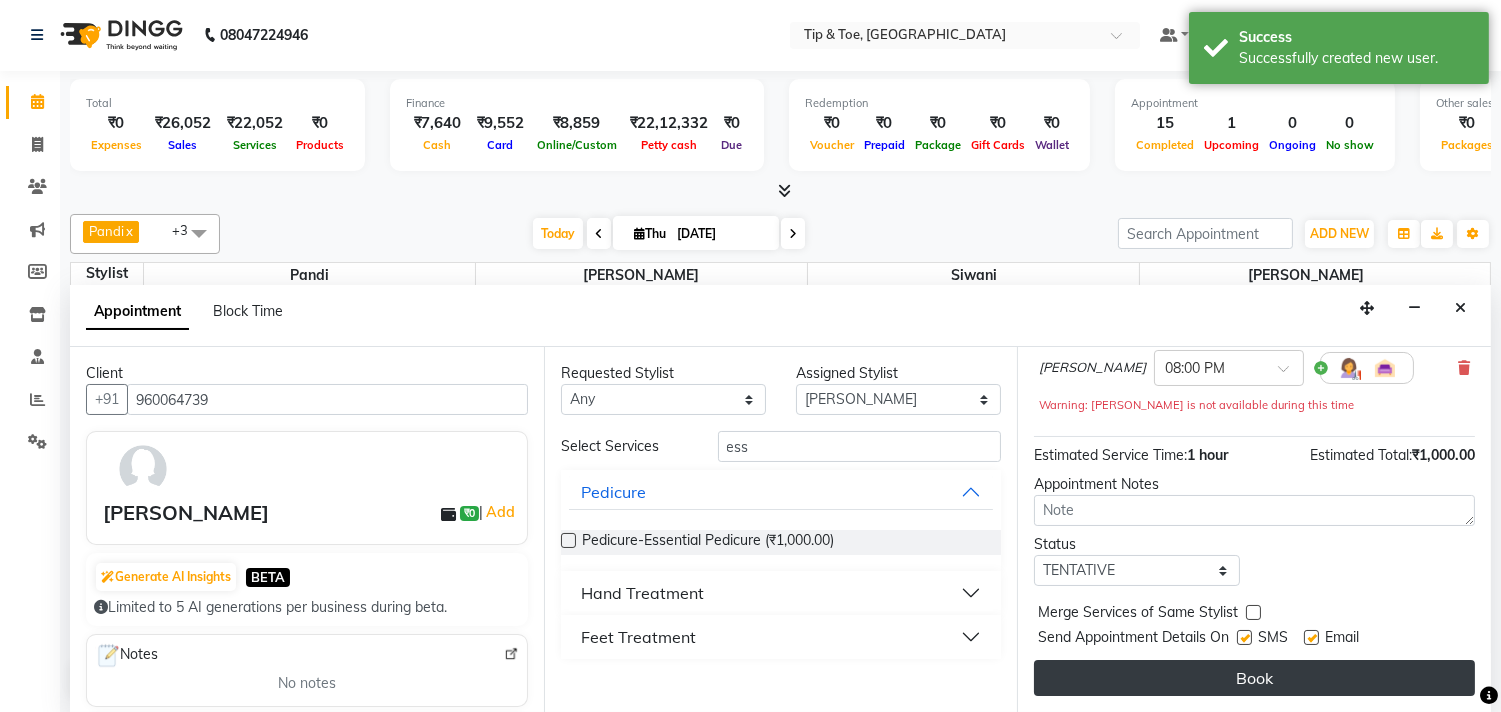 click on "Book" at bounding box center (1254, 678) 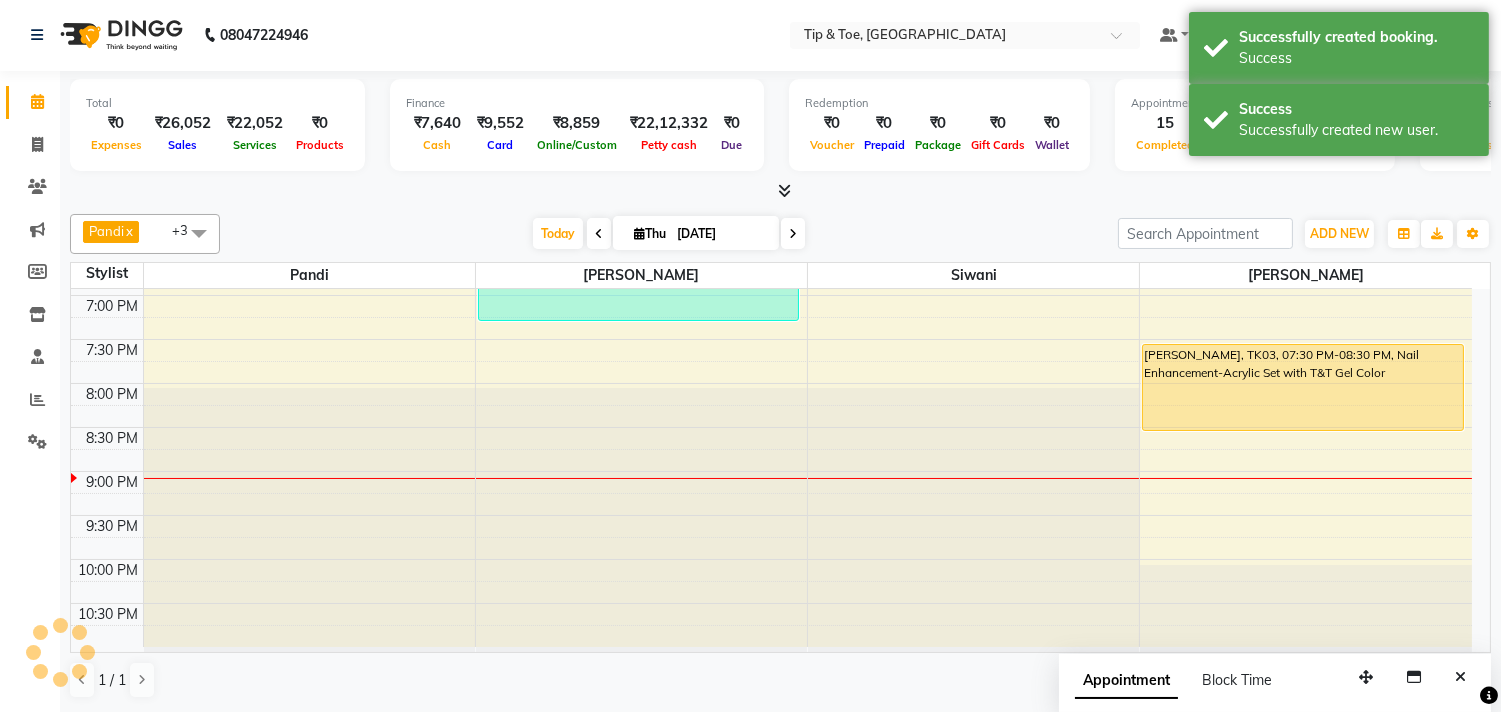 scroll, scrollTop: 0, scrollLeft: 0, axis: both 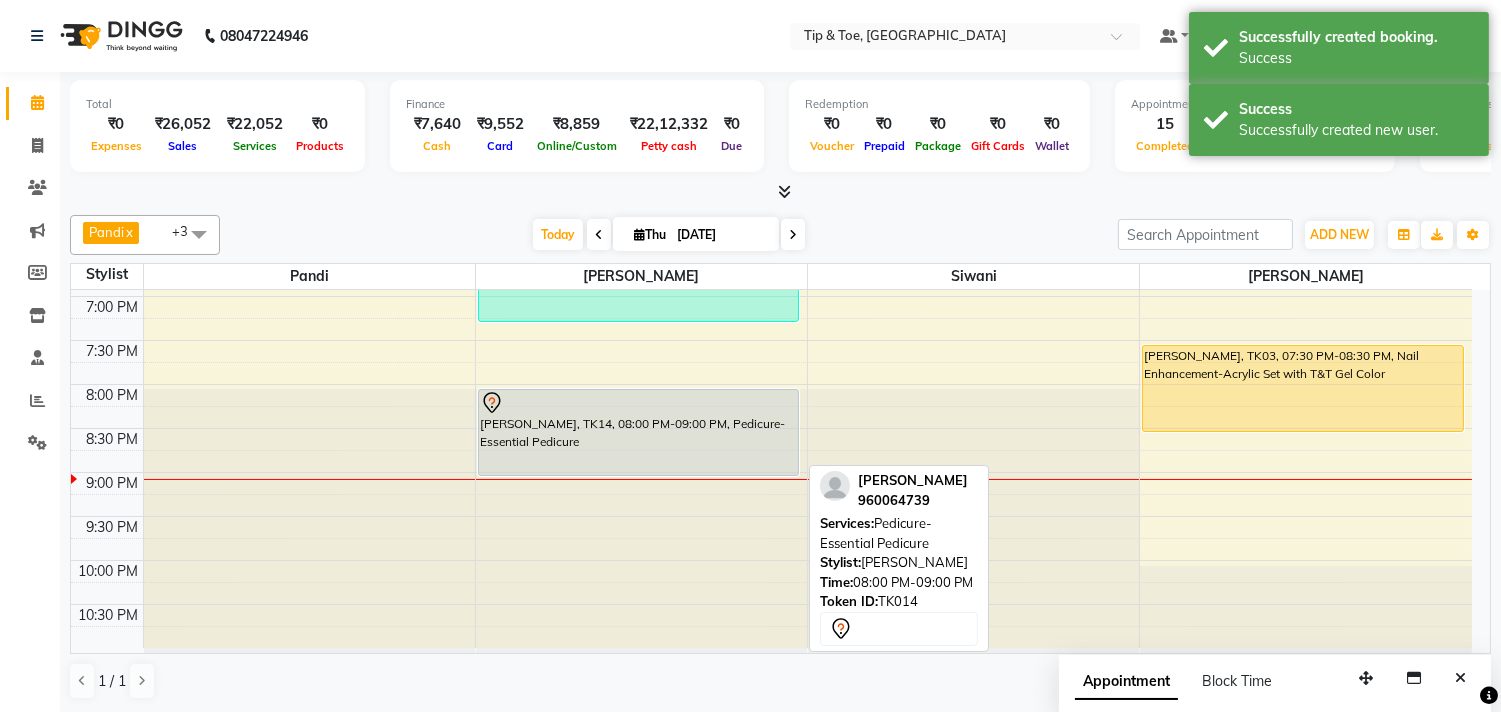 click at bounding box center [638, 403] 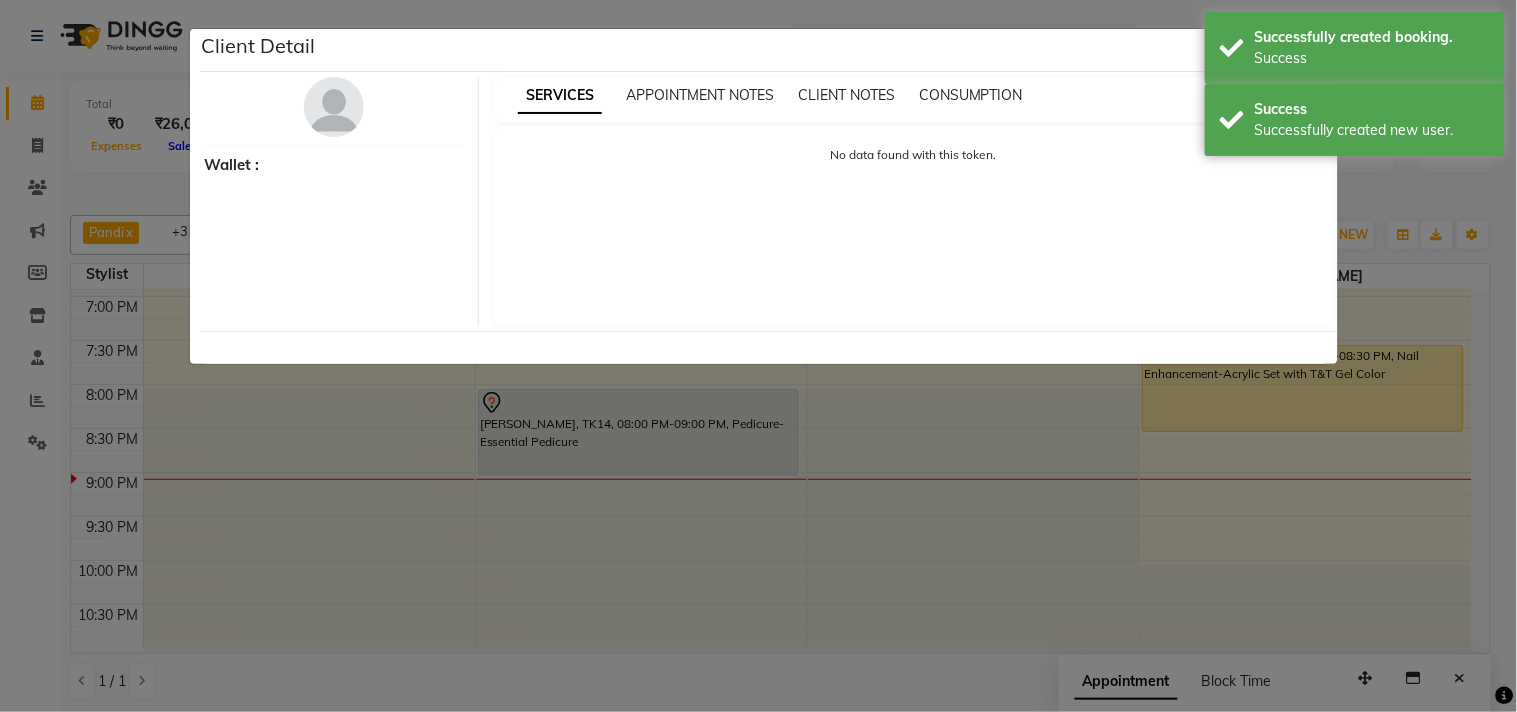 select on "7" 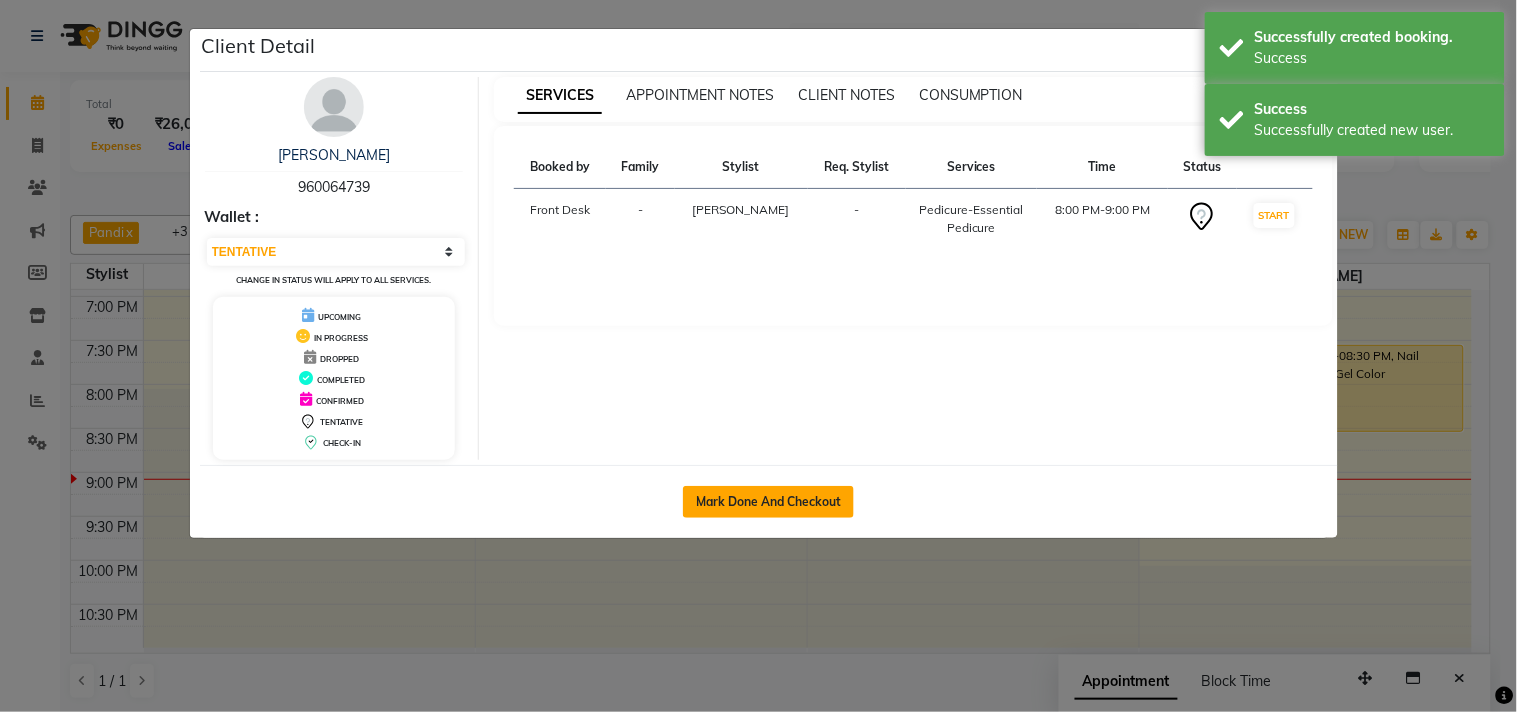 click on "Mark Done And Checkout" 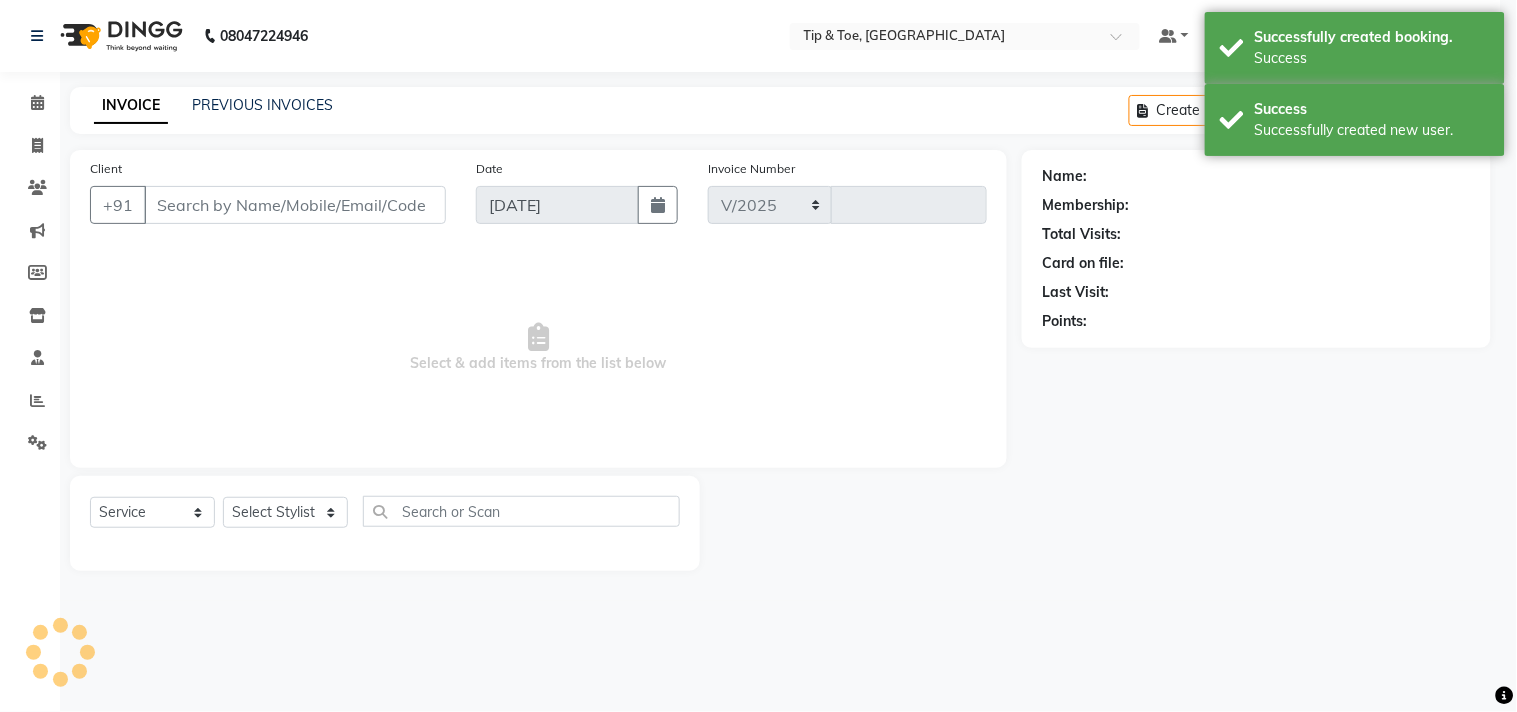 select on "5770" 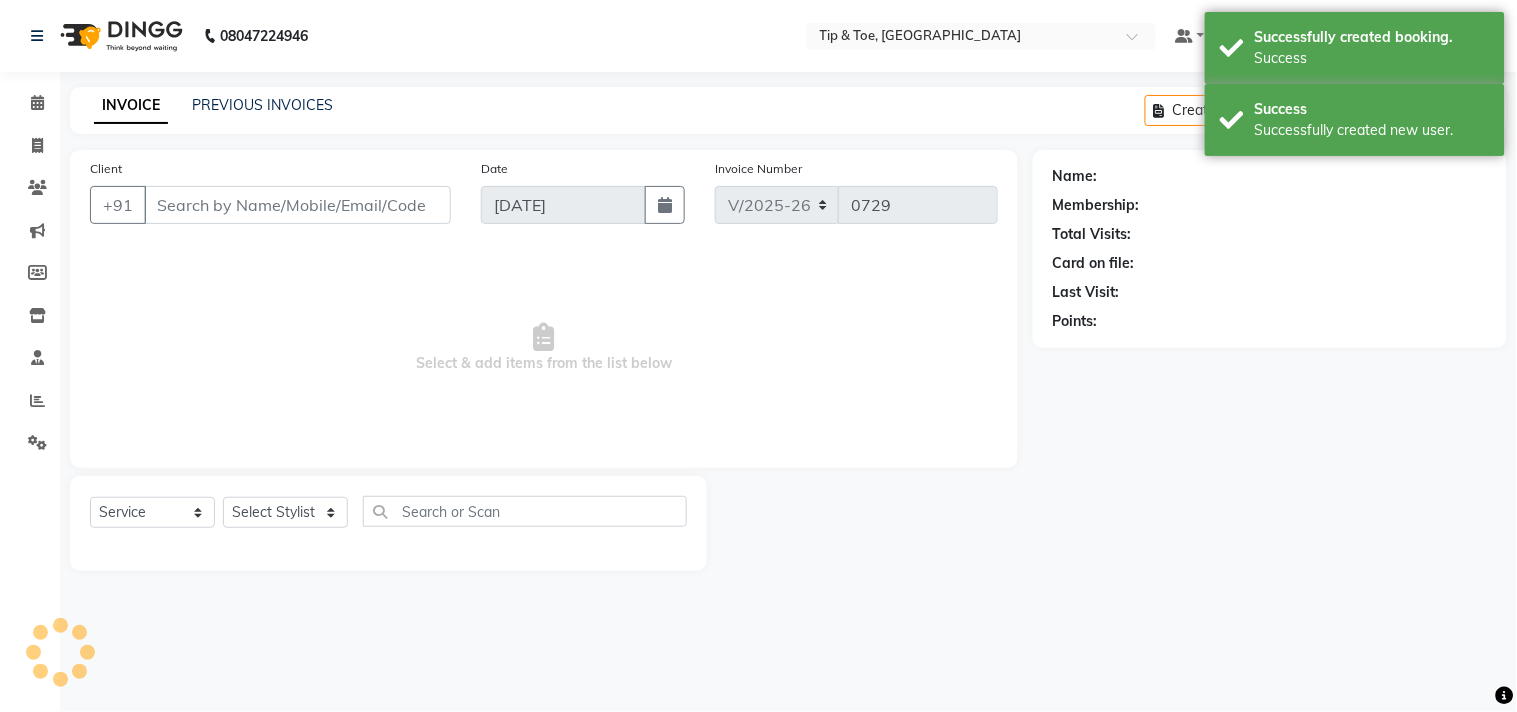 type on "960064739" 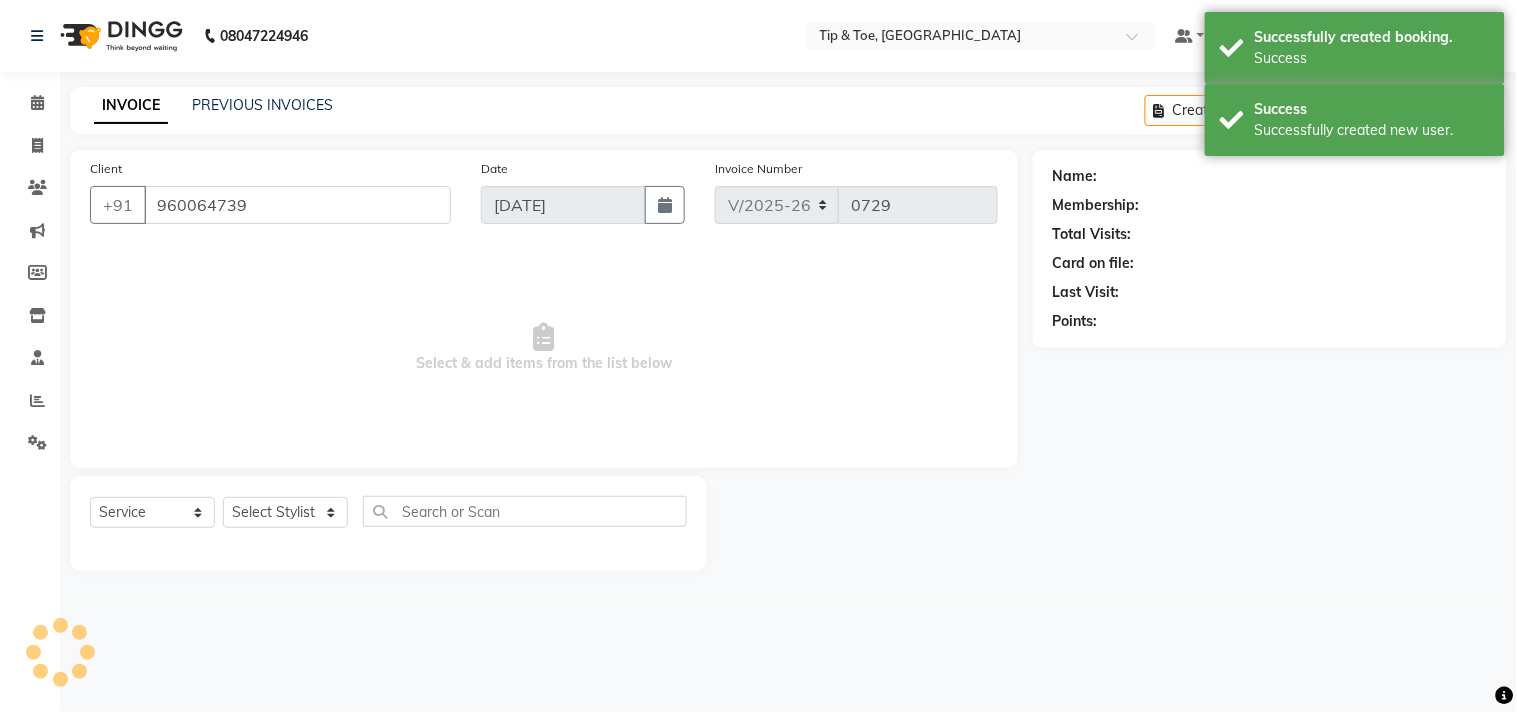 select on "39914" 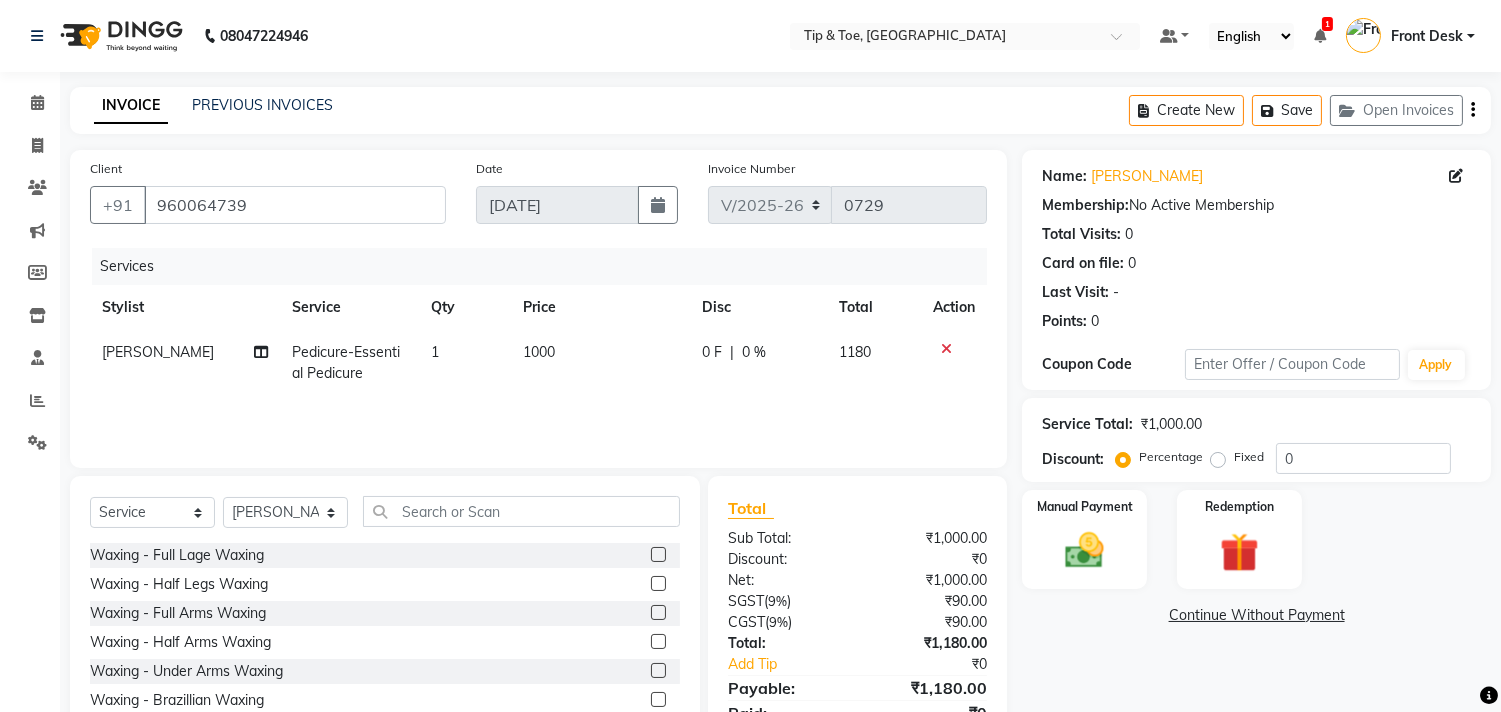 scroll, scrollTop: 88, scrollLeft: 0, axis: vertical 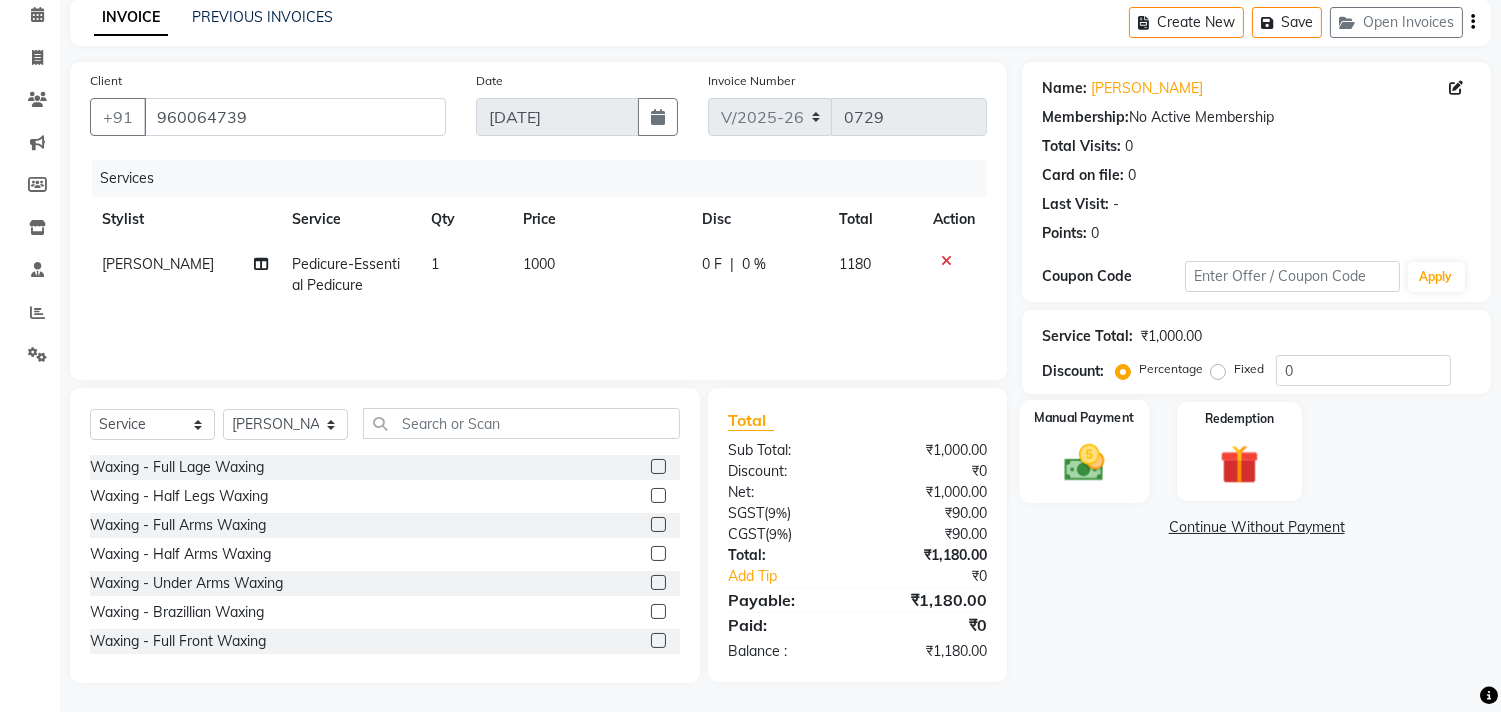 click 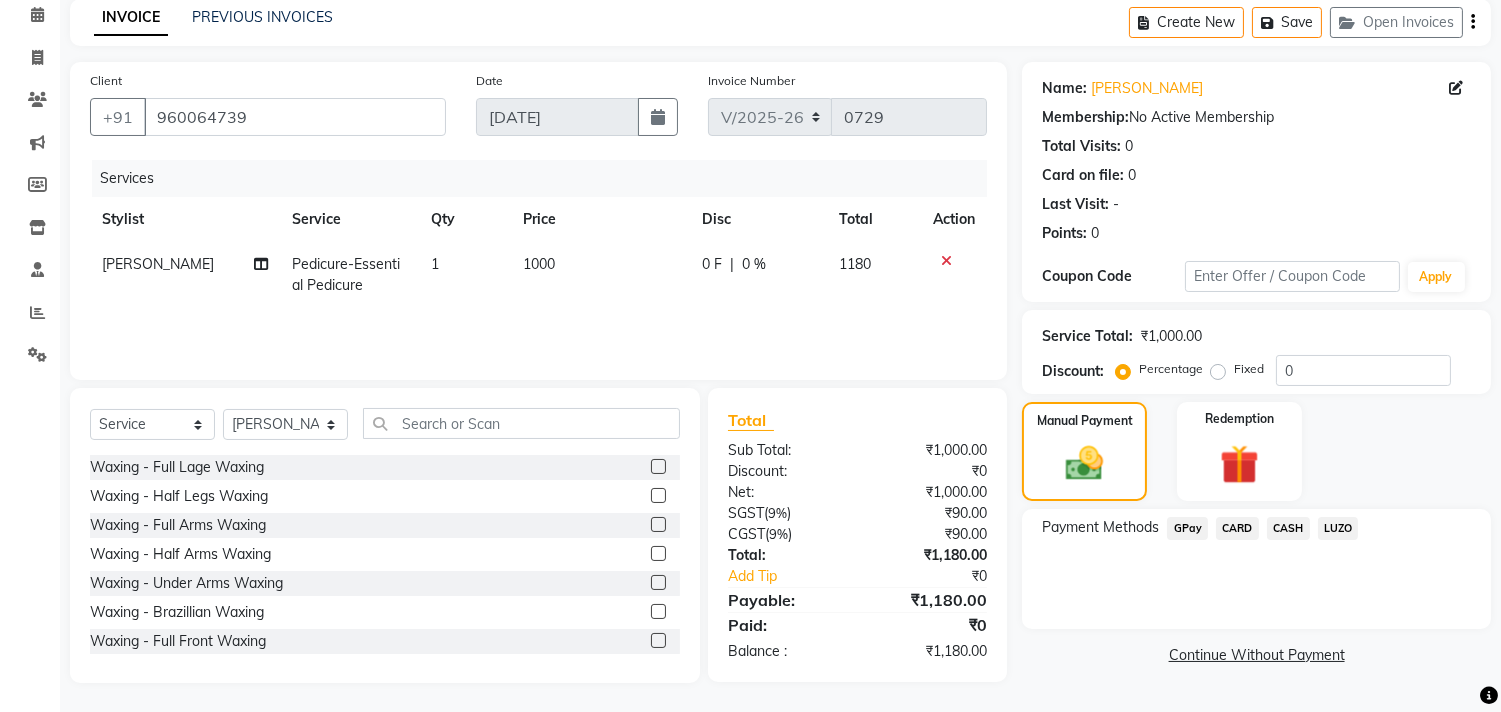 click on "GPay" 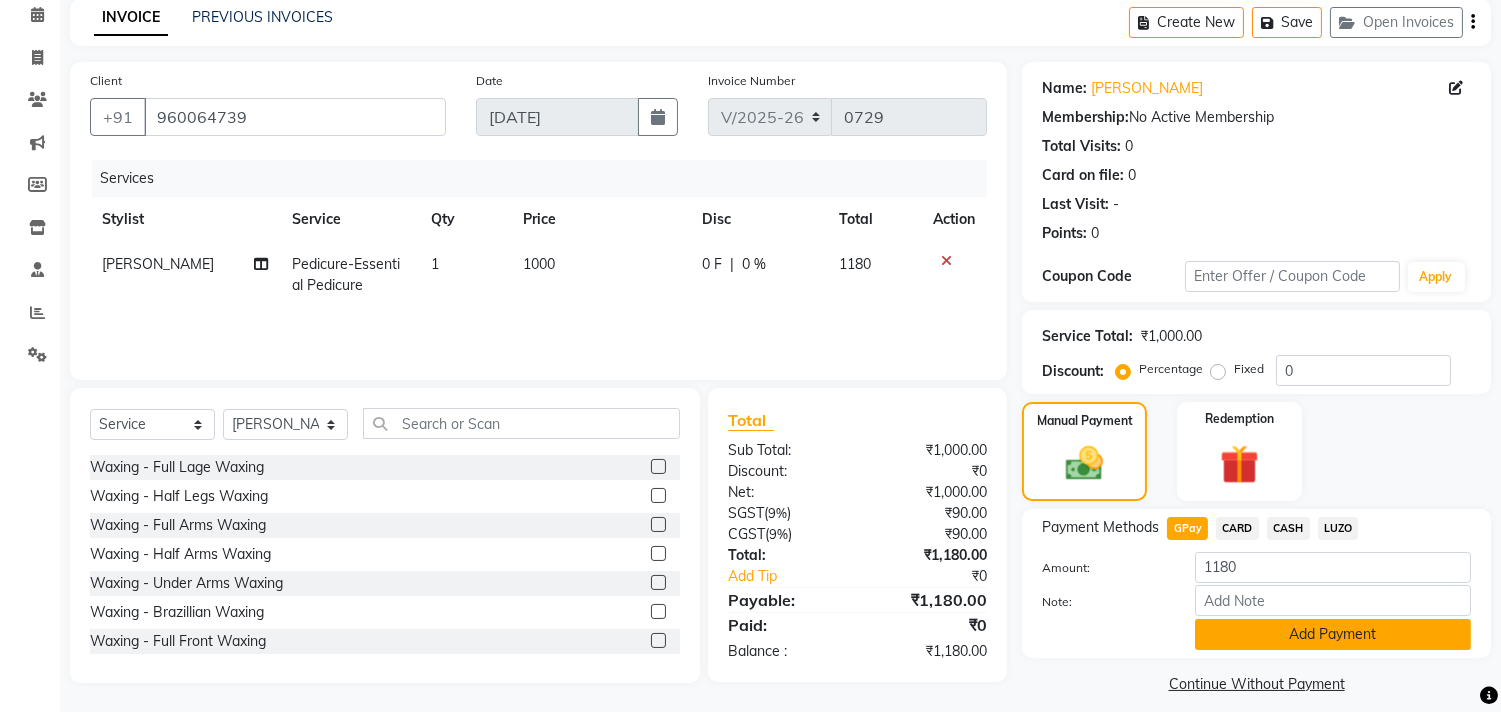 click on "Add Payment" 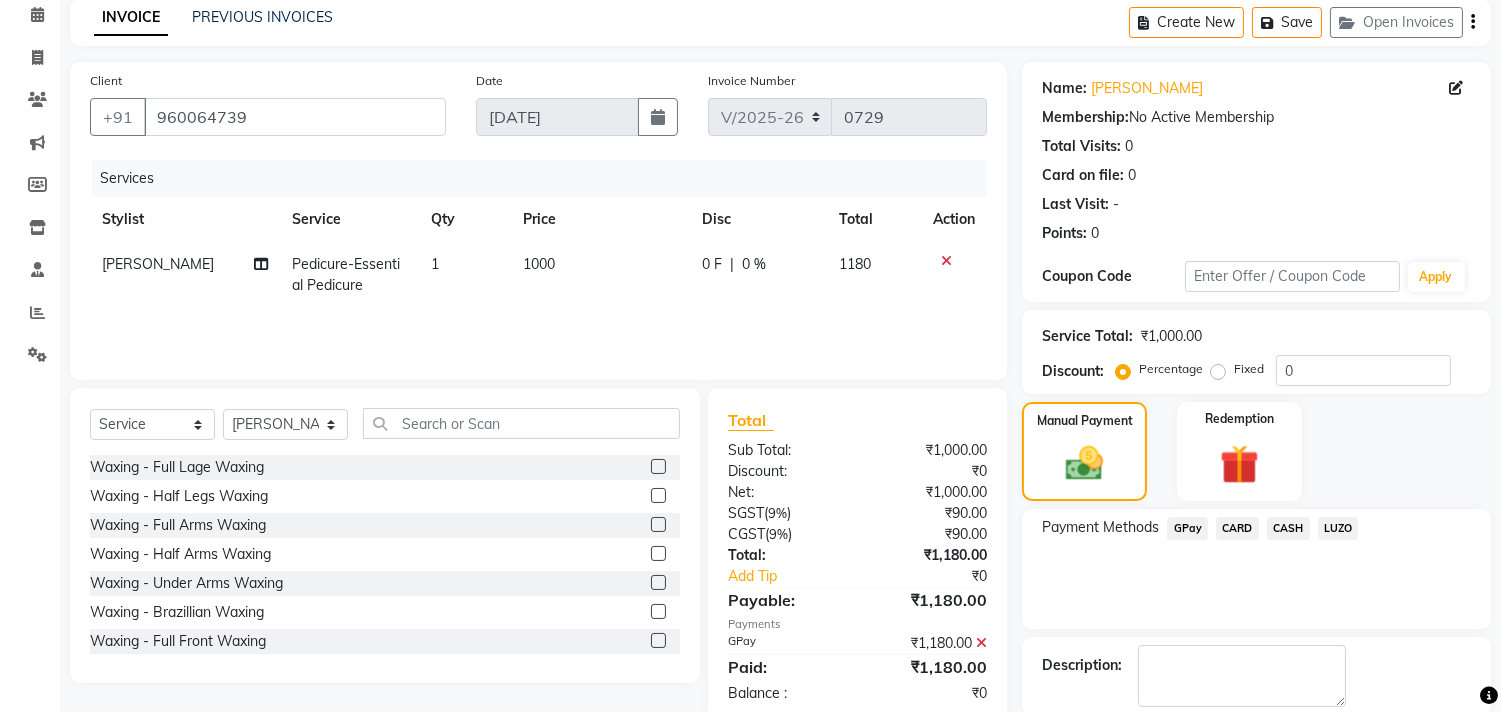 scroll, scrollTop: 187, scrollLeft: 0, axis: vertical 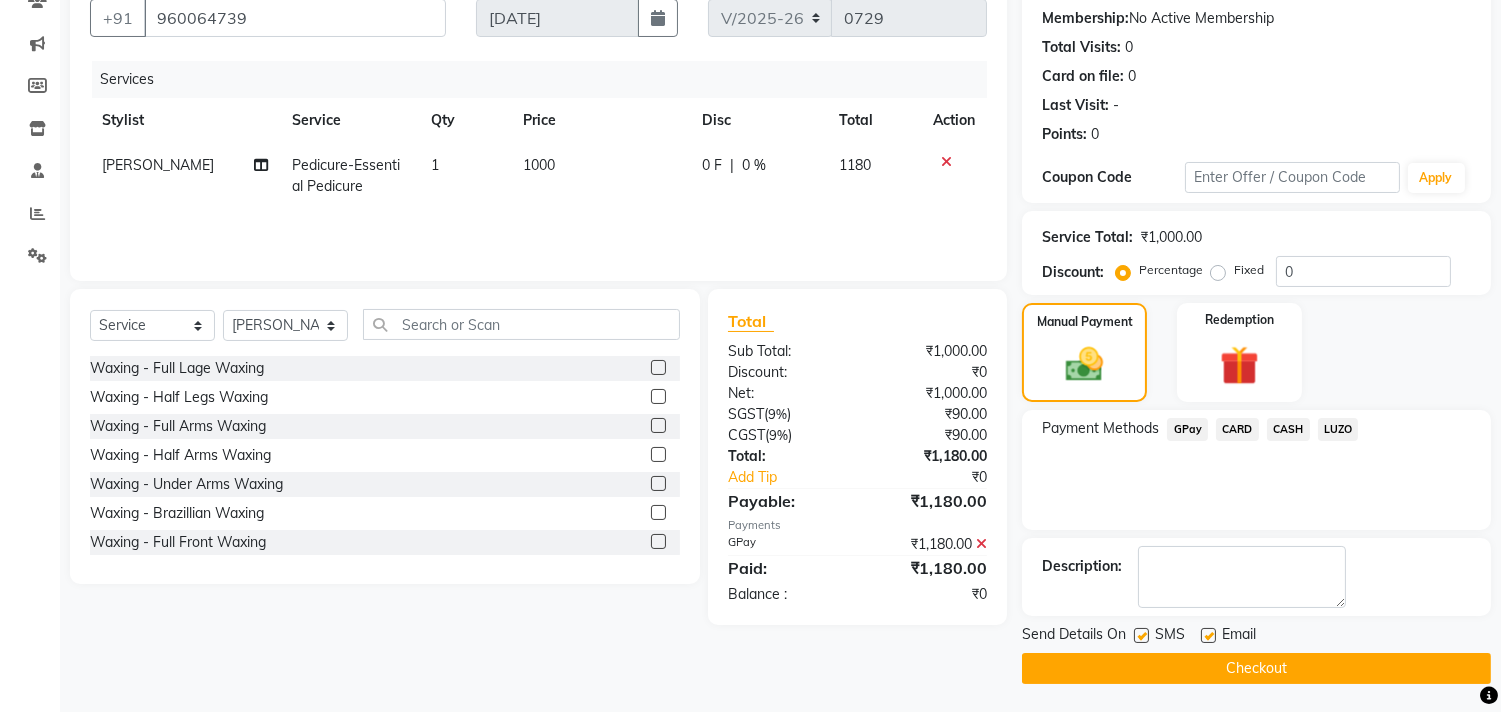 click on "Checkout" 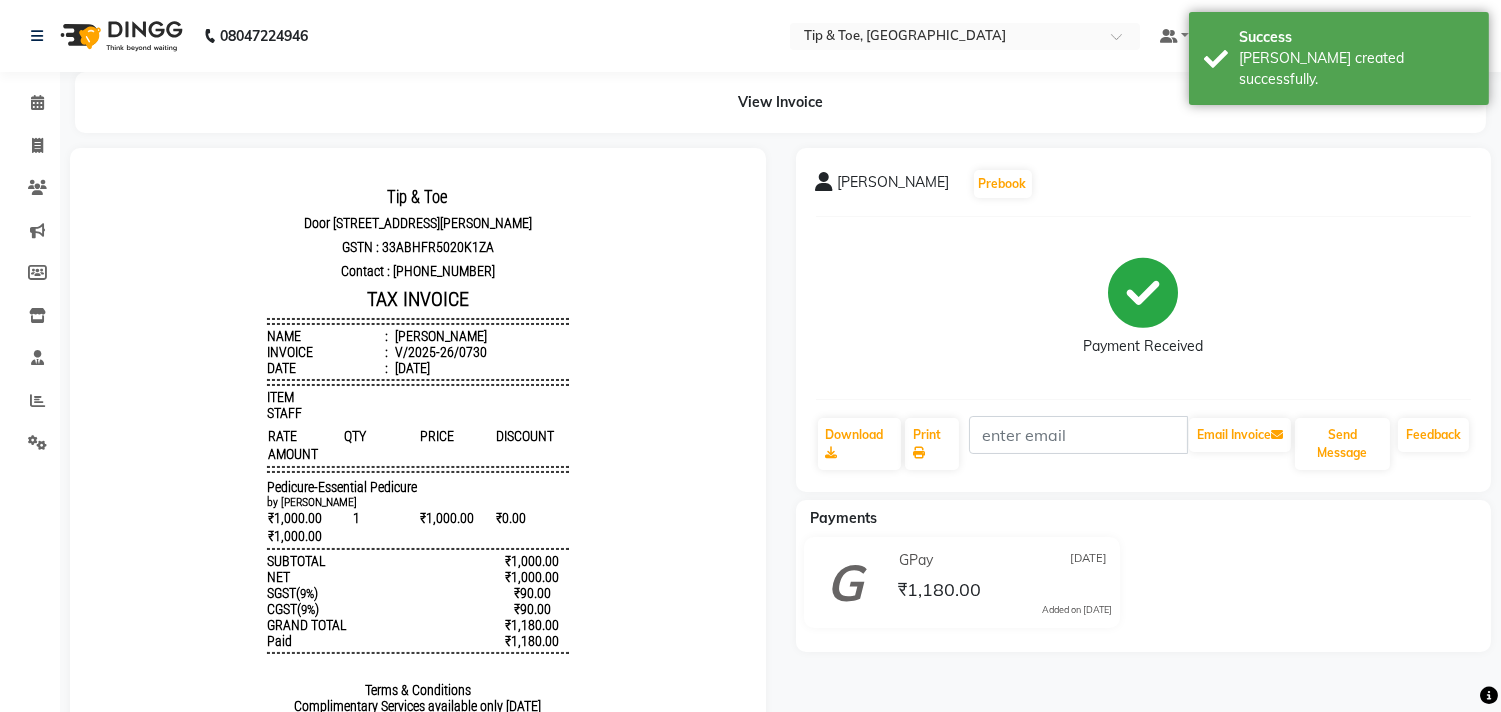 scroll, scrollTop: 0, scrollLeft: 0, axis: both 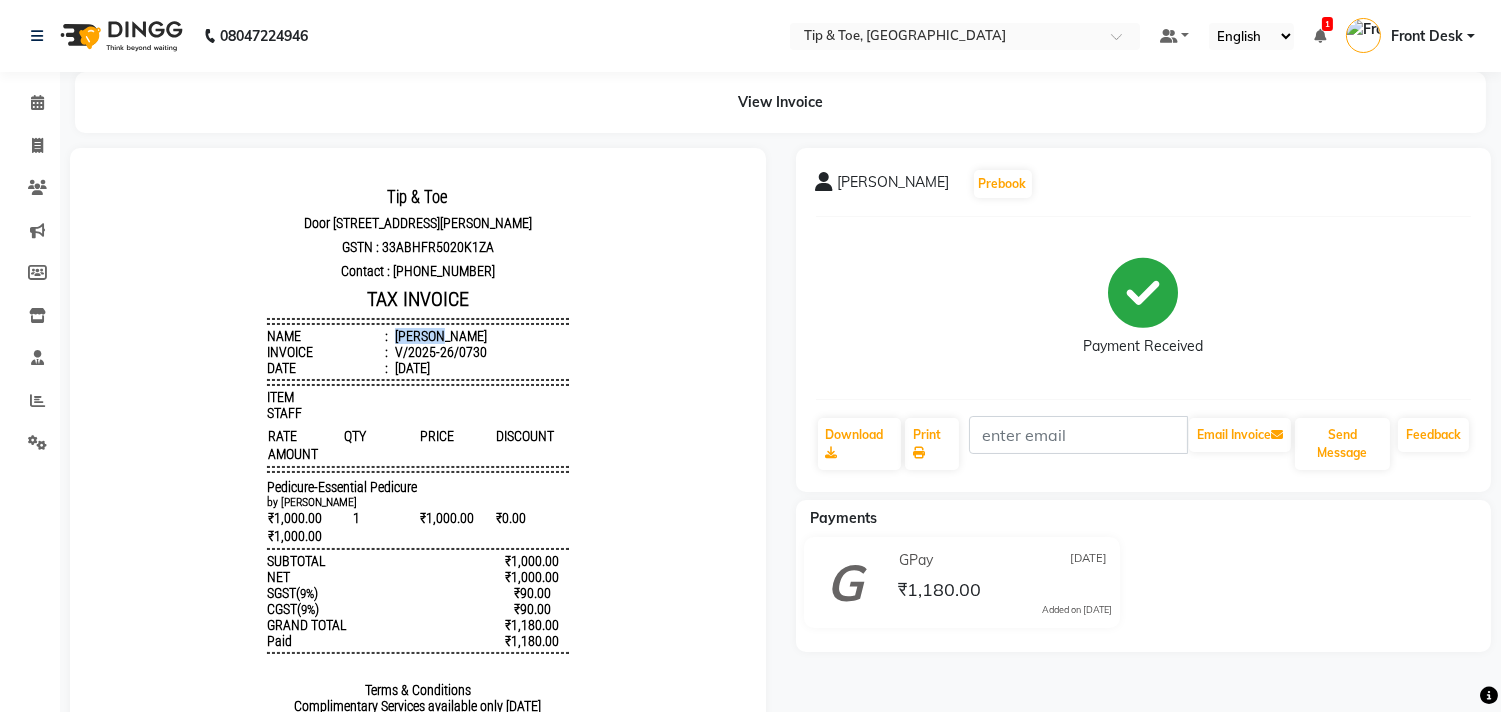 drag, startPoint x: 377, startPoint y: 356, endPoint x: 445, endPoint y: 346, distance: 68.73136 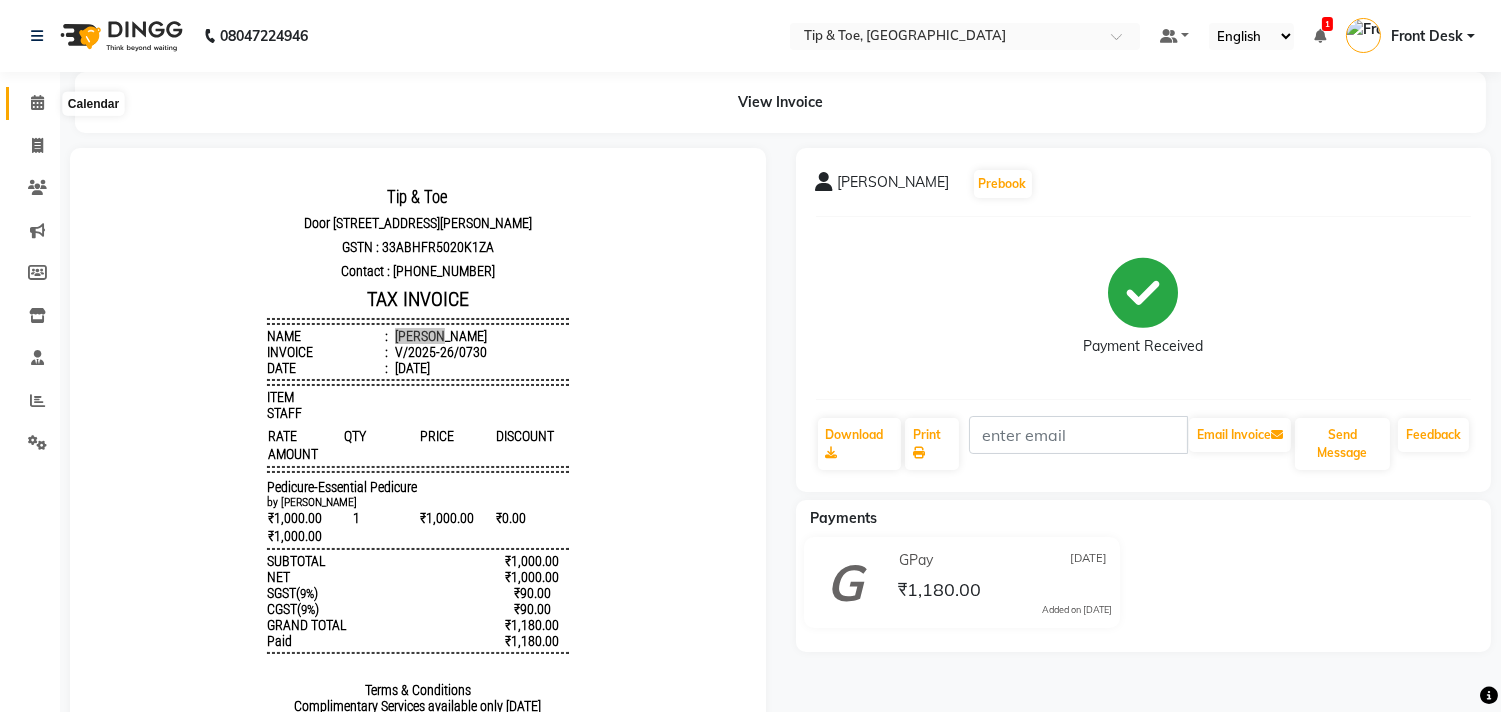 click 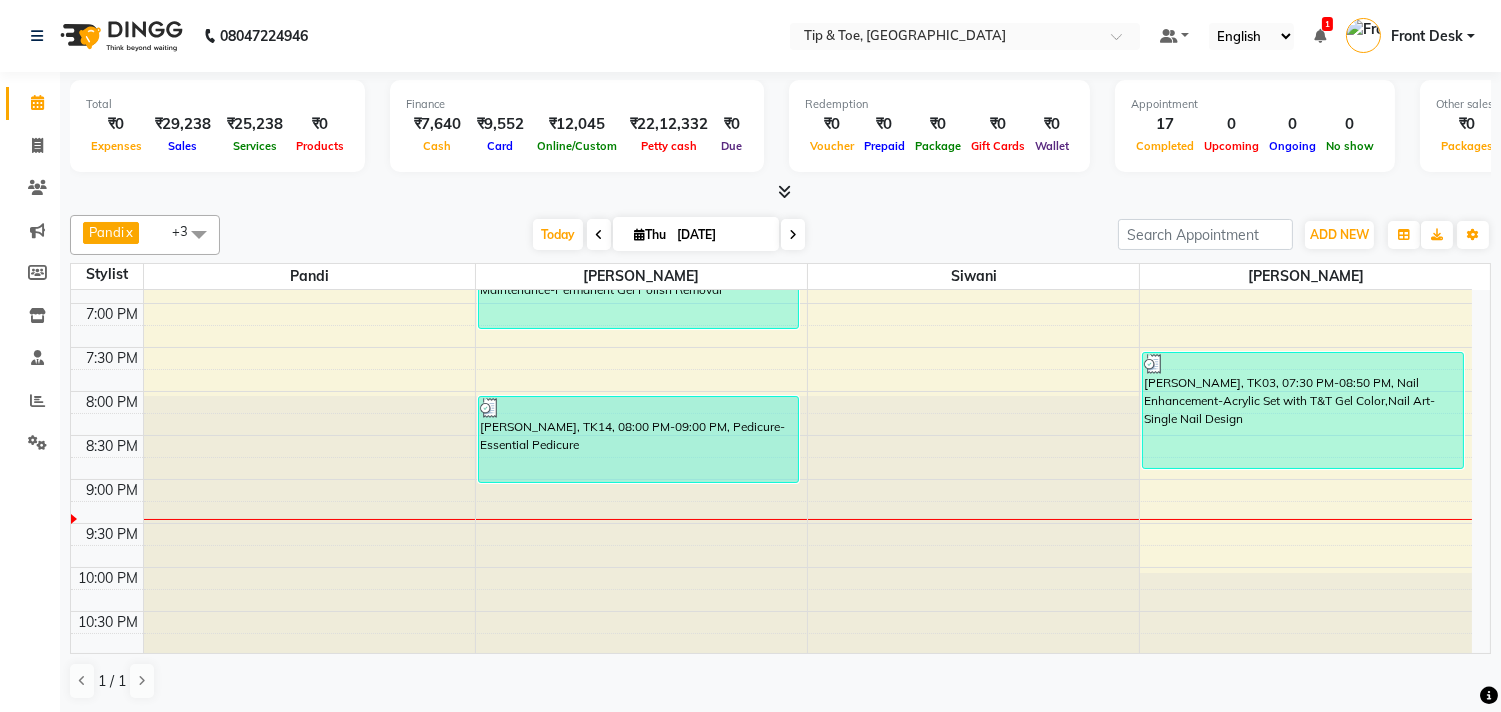 scroll, scrollTop: 873, scrollLeft: 0, axis: vertical 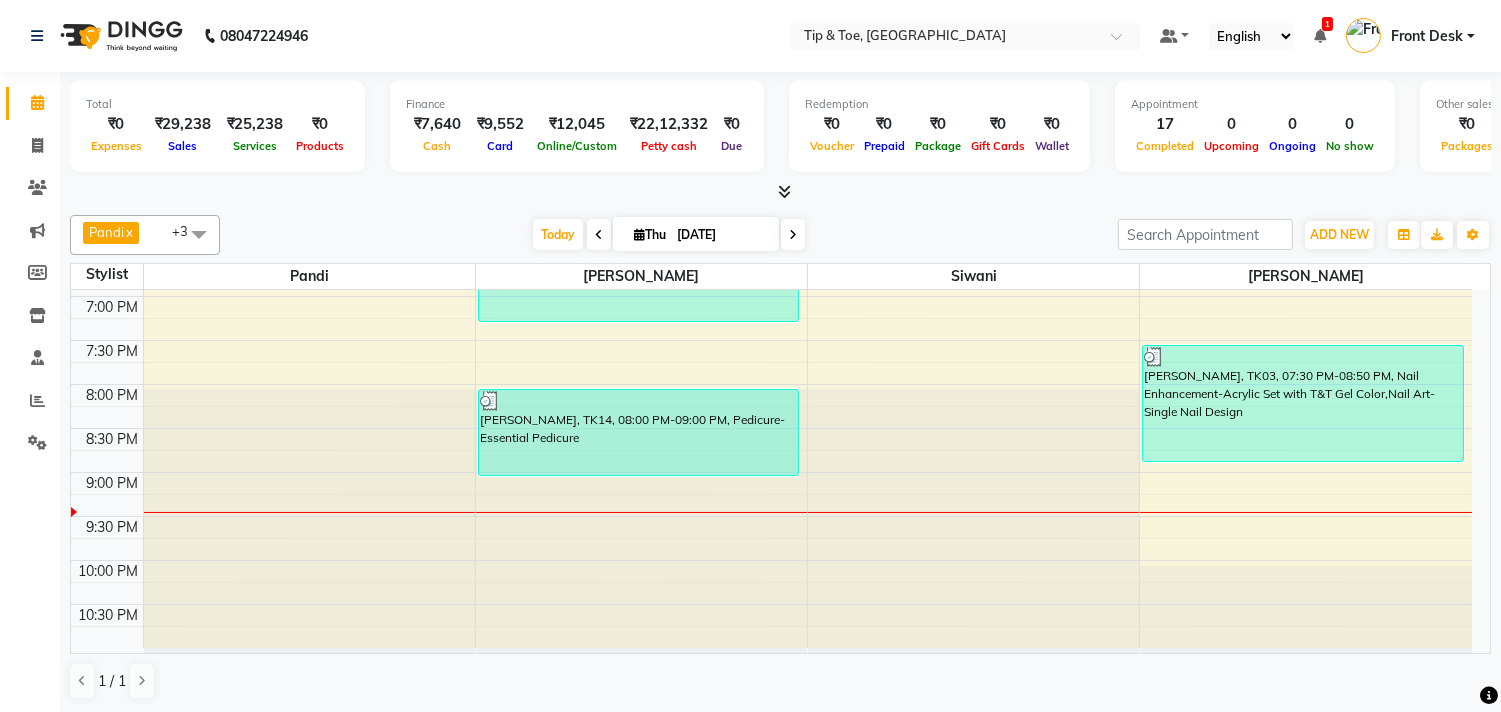 click on "9:00 AM 9:30 AM 10:00 AM 10:30 AM 11:00 AM 11:30 AM 12:00 PM 12:30 PM 1:00 PM 1:30 PM 2:00 PM 2:30 PM 3:00 PM 3:30 PM 4:00 PM 4:30 PM 5:00 PM 5:30 PM 6:00 PM 6:30 PM 7:00 PM 7:30 PM 8:00 PM 8:30 PM 9:00 PM 9:30 PM 10:00 PM 10:30 PM     manju, TK11, 03:00 PM-03:30 PM, Nail Enhancement-Glitter Gel Polish     manju, TK11, 03:00 PM-03:30 PM, Nail Maintenance-Permanent Gel Polish Removal     manju, TK11, 03:15 PM-04:00 PM, Nail Enhancement-Permanent Gel Polish     [PERSON_NAME] mam, TK06, 11:30 AM-12:30 PM, Nail Enhancement-Permanent Gel Polish     [PERSON_NAME], TK09, 04:00 PM-05:00 PM, Eyelashes - Single Line Lashes Extension     [PERSON_NAME], TK05, 05:00 PM-06:00 PM, Nail Enhancement-Acrylic Set with T&T Gel Color     monika mam, TK06, 11:30 AM-12:00 PM,  Vedic Valley Pedicure     monika mam, TK06, 12:00 PM-12:30 PM, Nail Enhancement-Permanent Gel Polish     [PERSON_NAME], TK07, 02:00 PM-02:30 PM, Pedicure-Essential Pedicure     [PERSON_NAME], TK07, 02:30 PM-03:00 PM, Nail Enhancement-Permanent Gel Polish" at bounding box center [771, 32] 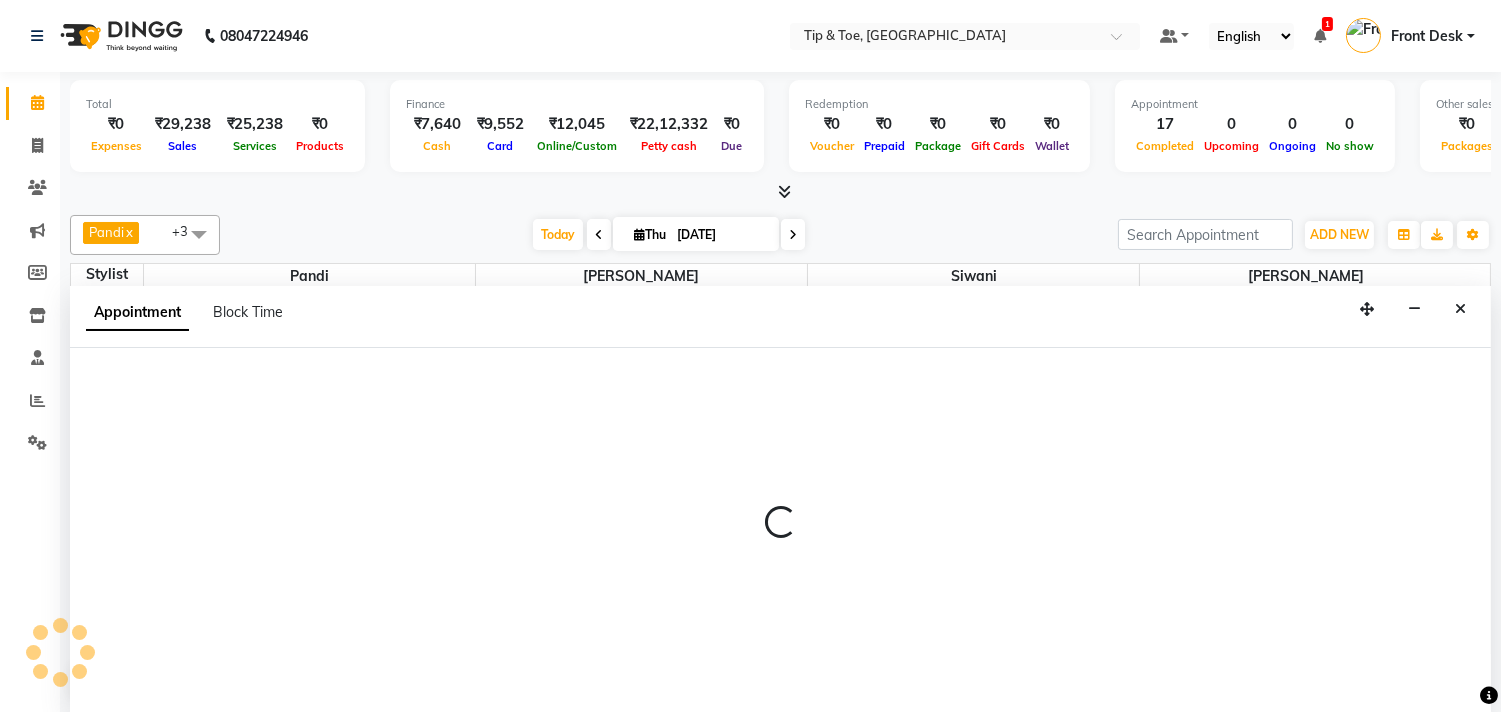 scroll, scrollTop: 1, scrollLeft: 0, axis: vertical 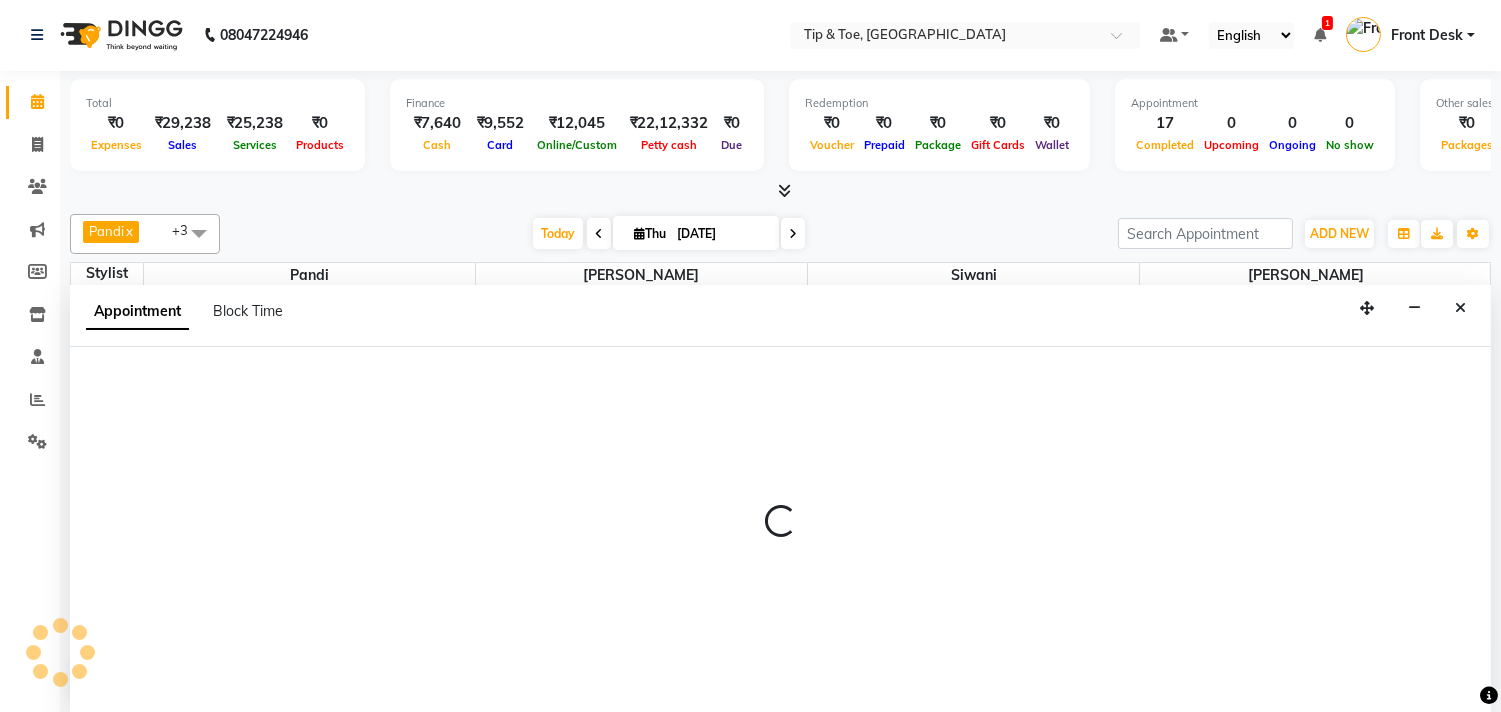 select on "75187" 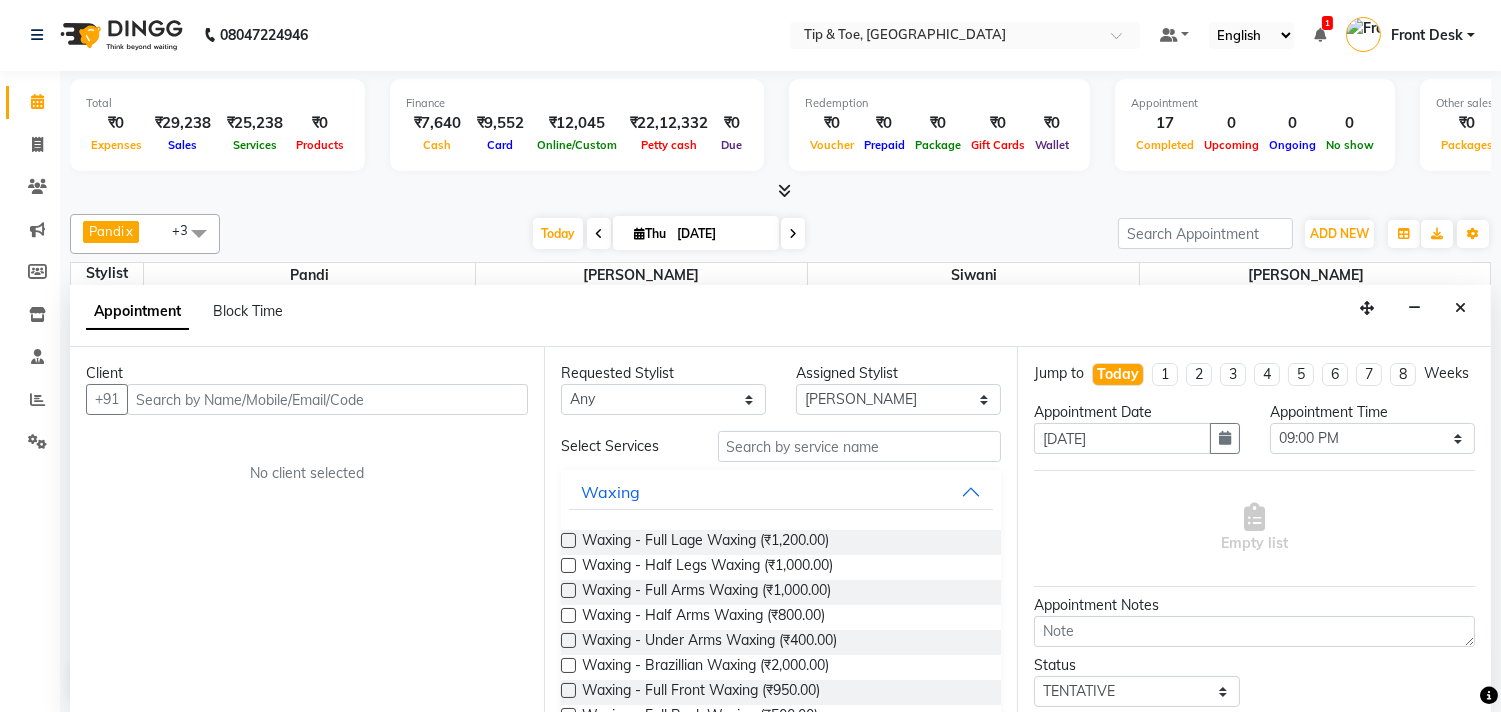 click at bounding box center [327, 399] 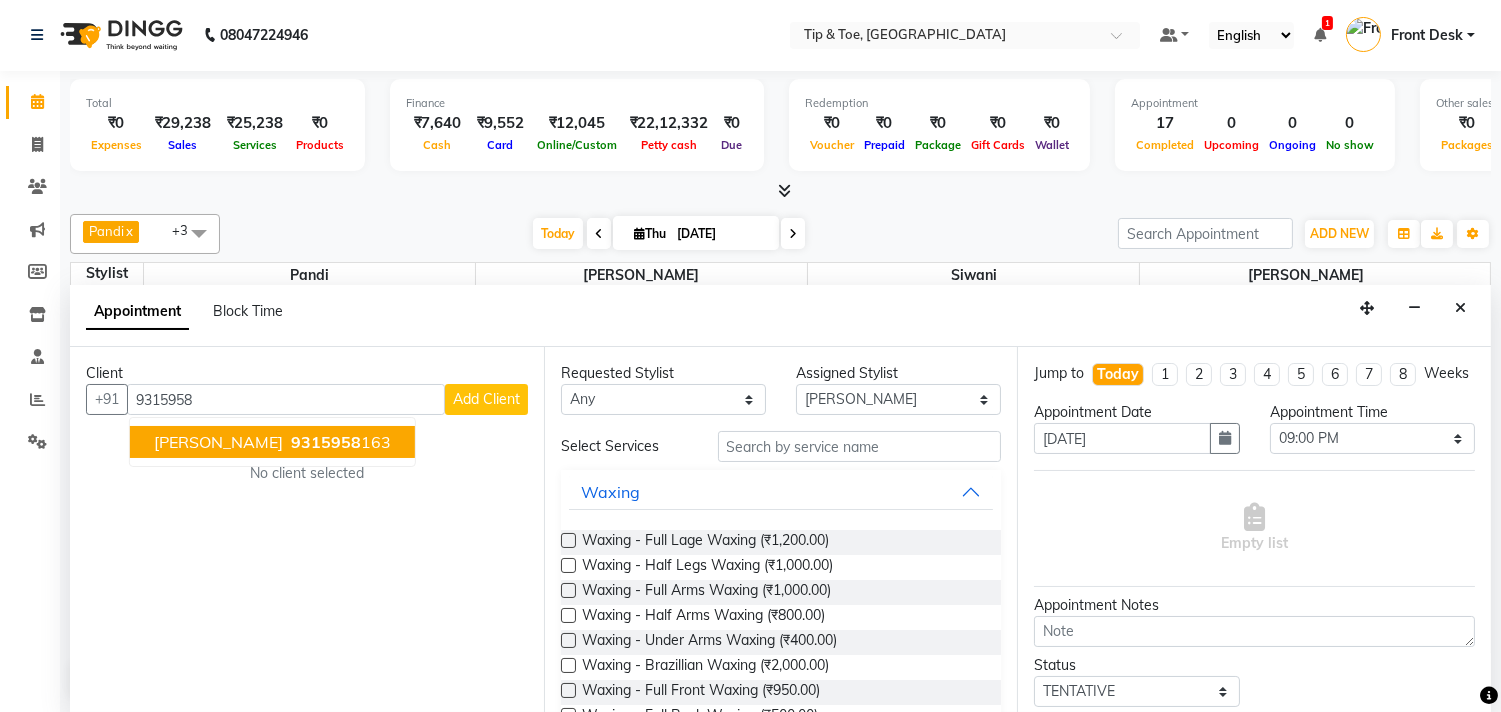 click on "9315958 163" at bounding box center [339, 442] 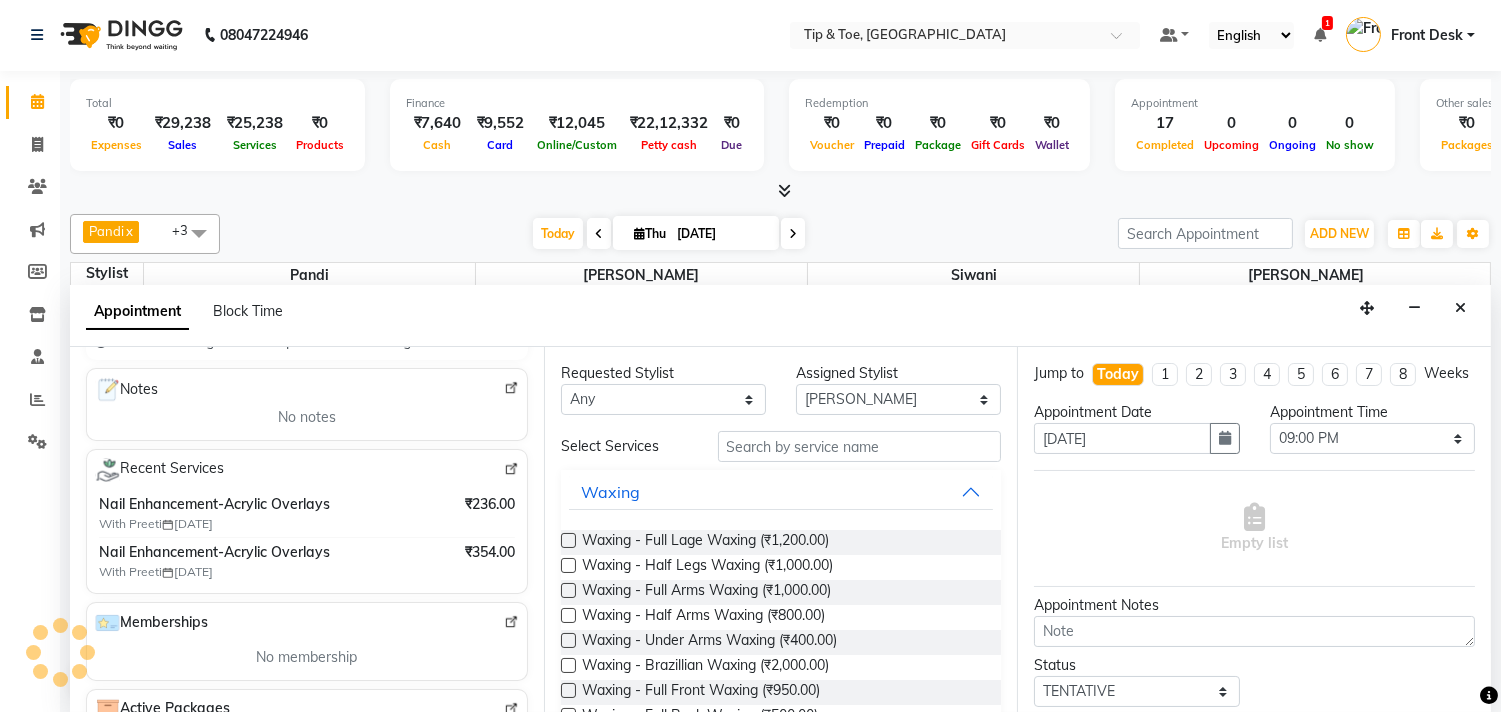 scroll, scrollTop: 203, scrollLeft: 0, axis: vertical 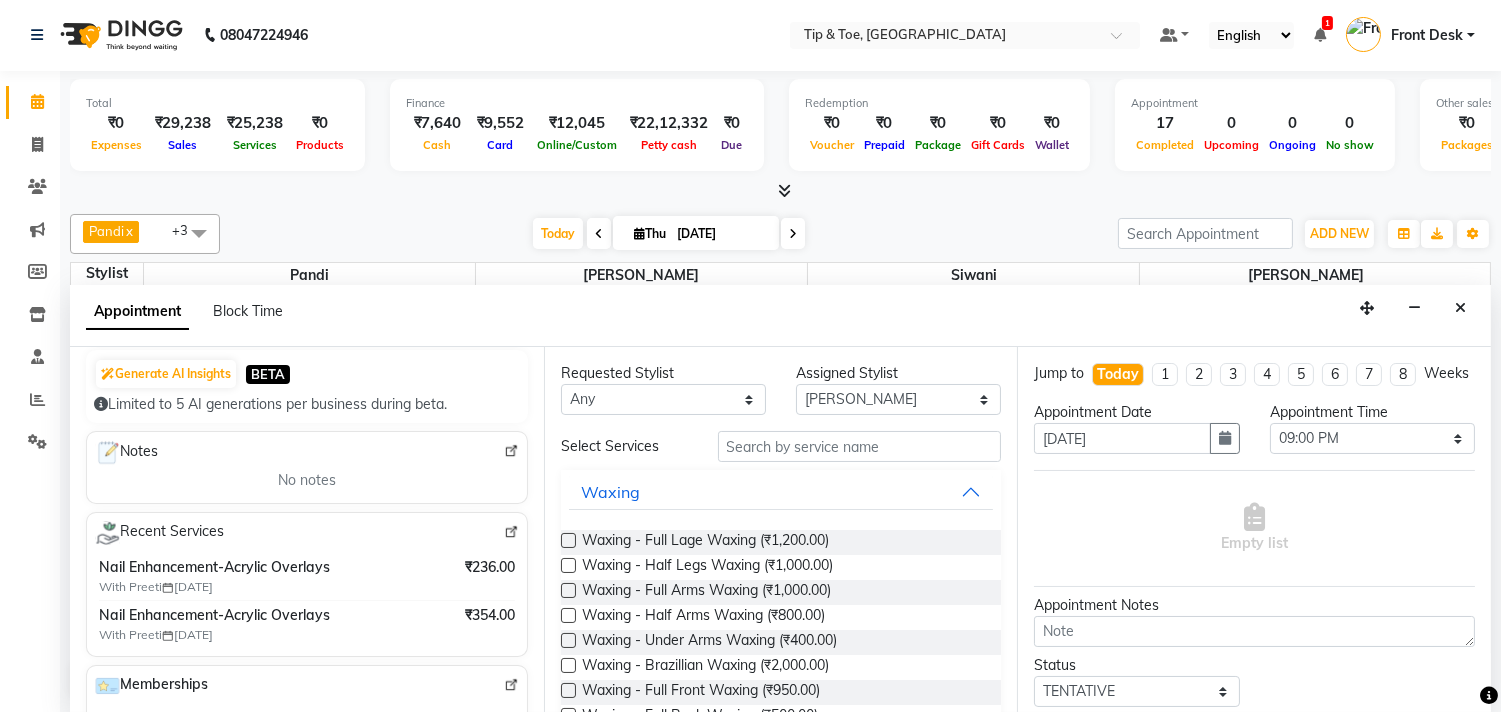 type on "9315958163" 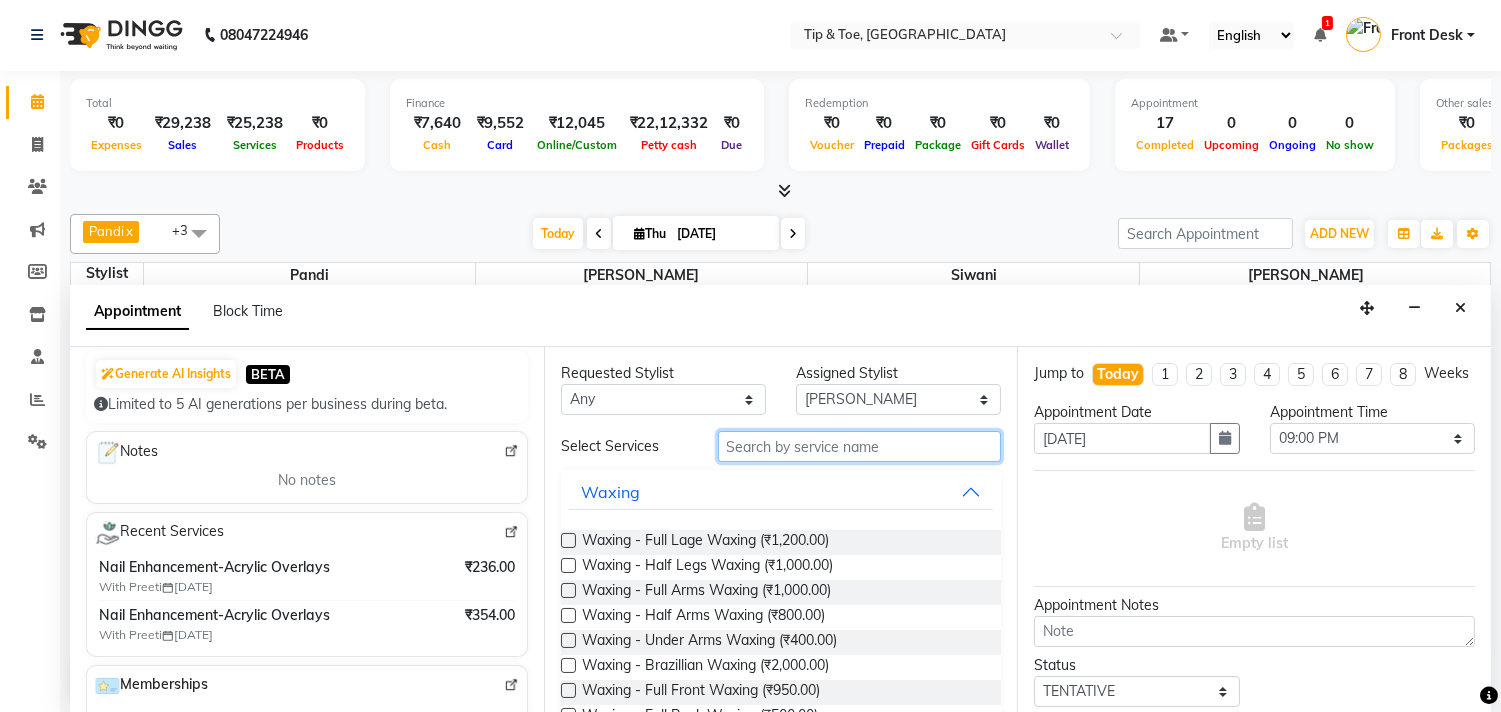 click at bounding box center [860, 446] 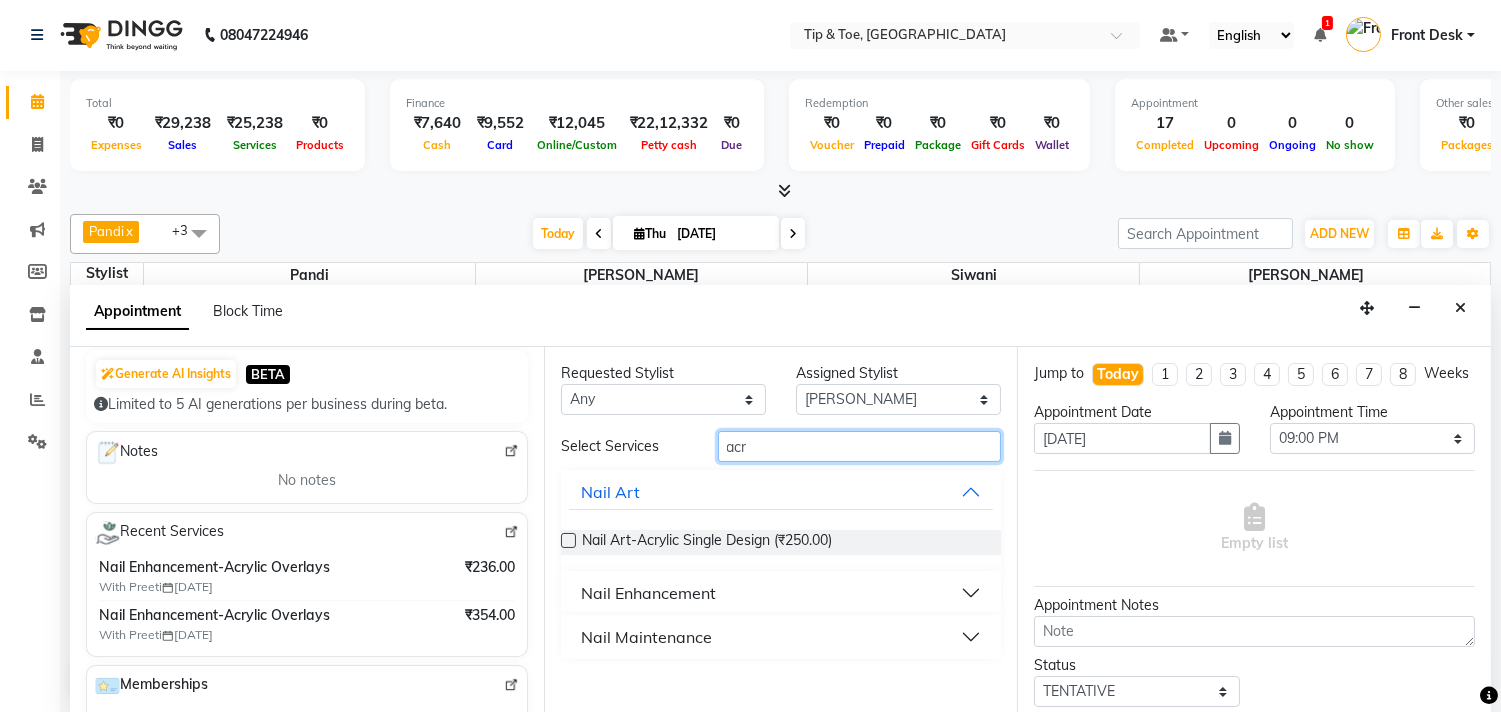 type on "acr" 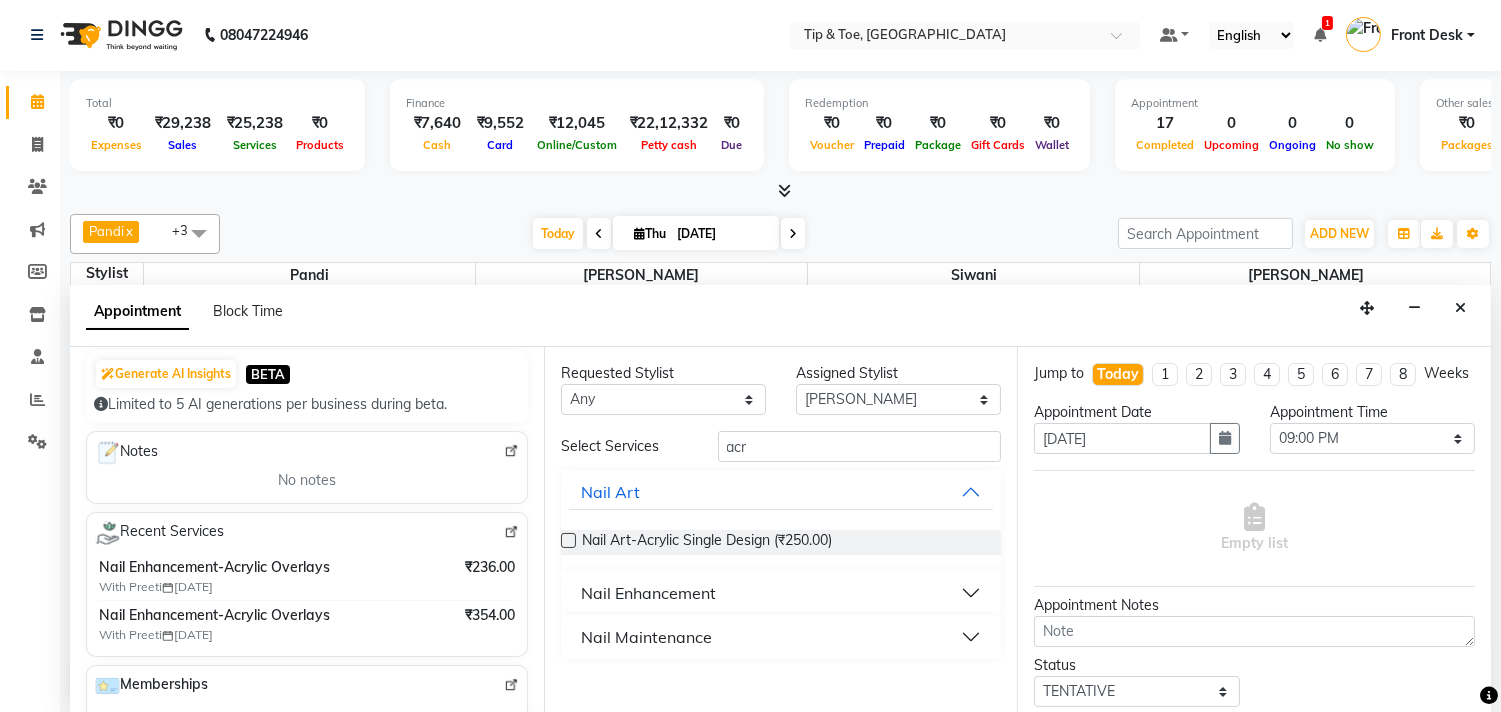 click on "Nail Enhancement" at bounding box center [781, 593] 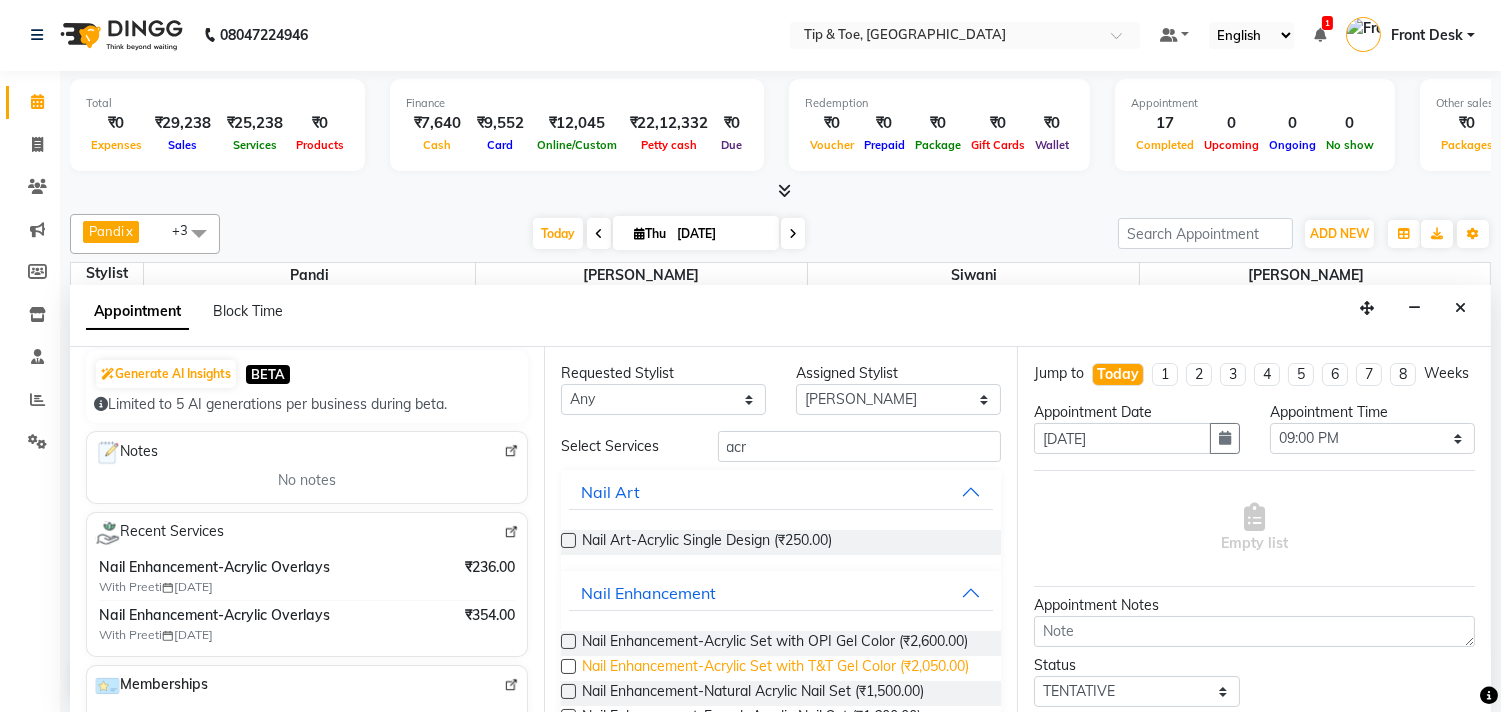 click on "Nail Enhancement-Acrylic Set with T&T Gel Color (₹2,050.00)" at bounding box center (775, 668) 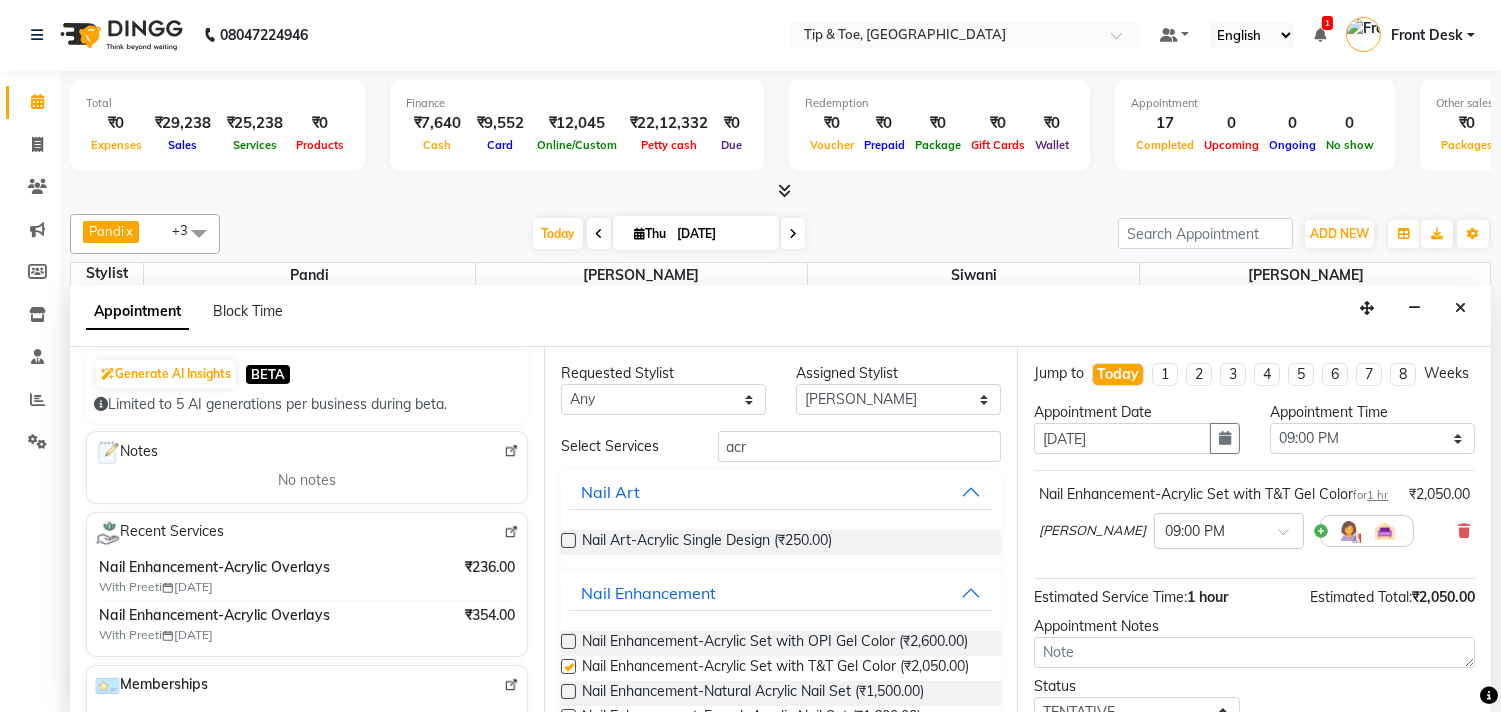 checkbox on "false" 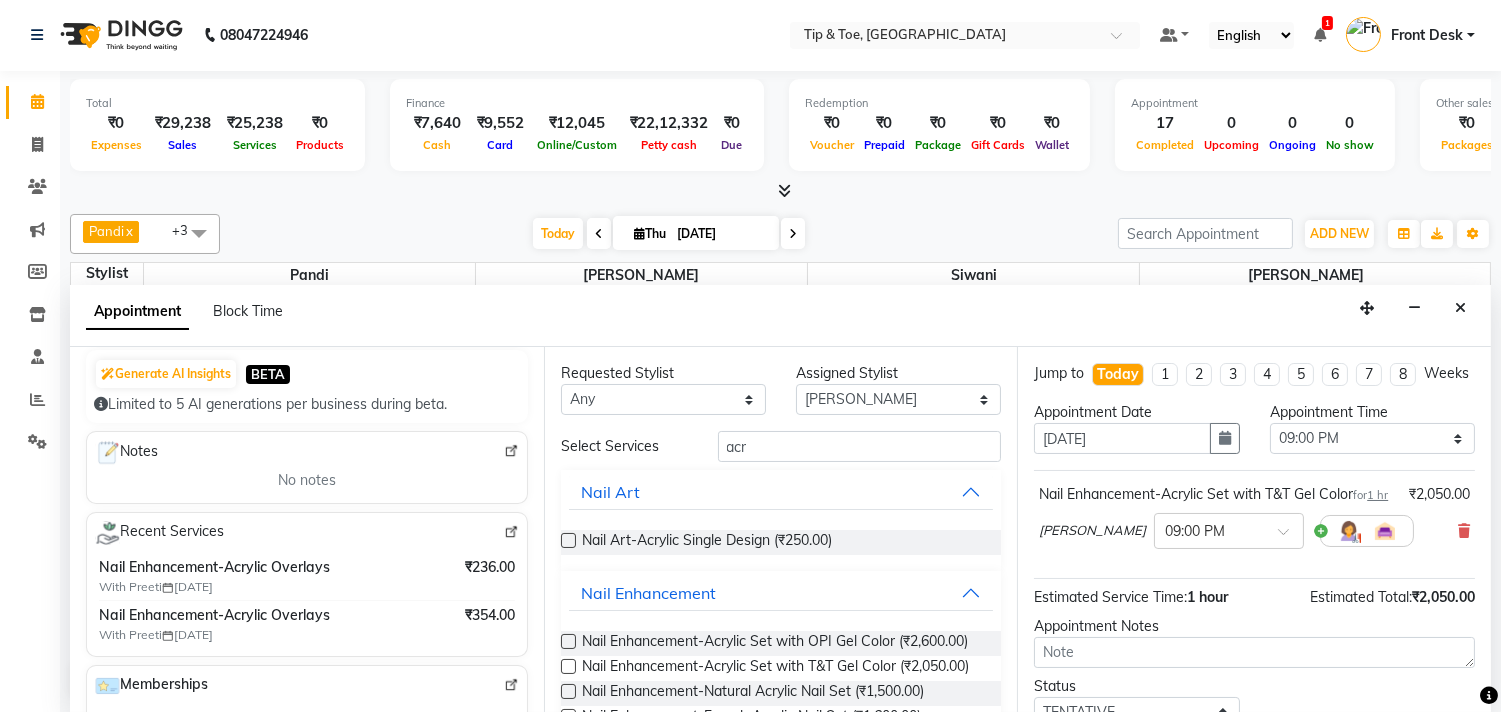 scroll, scrollTop: 181, scrollLeft: 0, axis: vertical 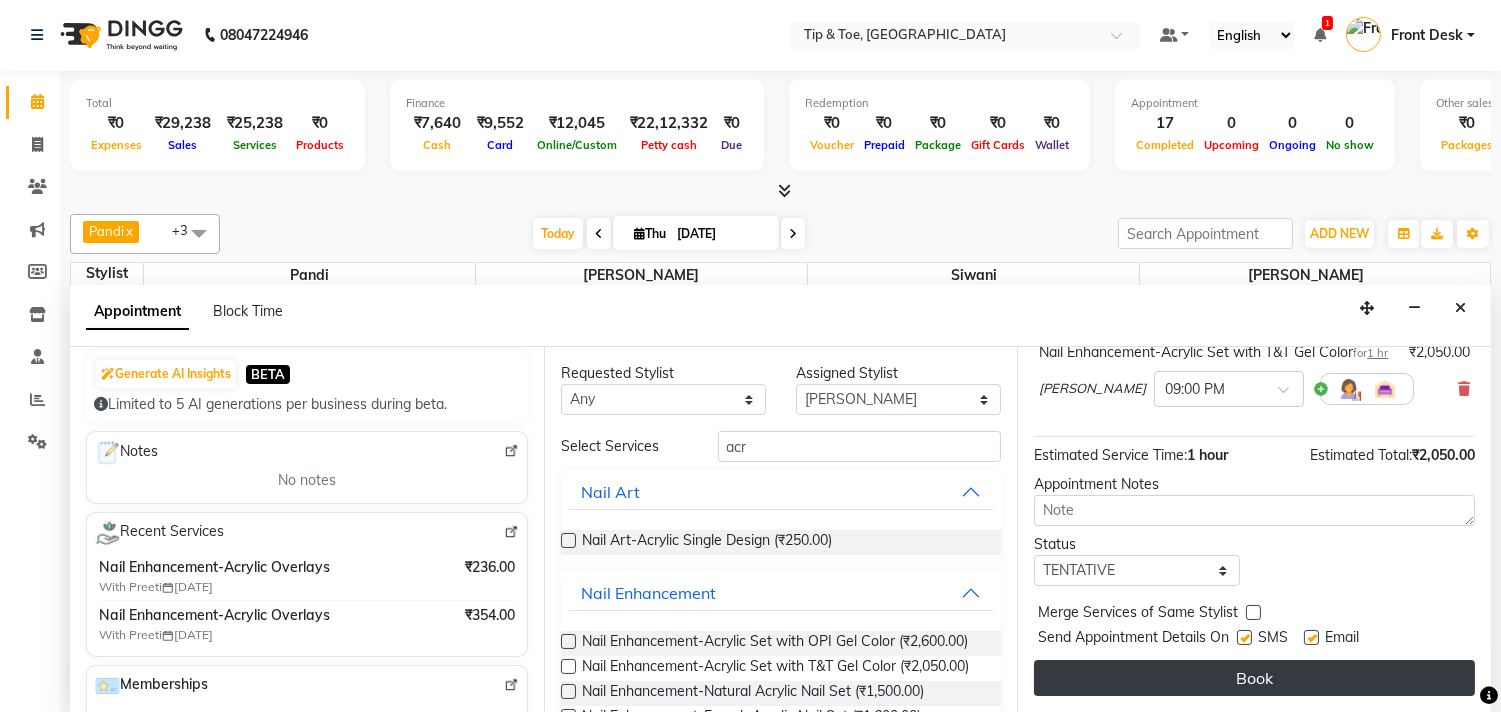 click on "Book" at bounding box center [1254, 678] 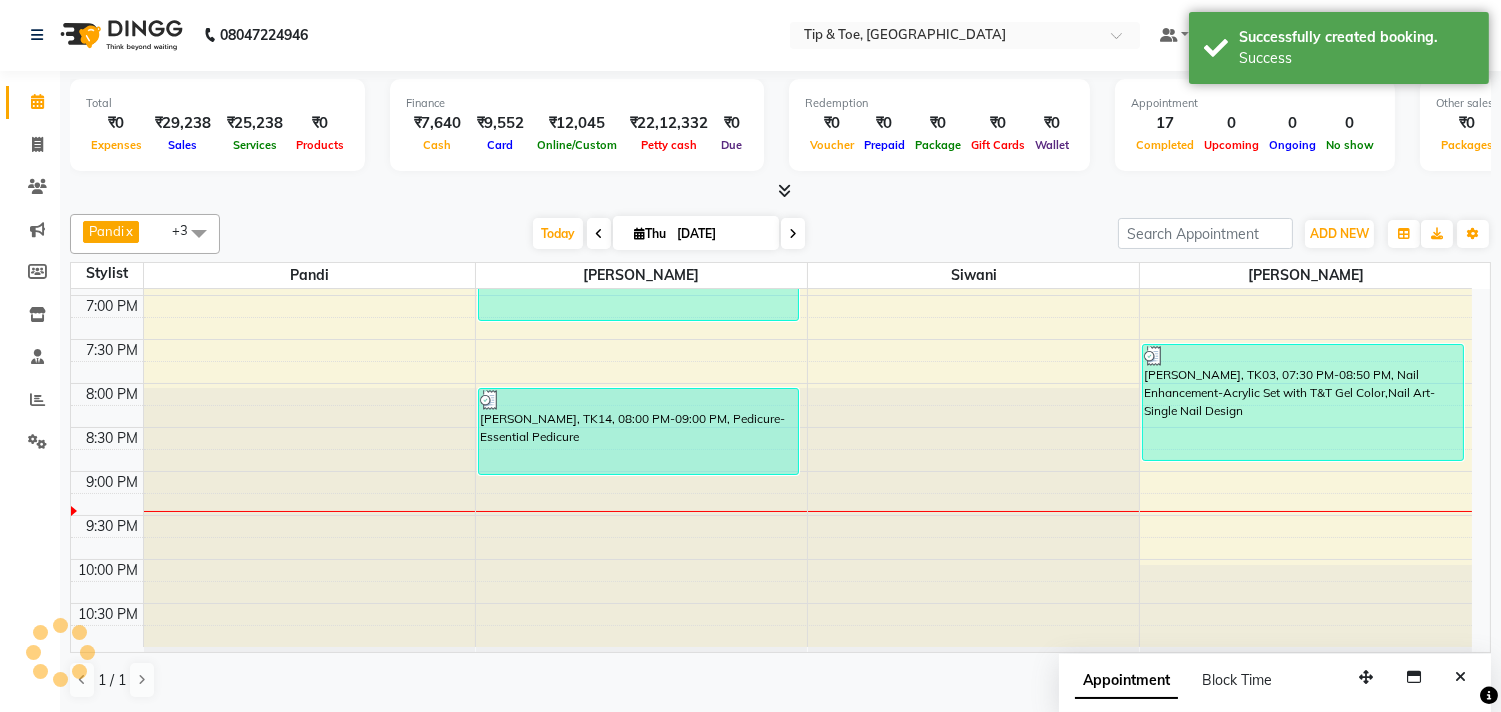 scroll, scrollTop: 0, scrollLeft: 0, axis: both 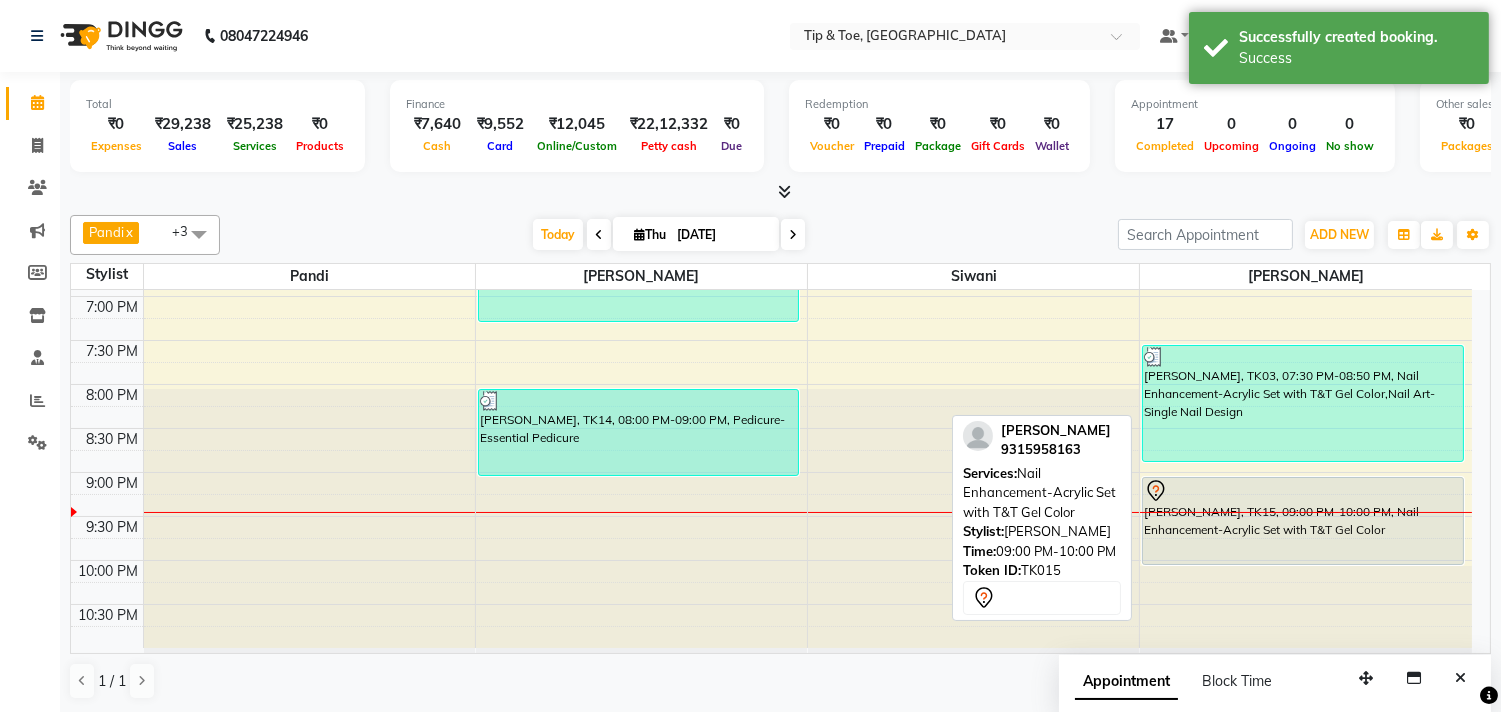 click at bounding box center [1302, 491] 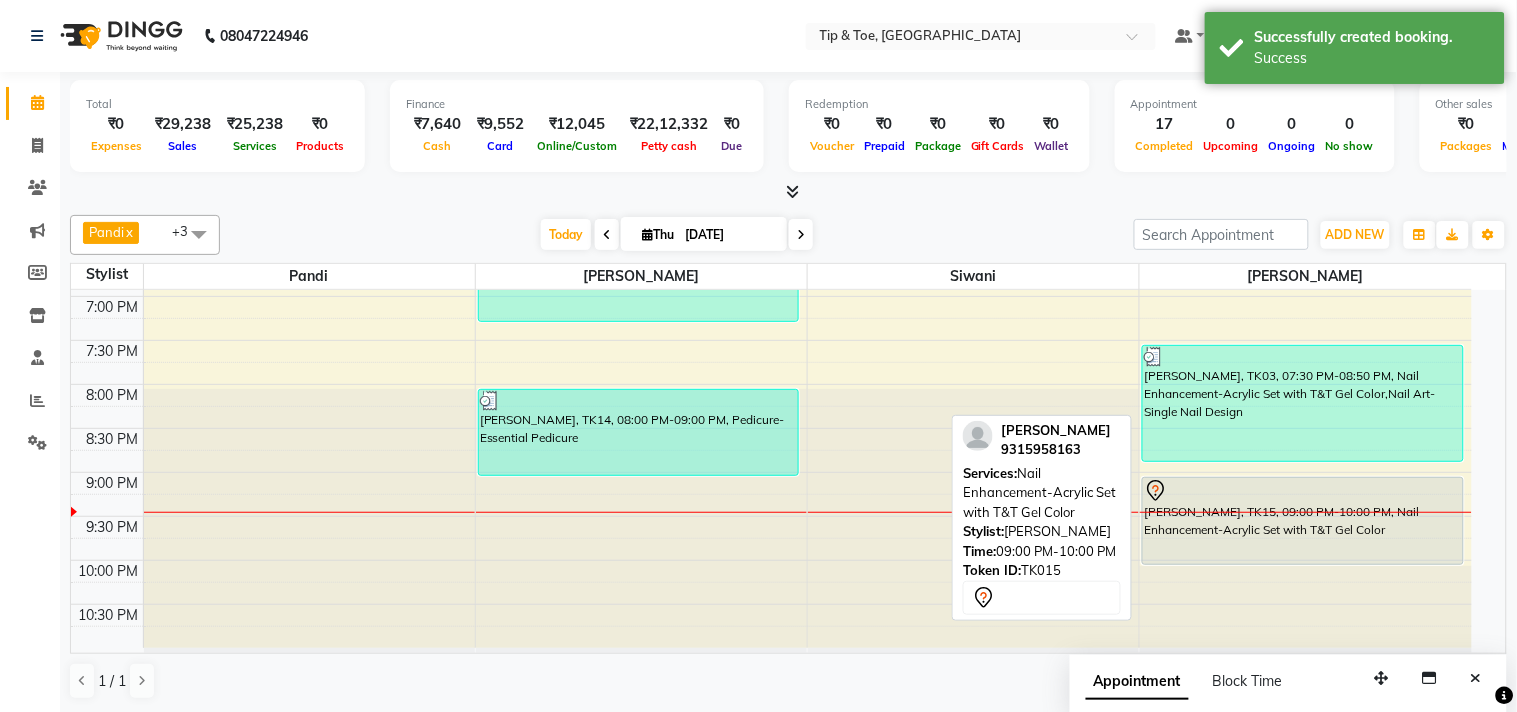 select on "7" 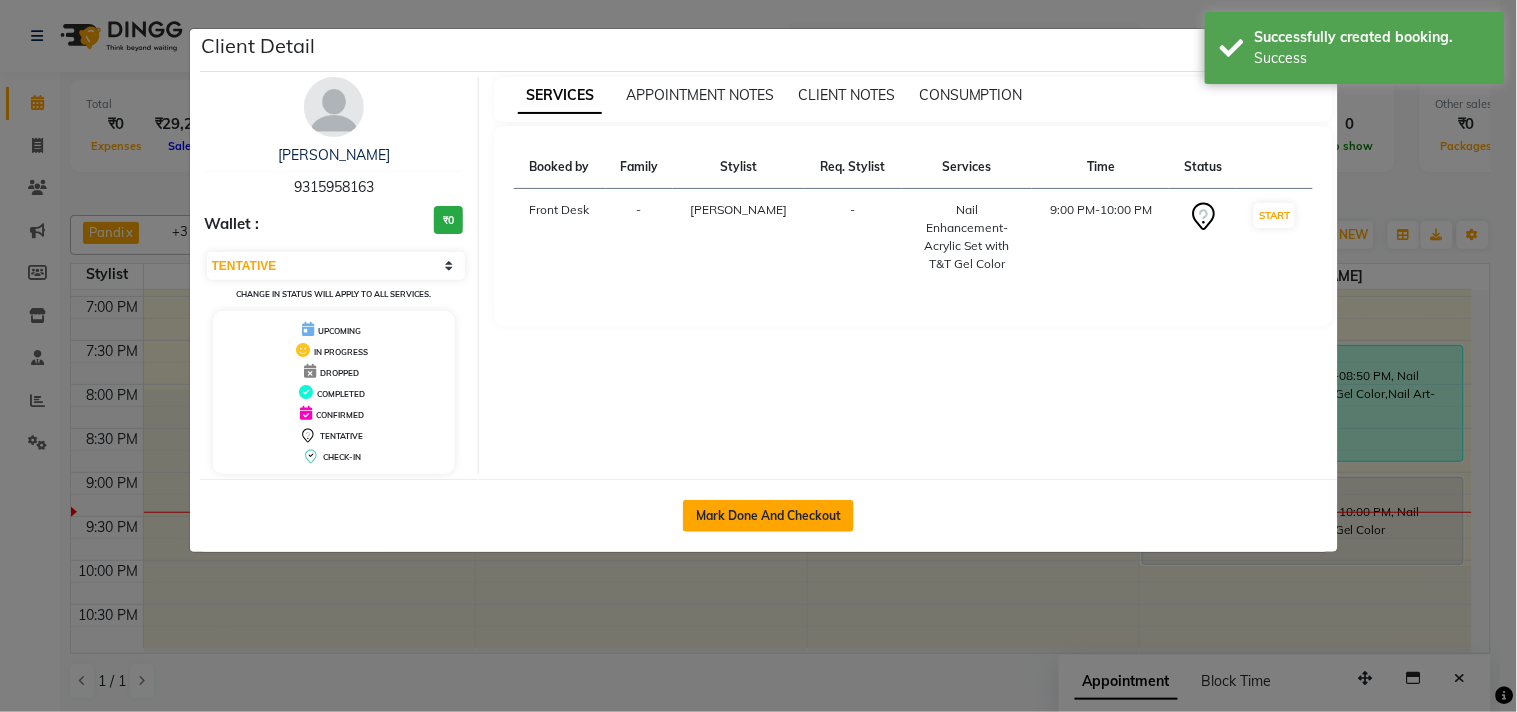 click on "Mark Done And Checkout" 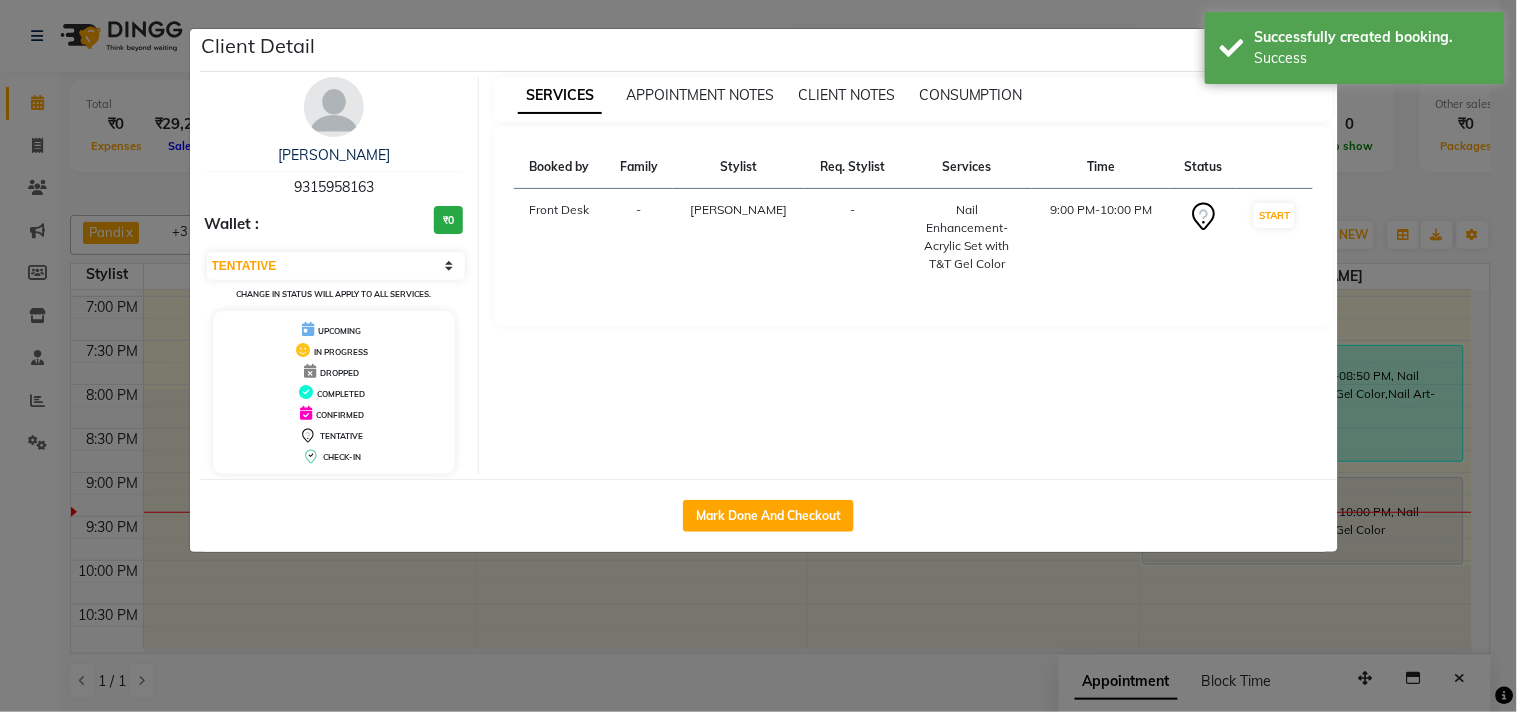 select on "5770" 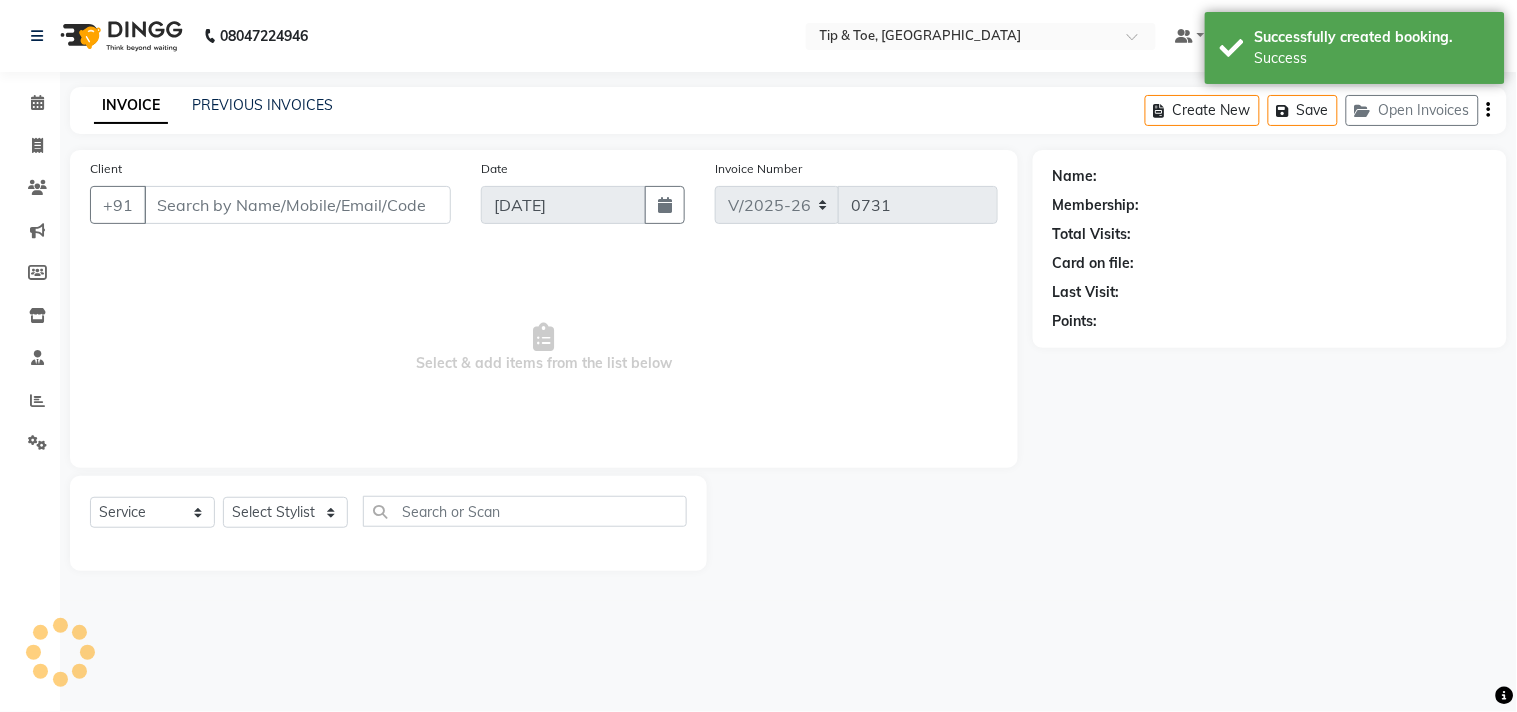 type on "9315958163" 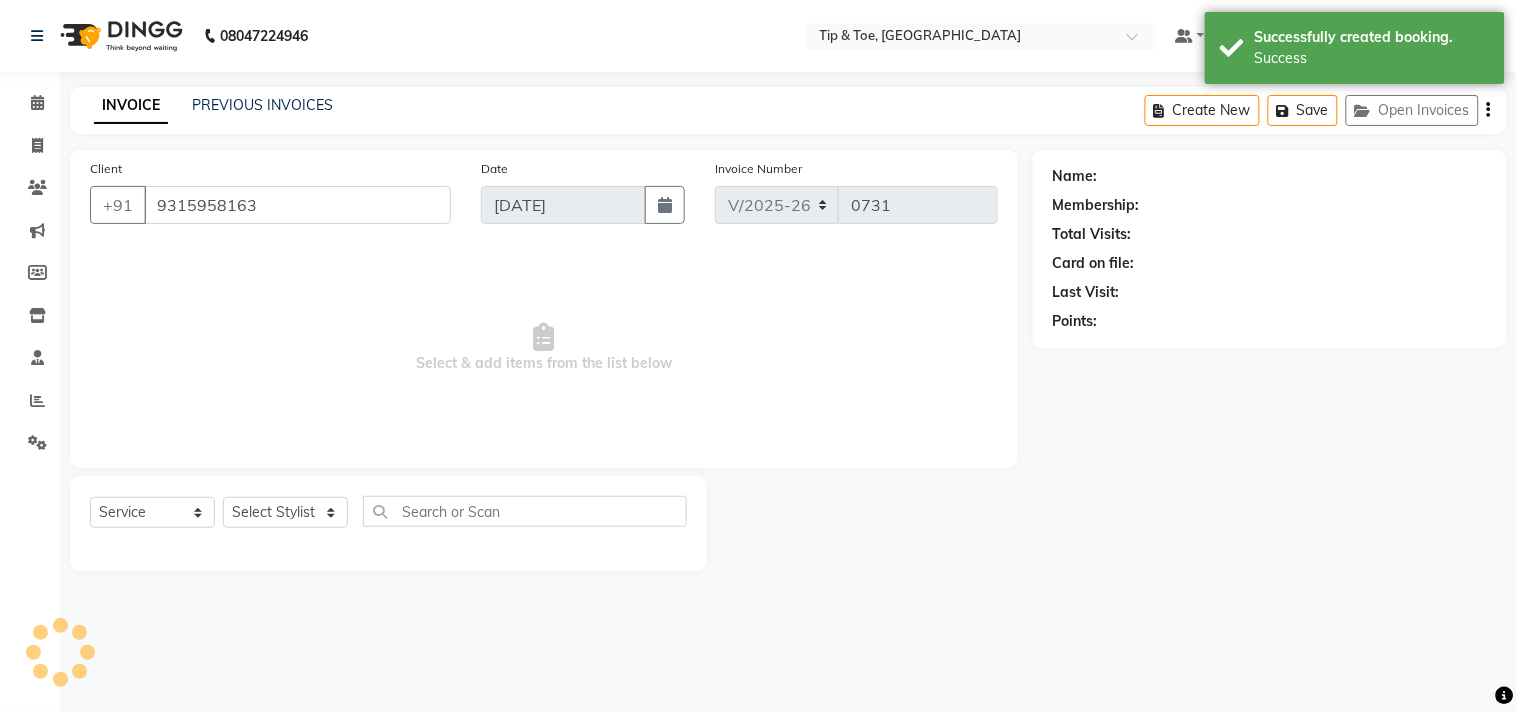 select on "75187" 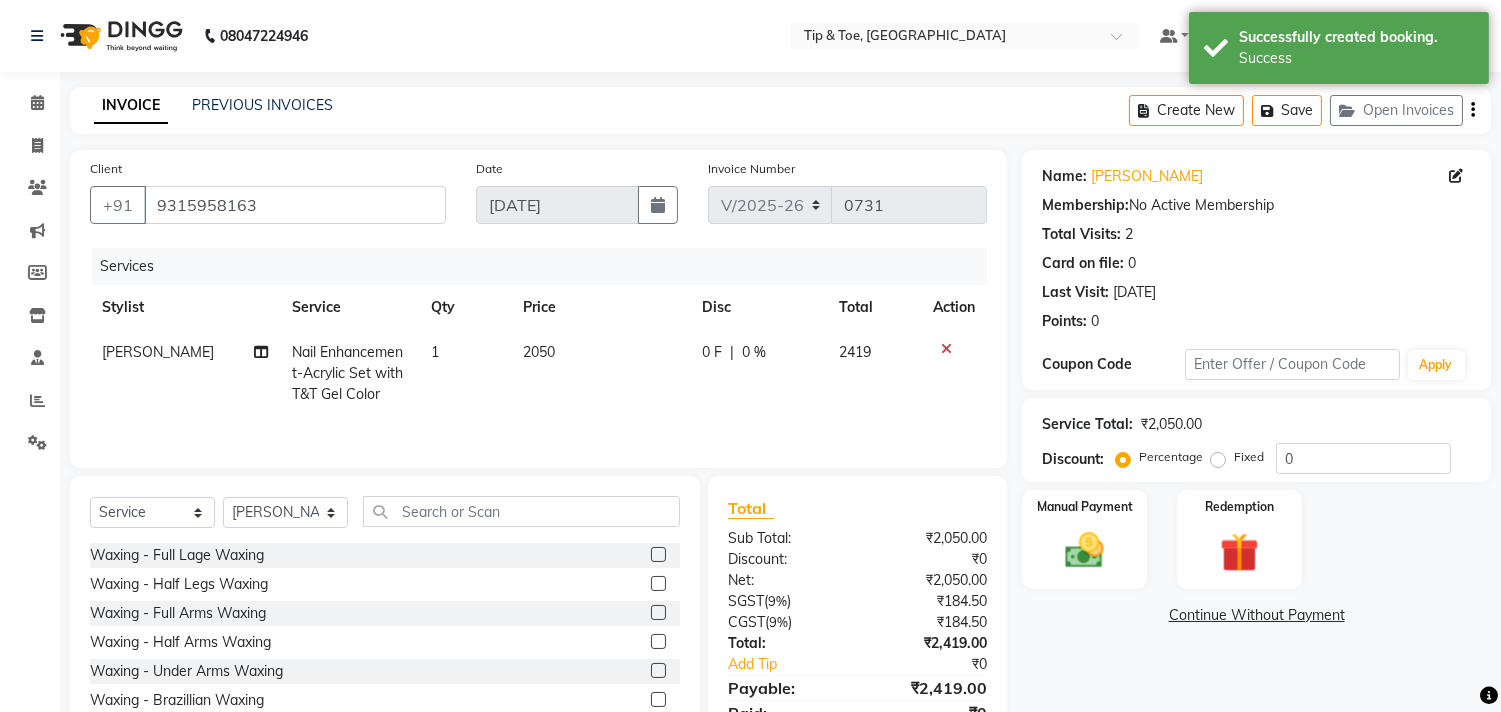 click on "2050" 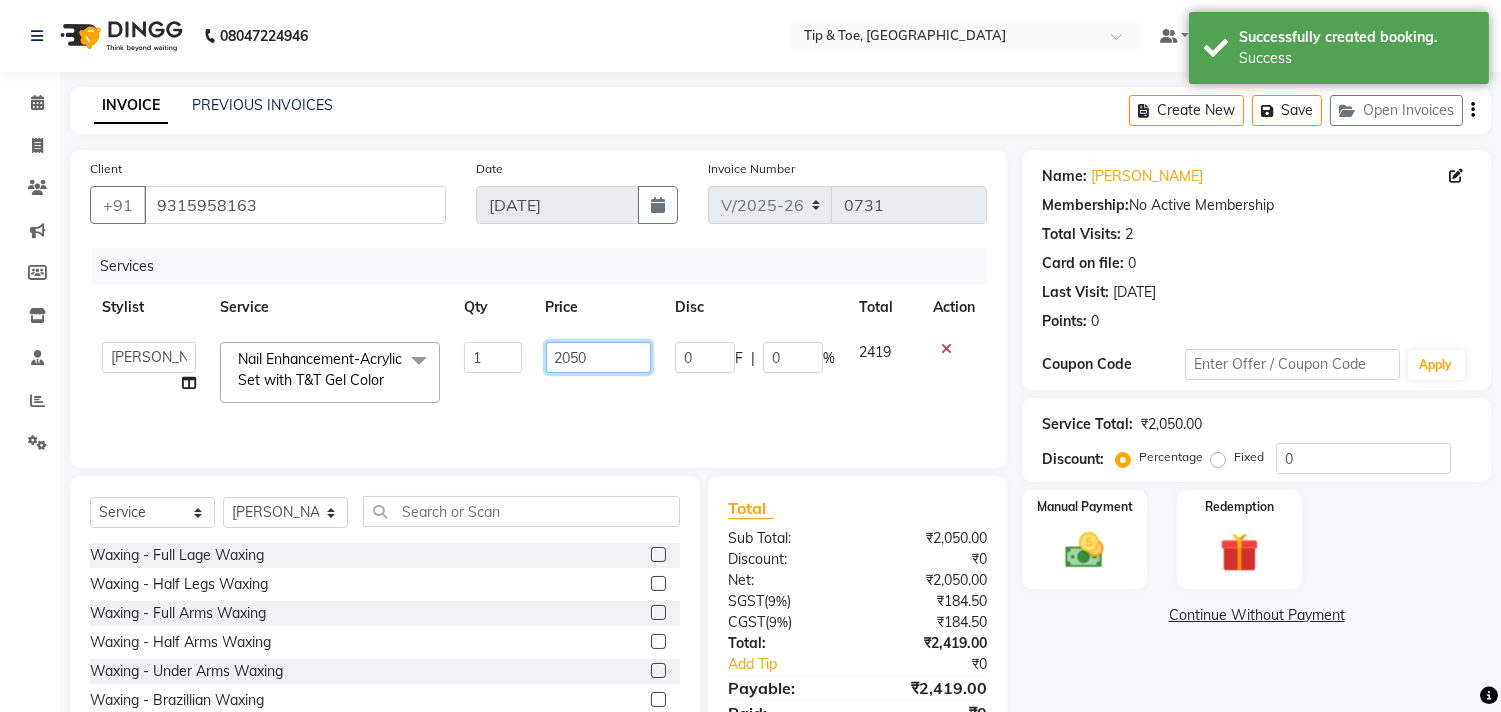 click on "2050" 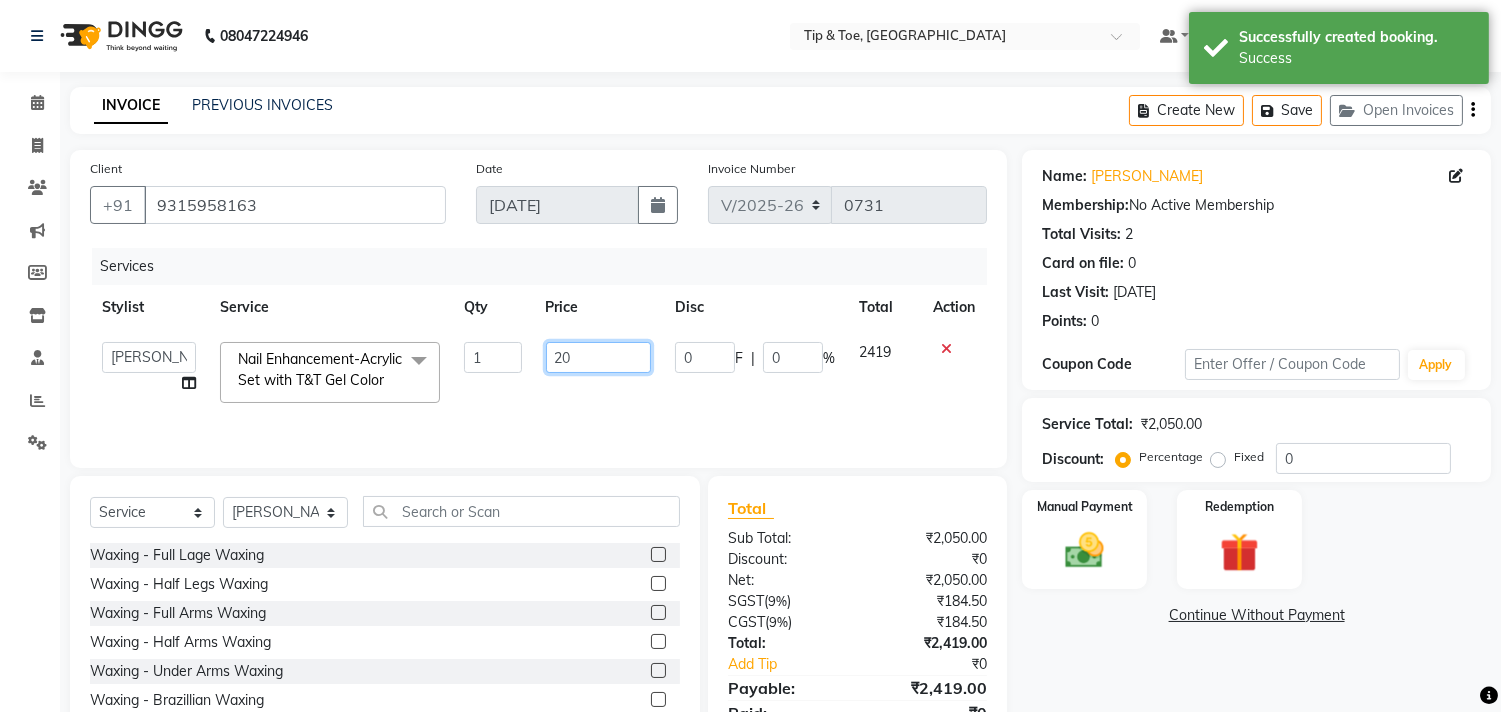type on "2" 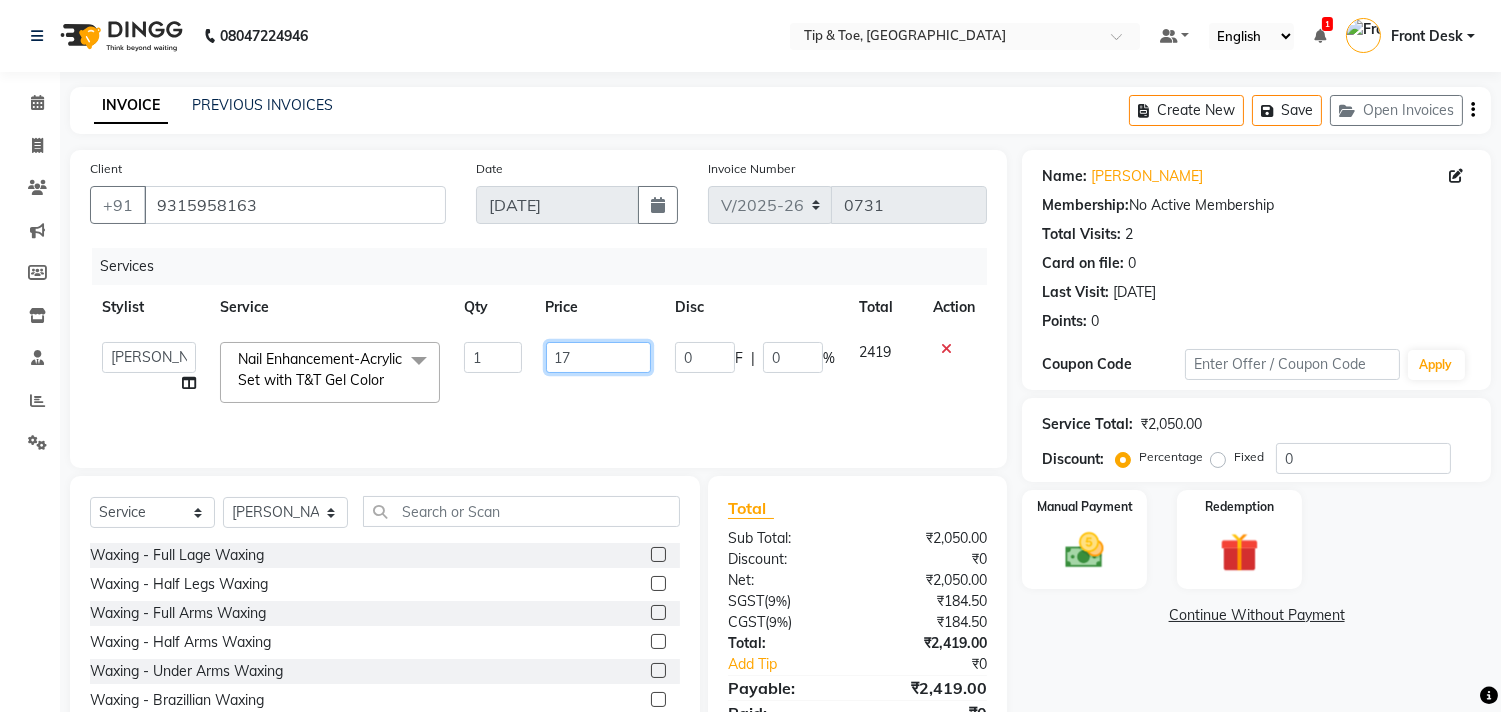 type on "170" 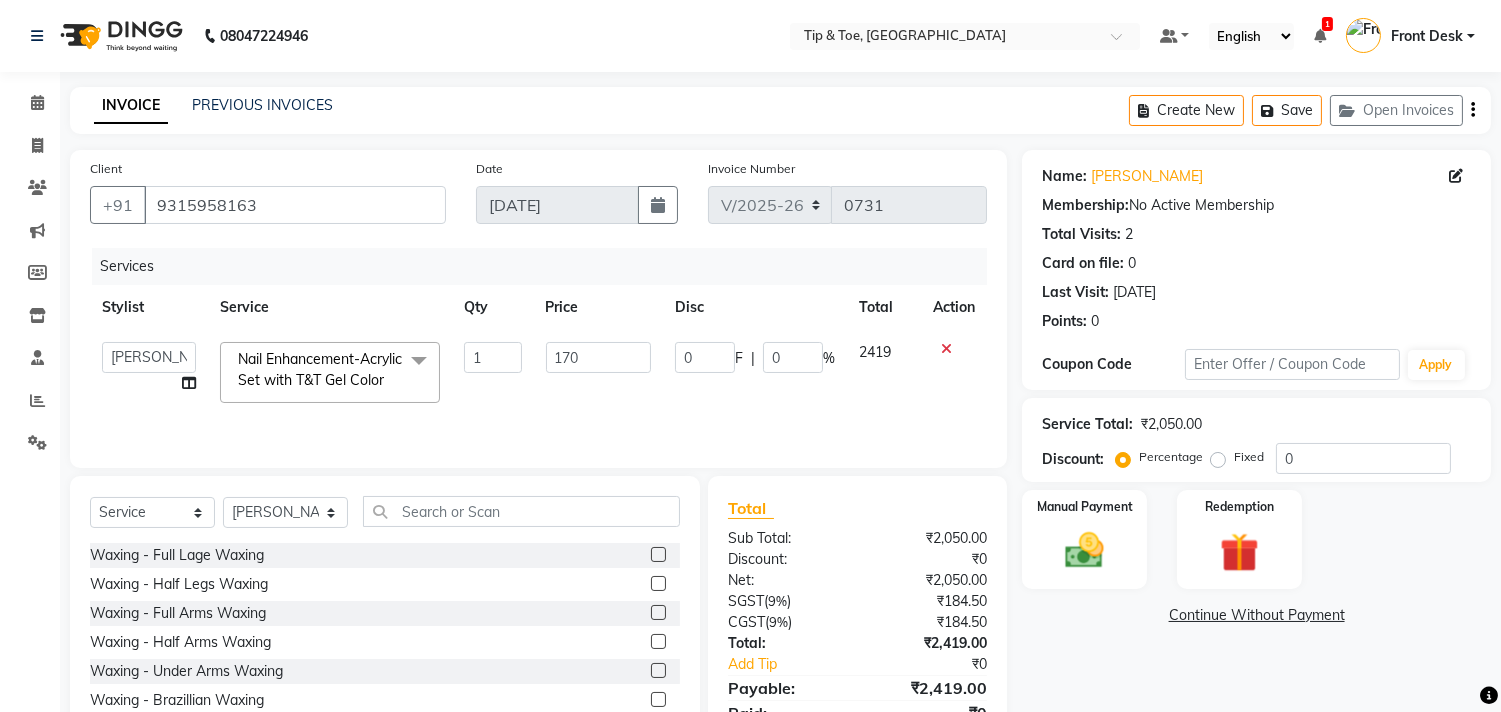 click on "Total Sub Total: ₹2,050.00 Discount: ₹0 Net: ₹2,050.00 SGST  ( 9% ) ₹184.50 CGST  ( 9% ) ₹184.50 Total: ₹2,419.00 Add Tip ₹0 Payable: ₹2,419.00 Paid: ₹0 Balance   : ₹2,419.00" 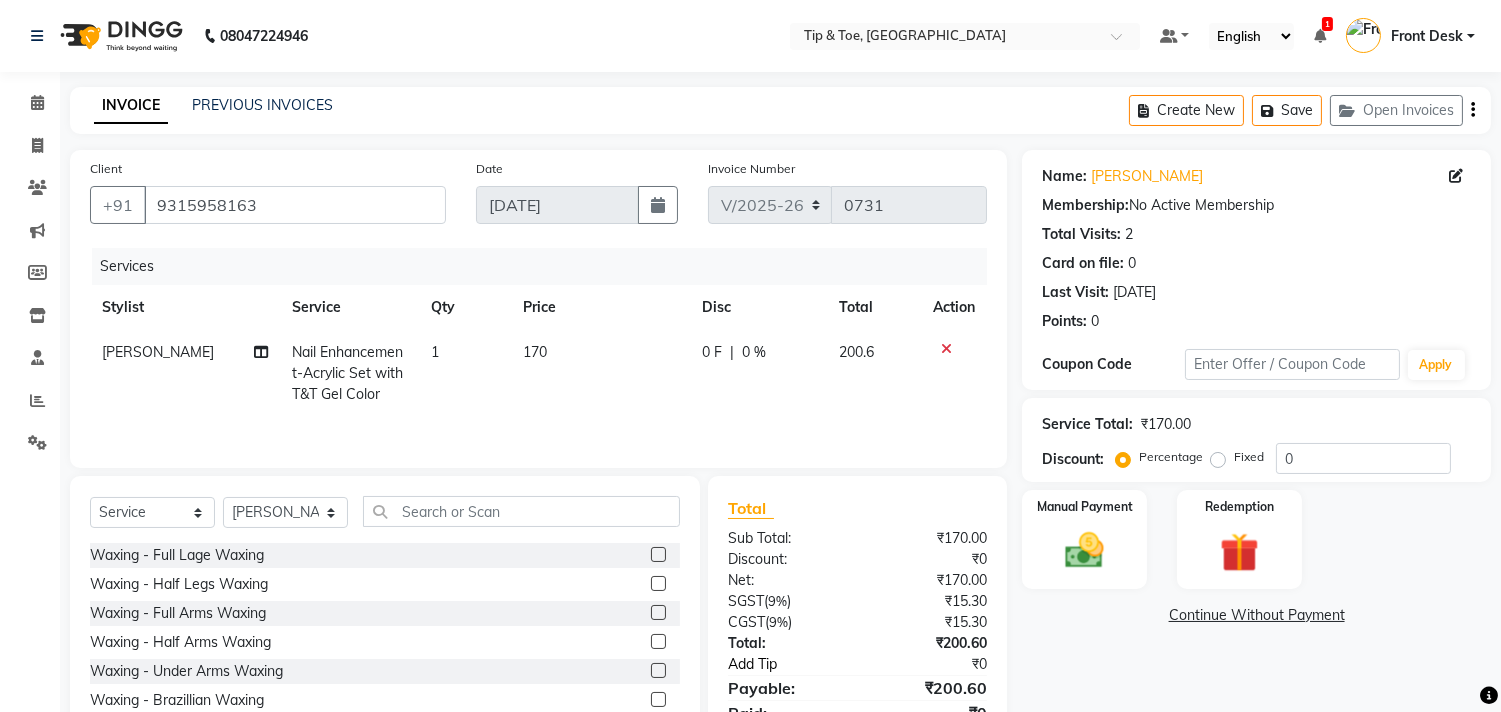 scroll, scrollTop: 91, scrollLeft: 0, axis: vertical 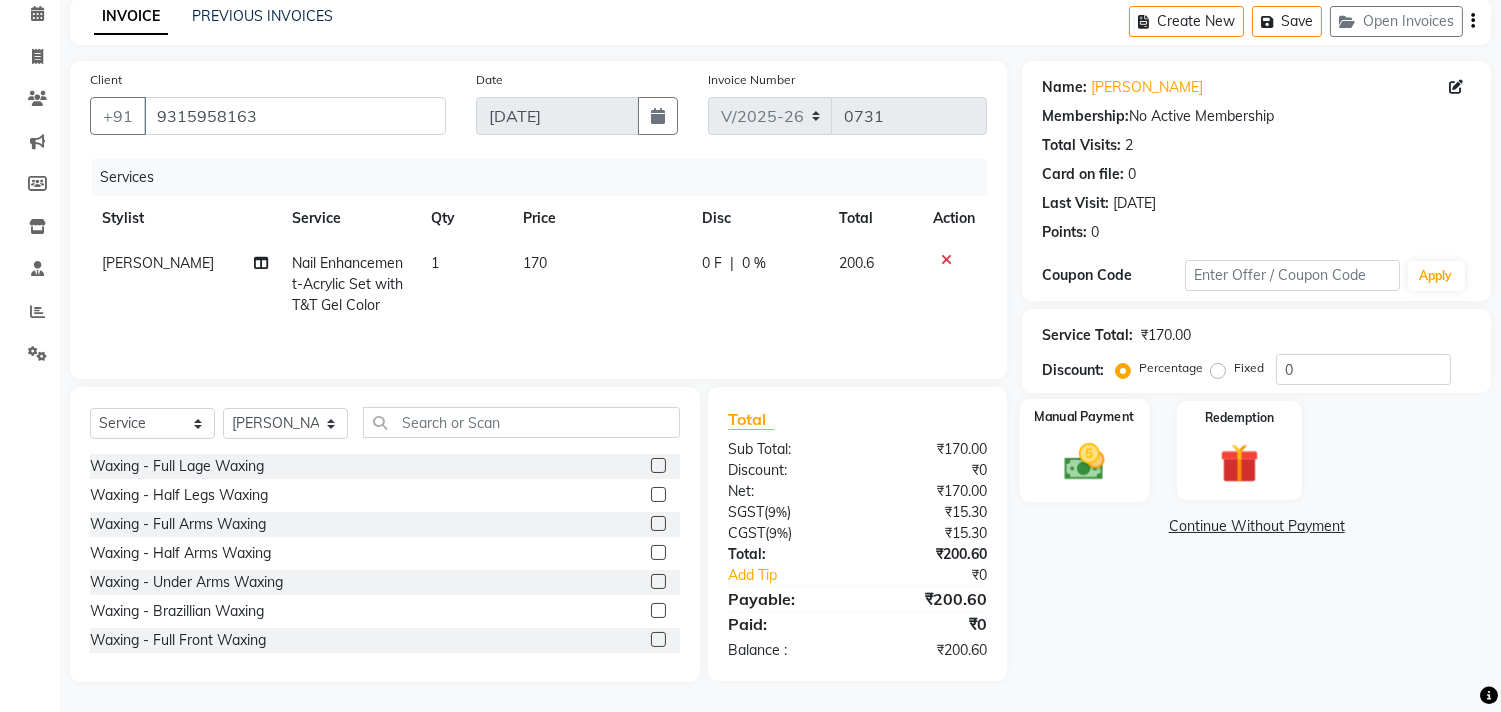 click 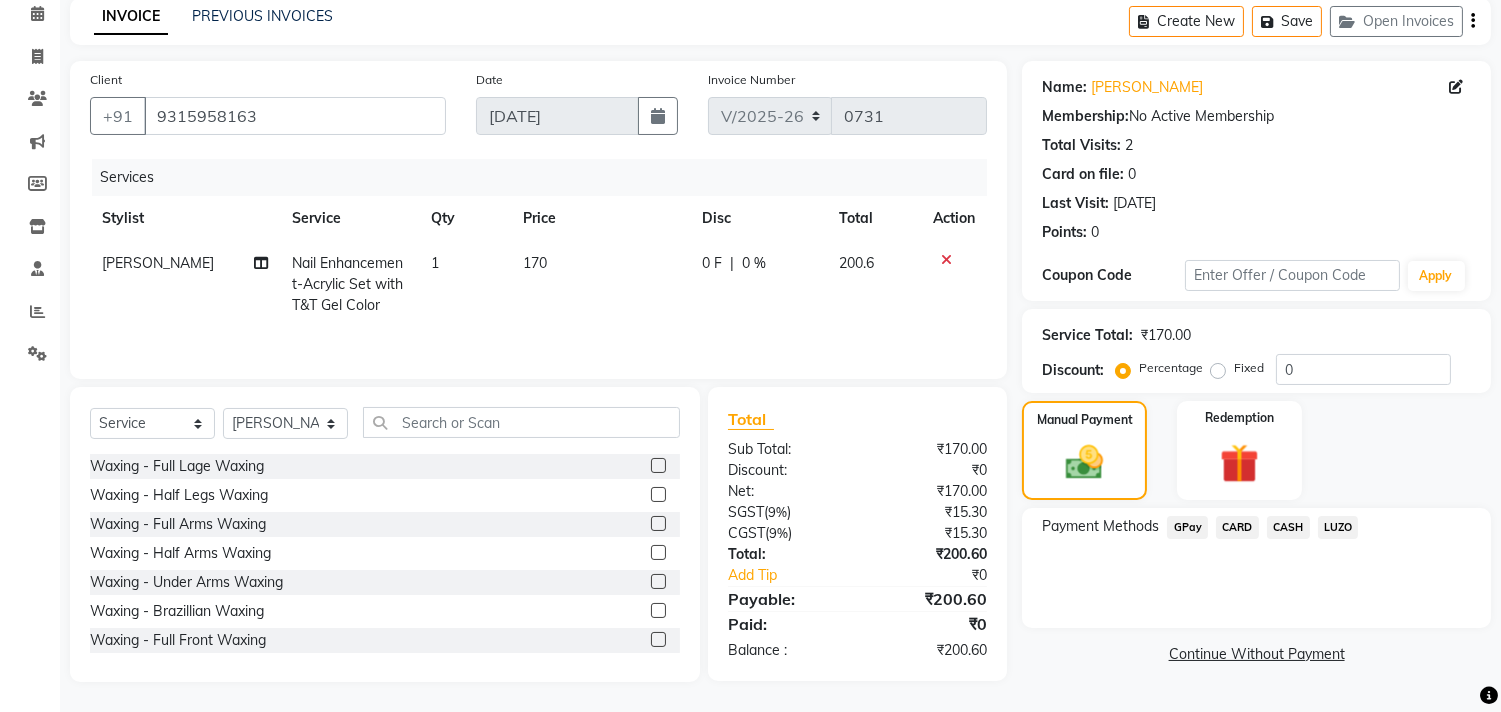 drag, startPoint x: 1194, startPoint y: 517, endPoint x: 1184, endPoint y: 544, distance: 28.79236 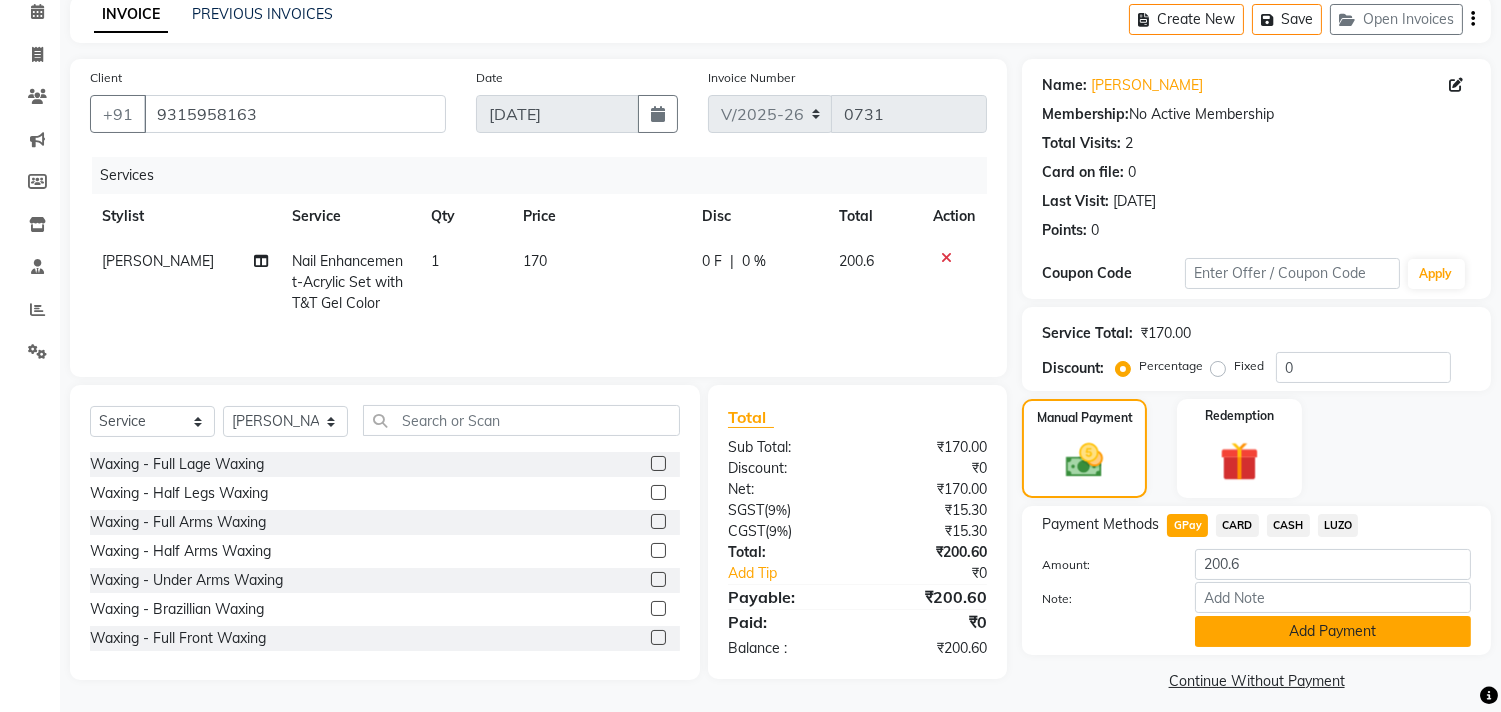 click on "Add Payment" 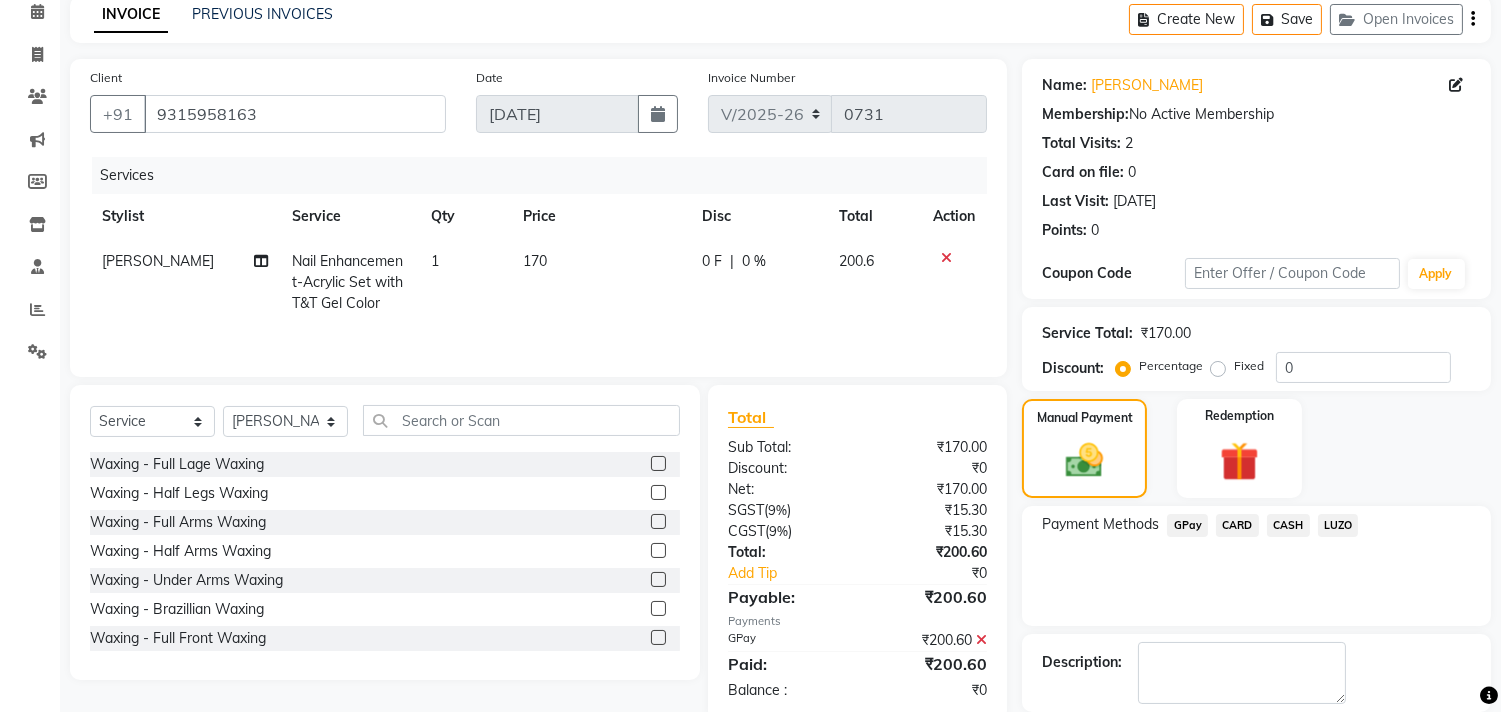 scroll, scrollTop: 187, scrollLeft: 0, axis: vertical 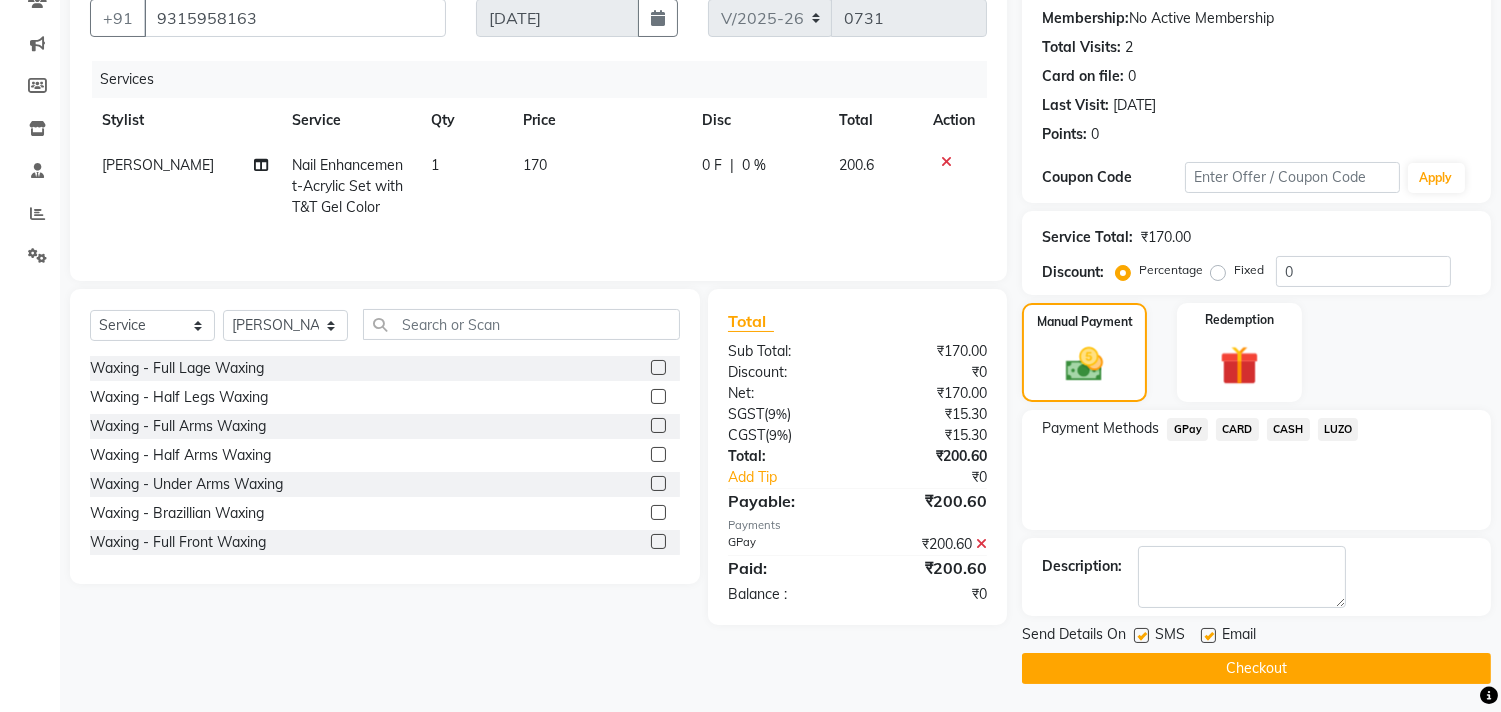click on "Checkout" 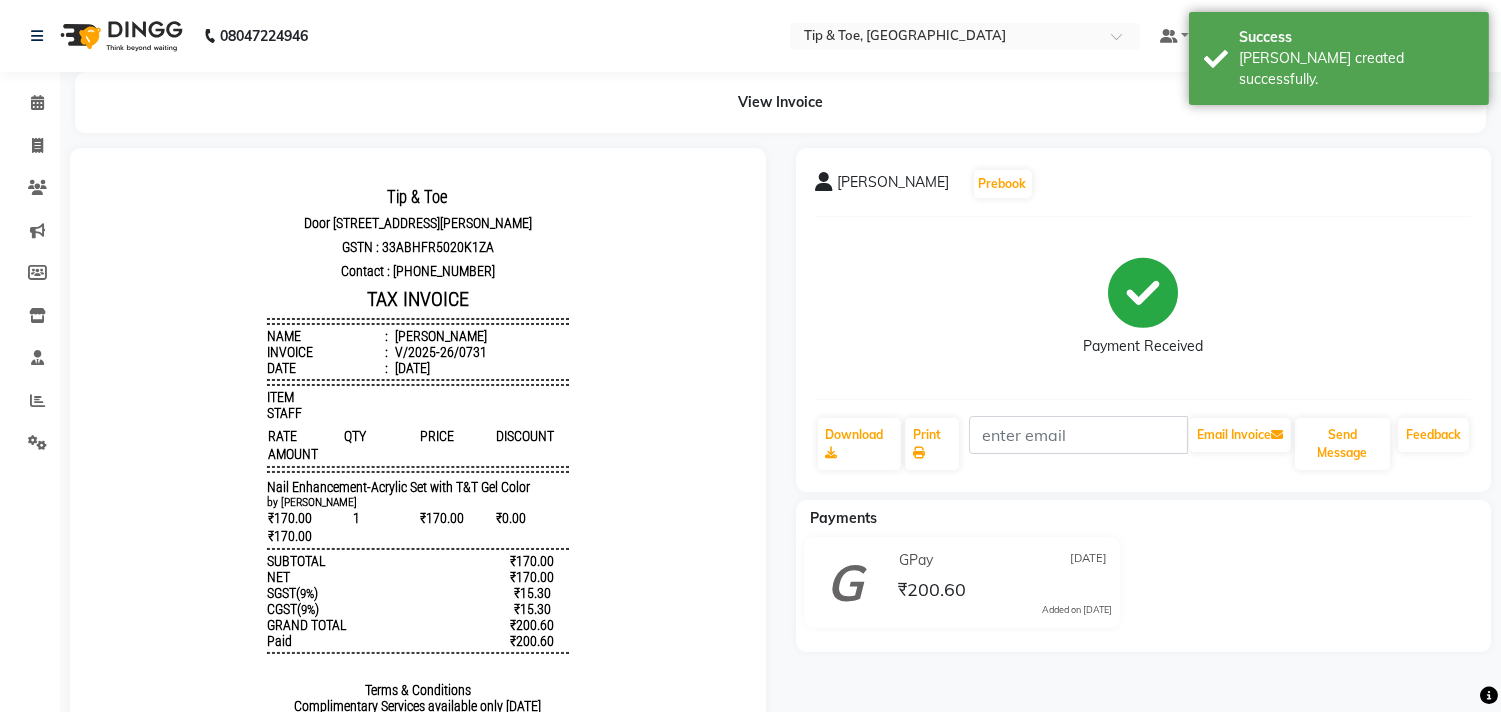 scroll, scrollTop: 0, scrollLeft: 0, axis: both 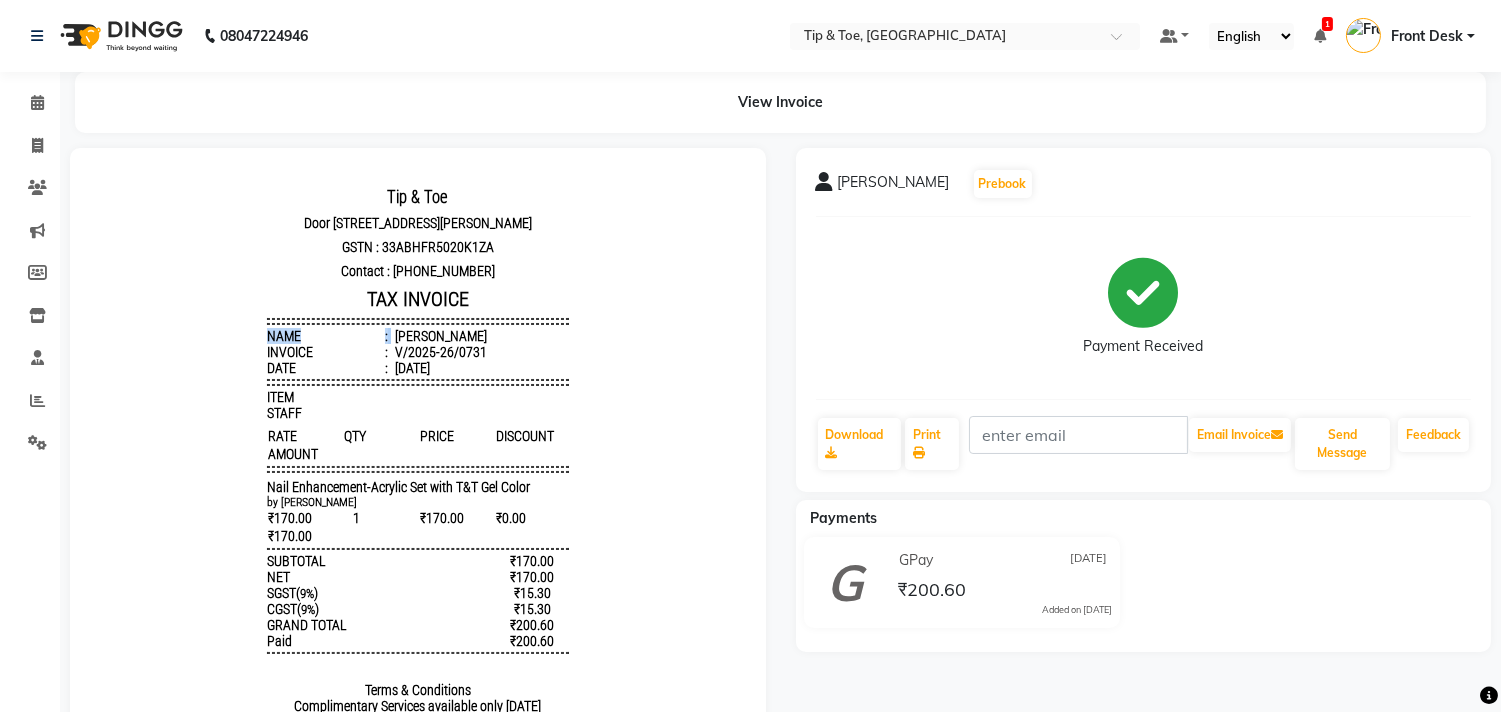 drag, startPoint x: 378, startPoint y: 350, endPoint x: 501, endPoint y: 342, distance: 123.25989 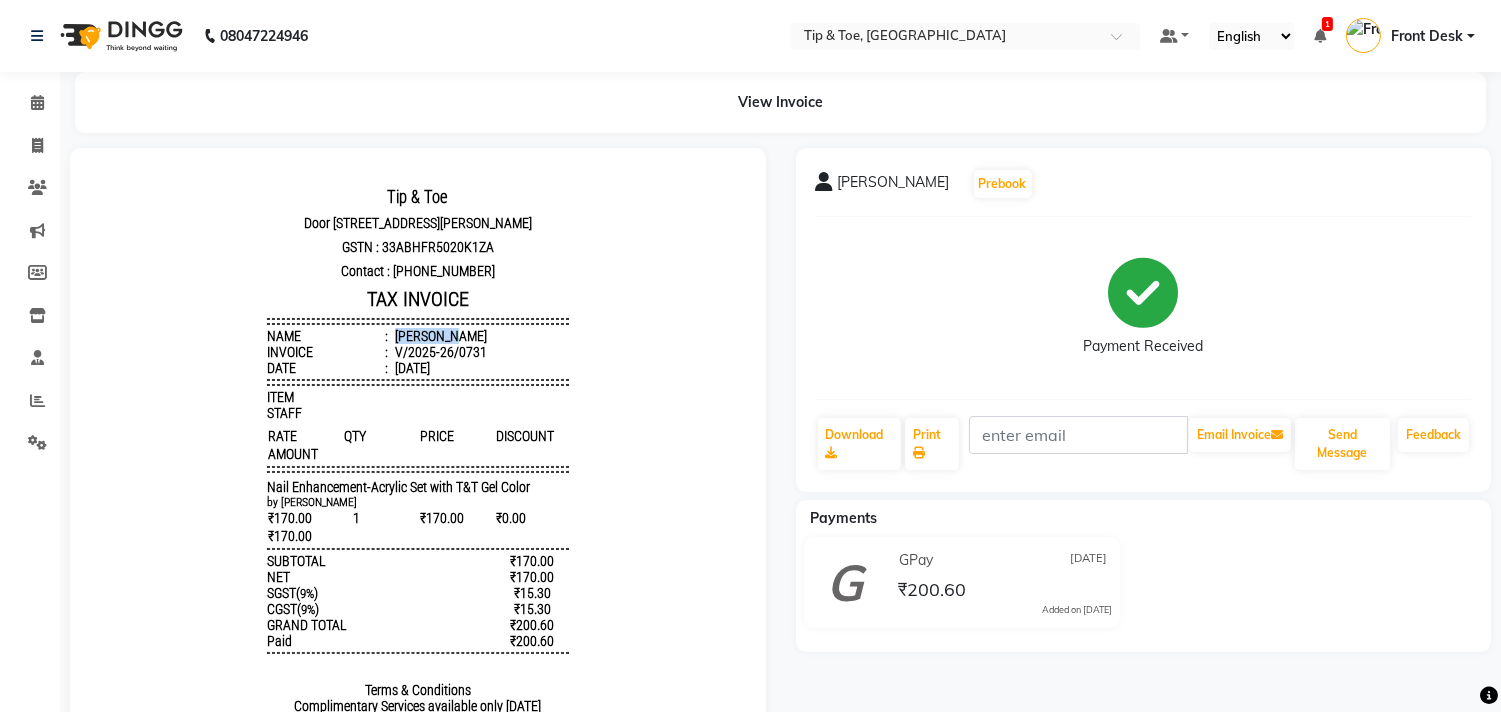 drag, startPoint x: 456, startPoint y: 352, endPoint x: 375, endPoint y: 353, distance: 81.00617 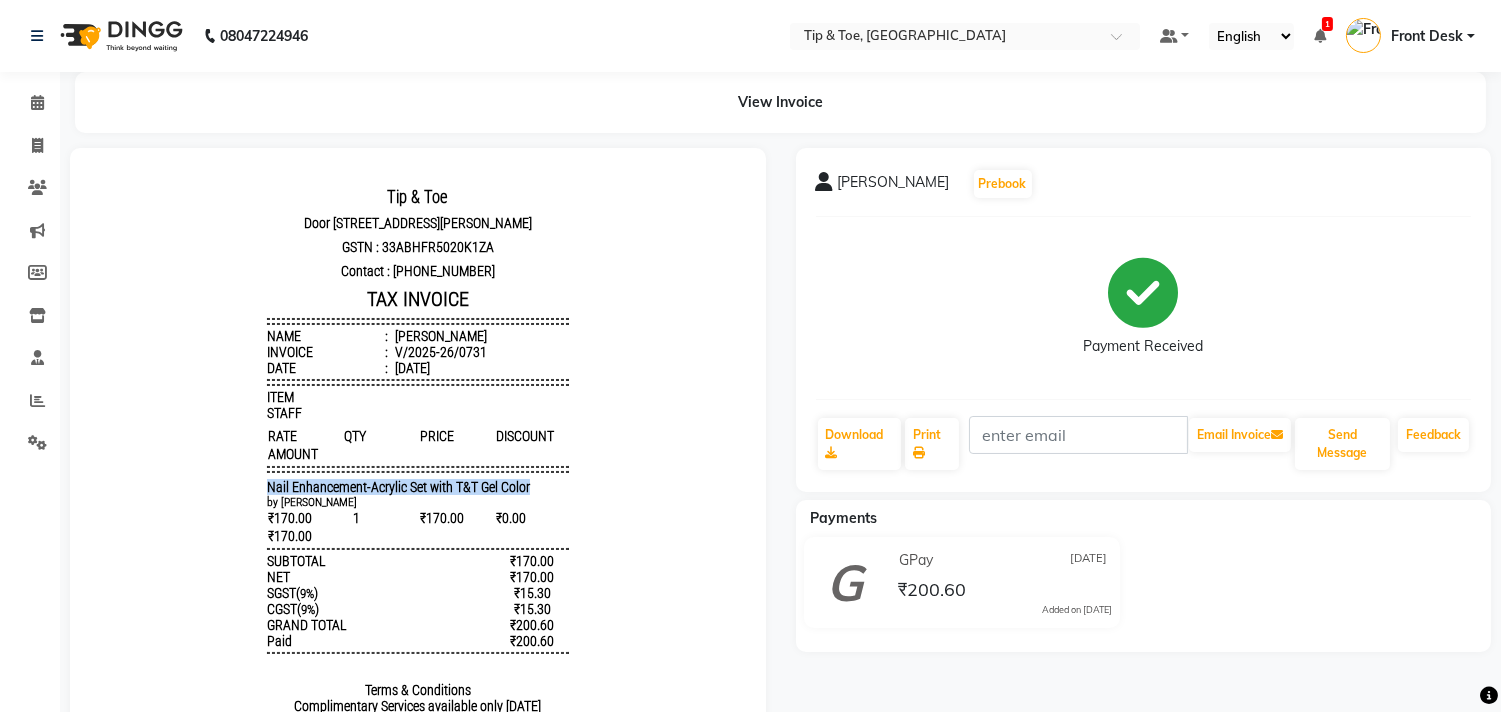 drag, startPoint x: 218, startPoint y: 516, endPoint x: 552, endPoint y: 511, distance: 334.0374 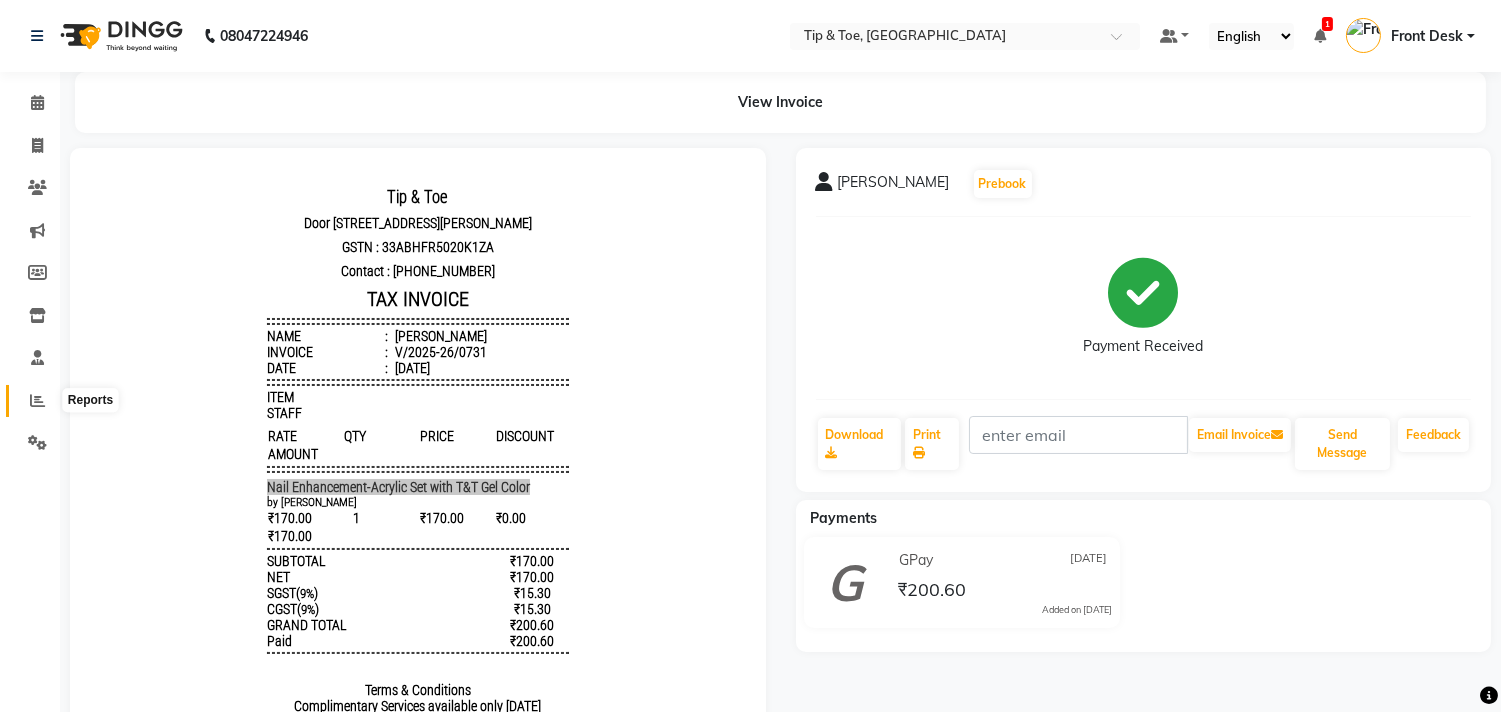 click 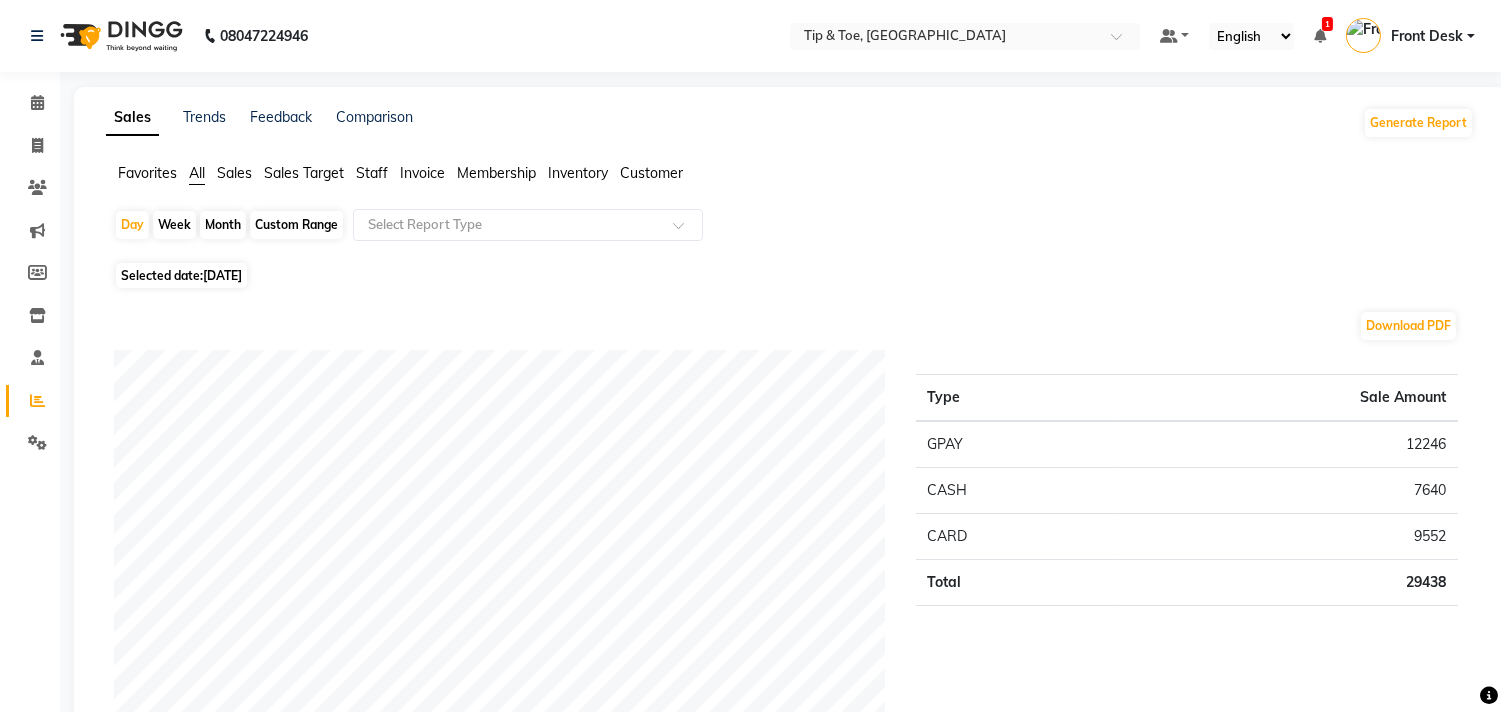 click on "Staff" 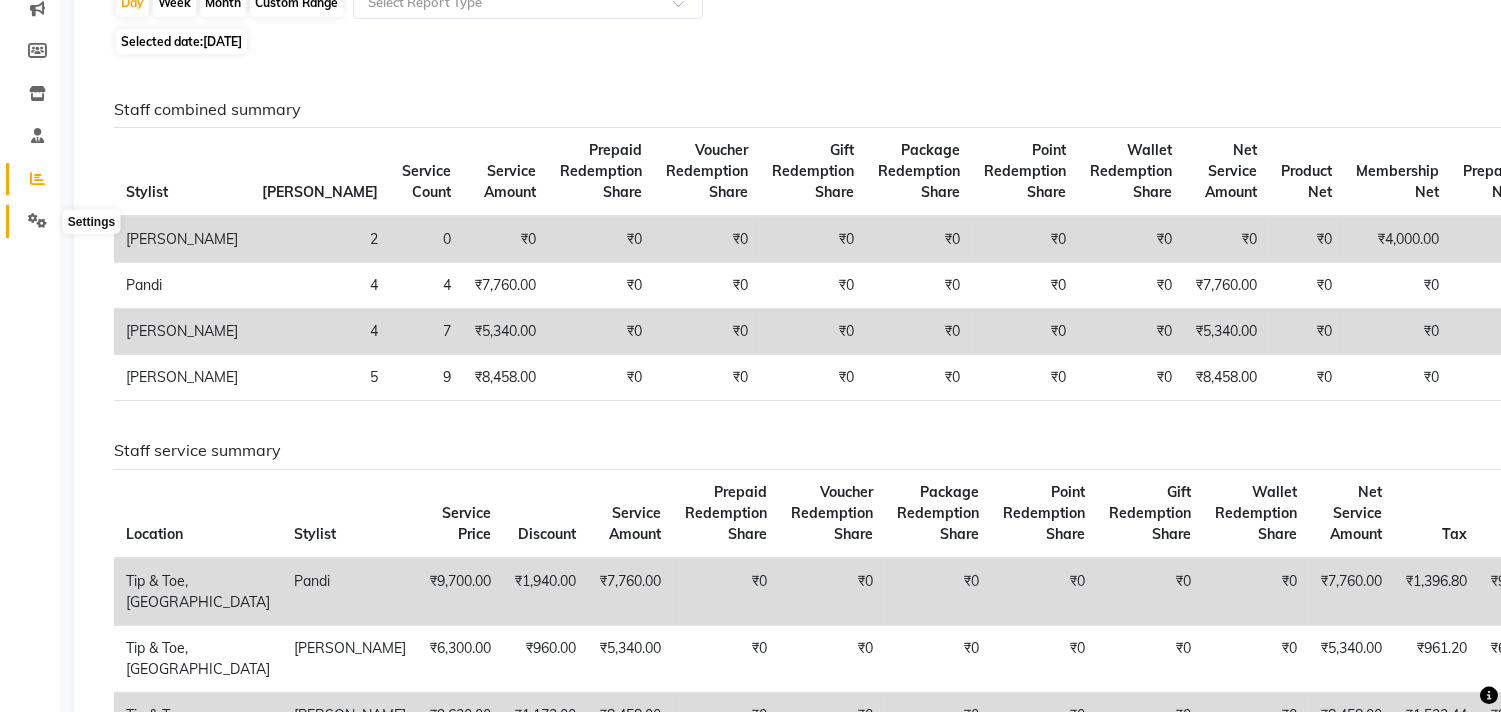 scroll, scrollTop: 0, scrollLeft: 0, axis: both 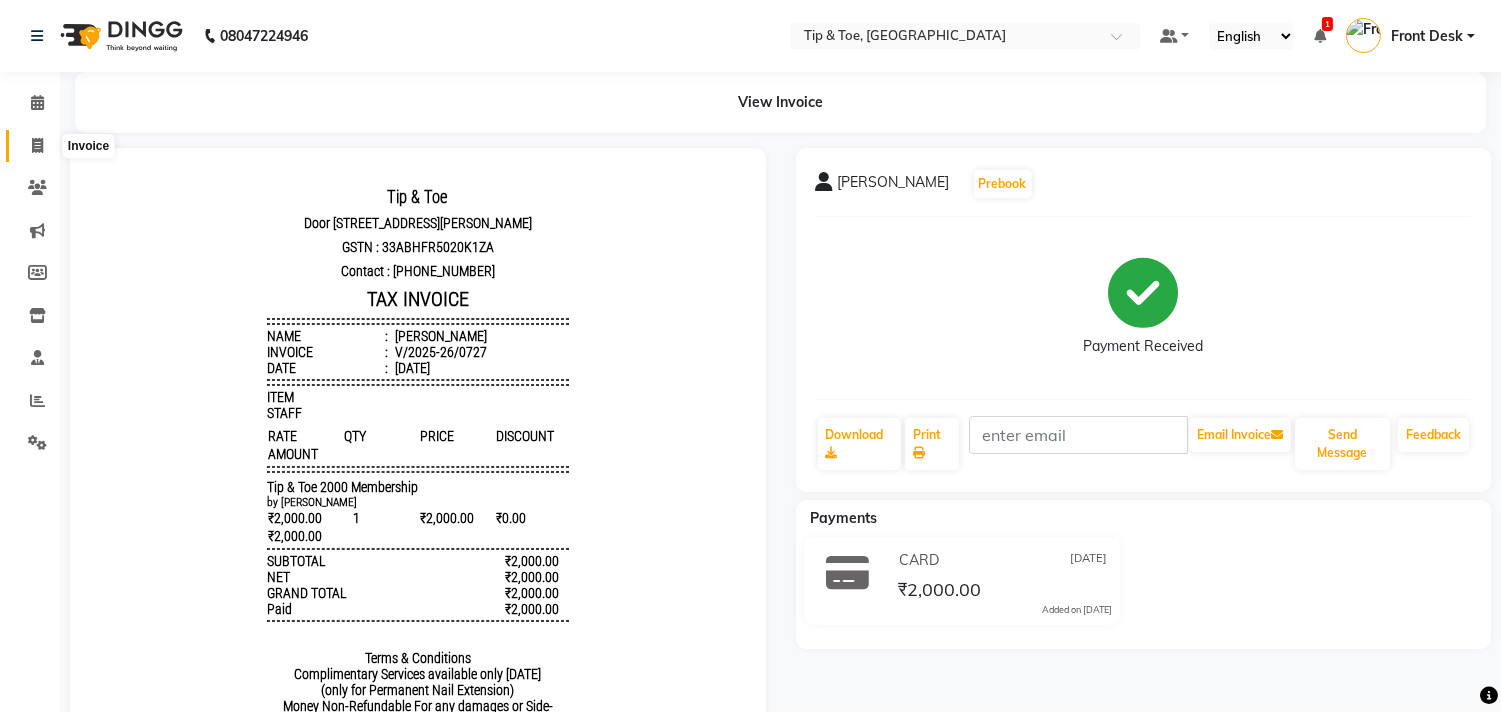 click 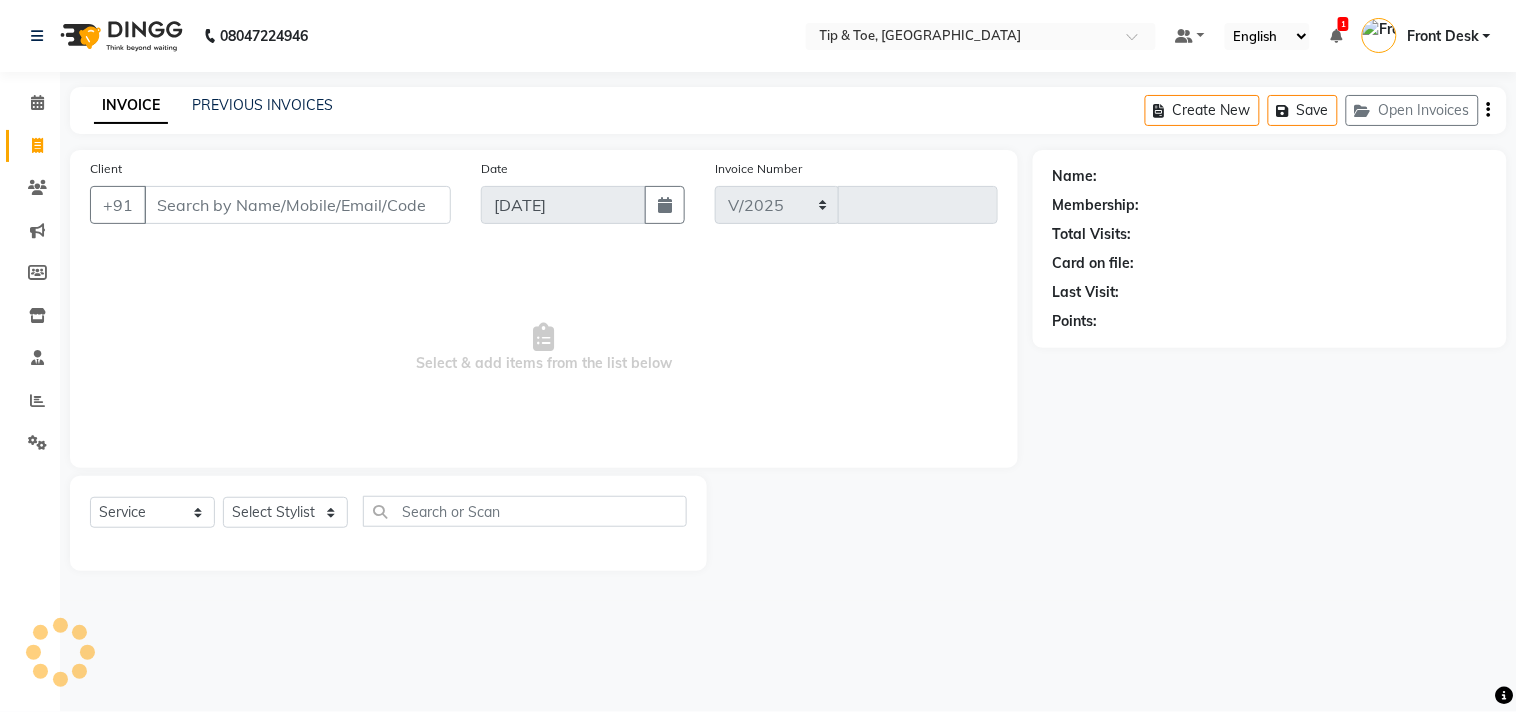 select on "5770" 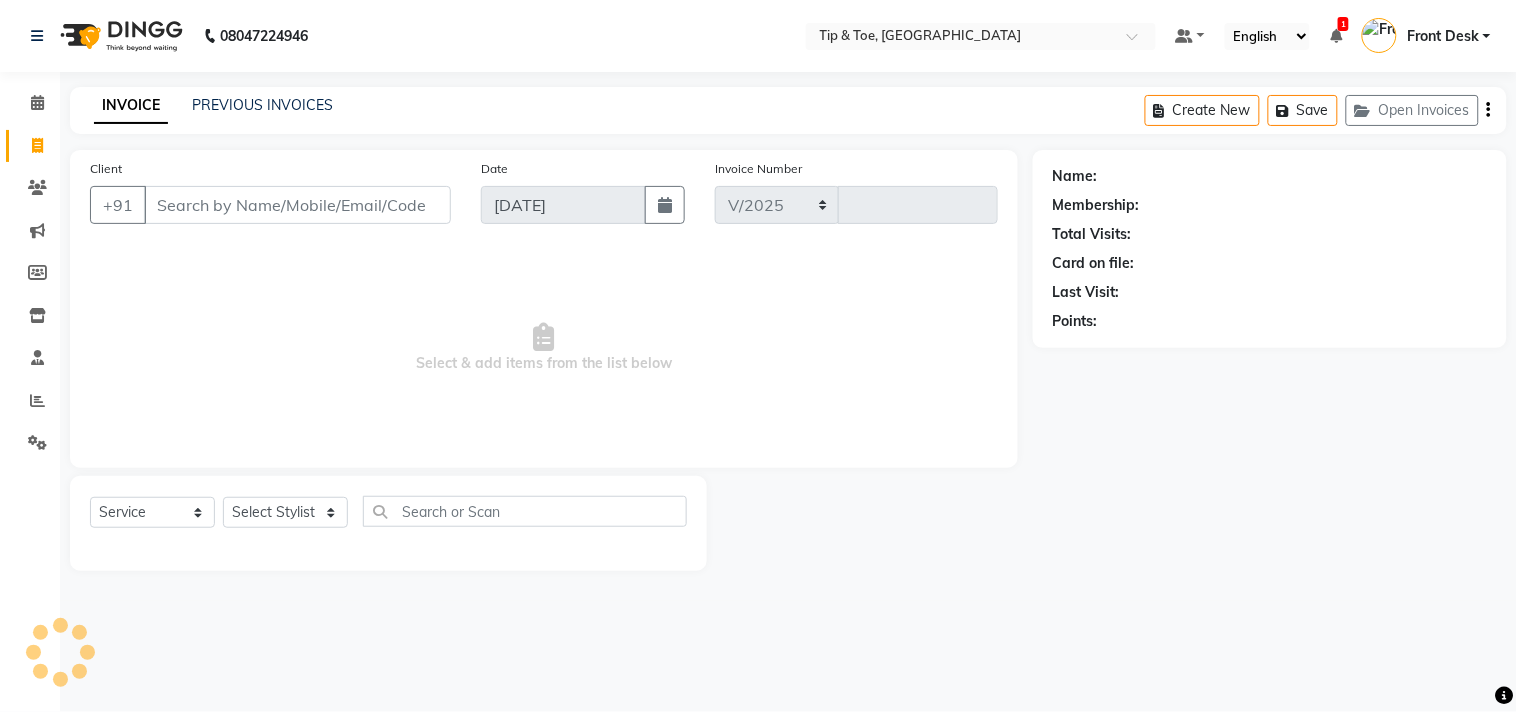 type on "0729" 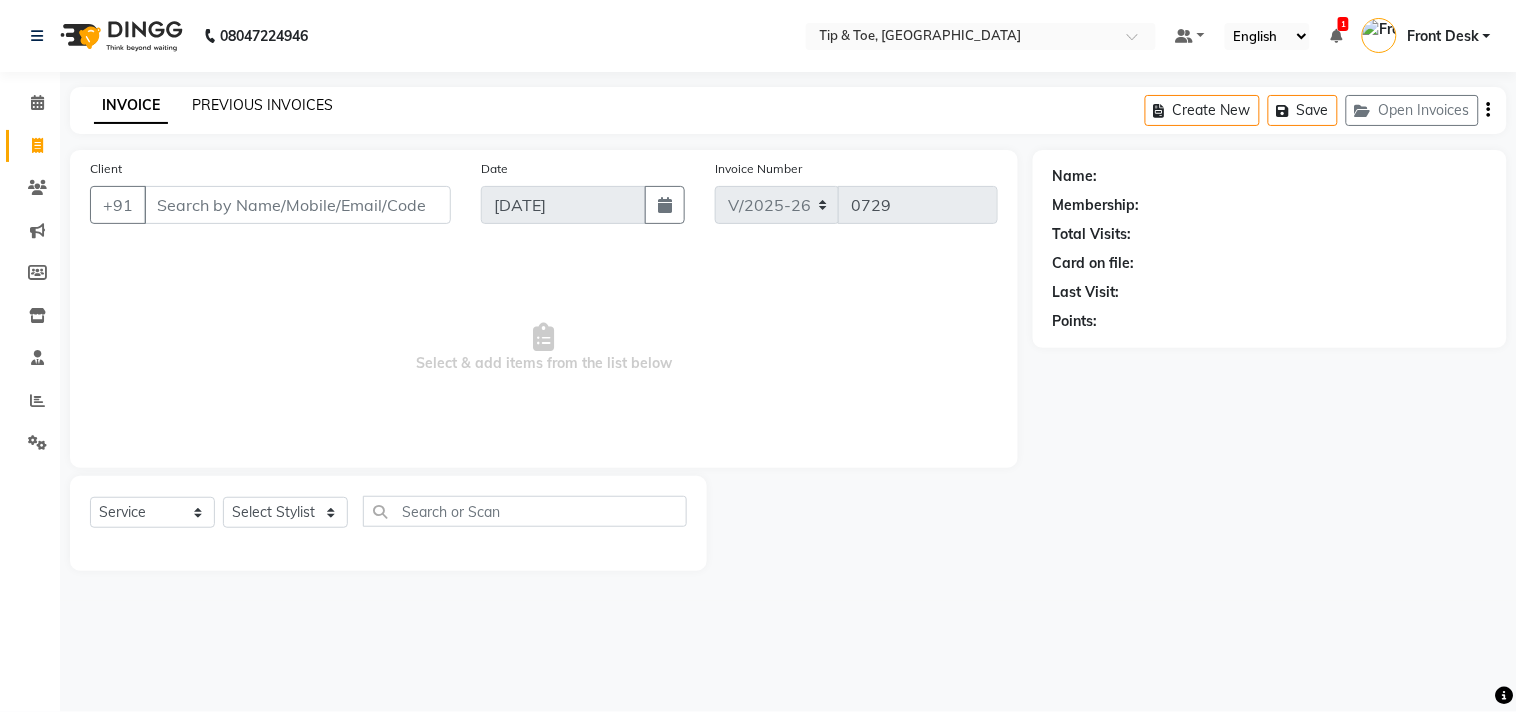 click on "PREVIOUS INVOICES" 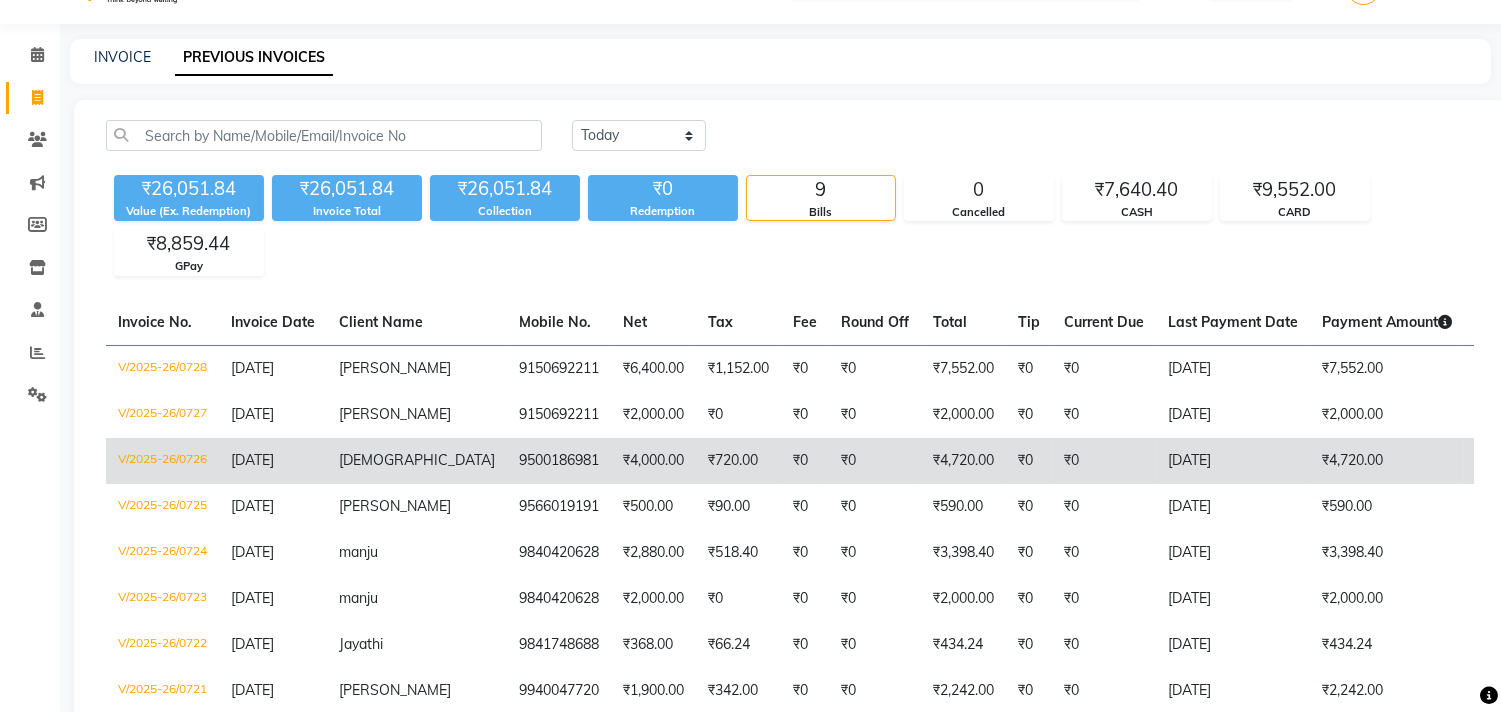 scroll, scrollTop: 0, scrollLeft: 0, axis: both 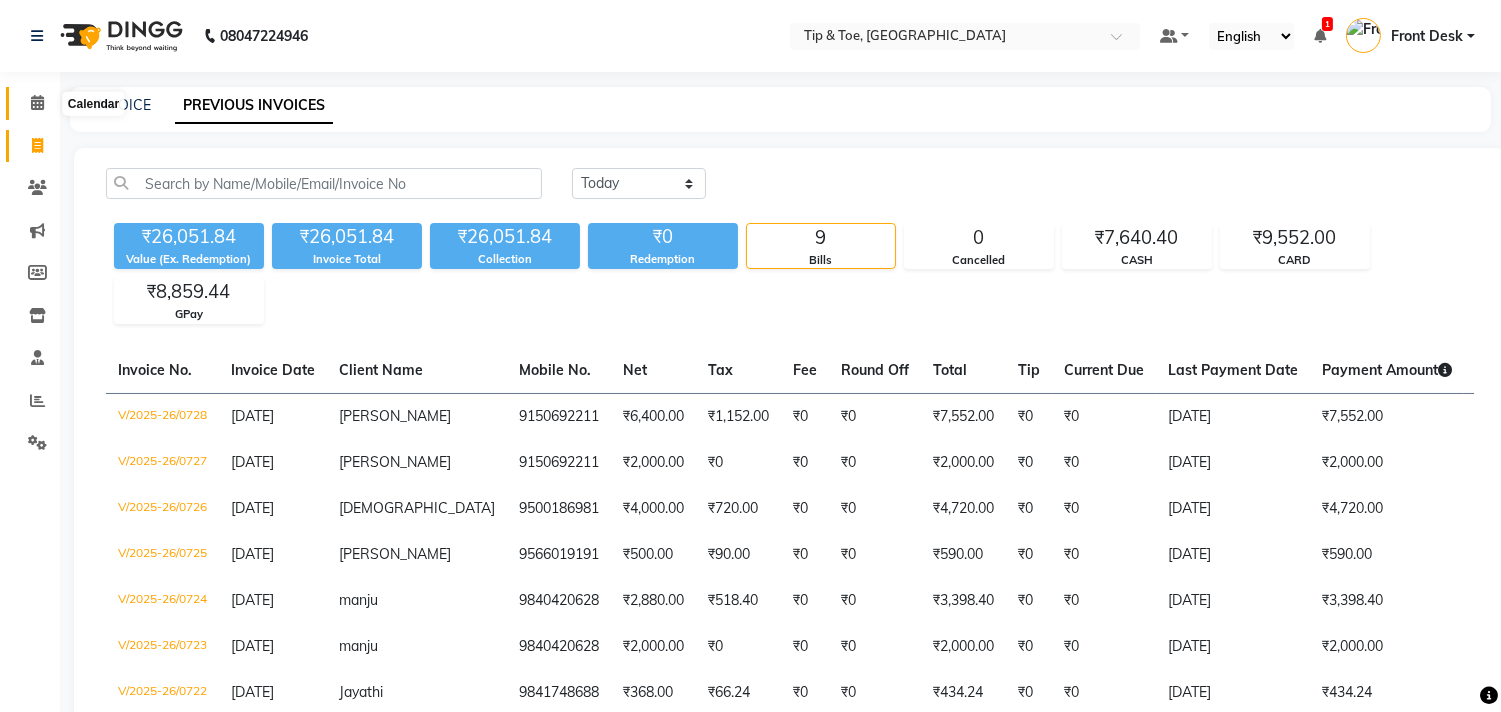 click 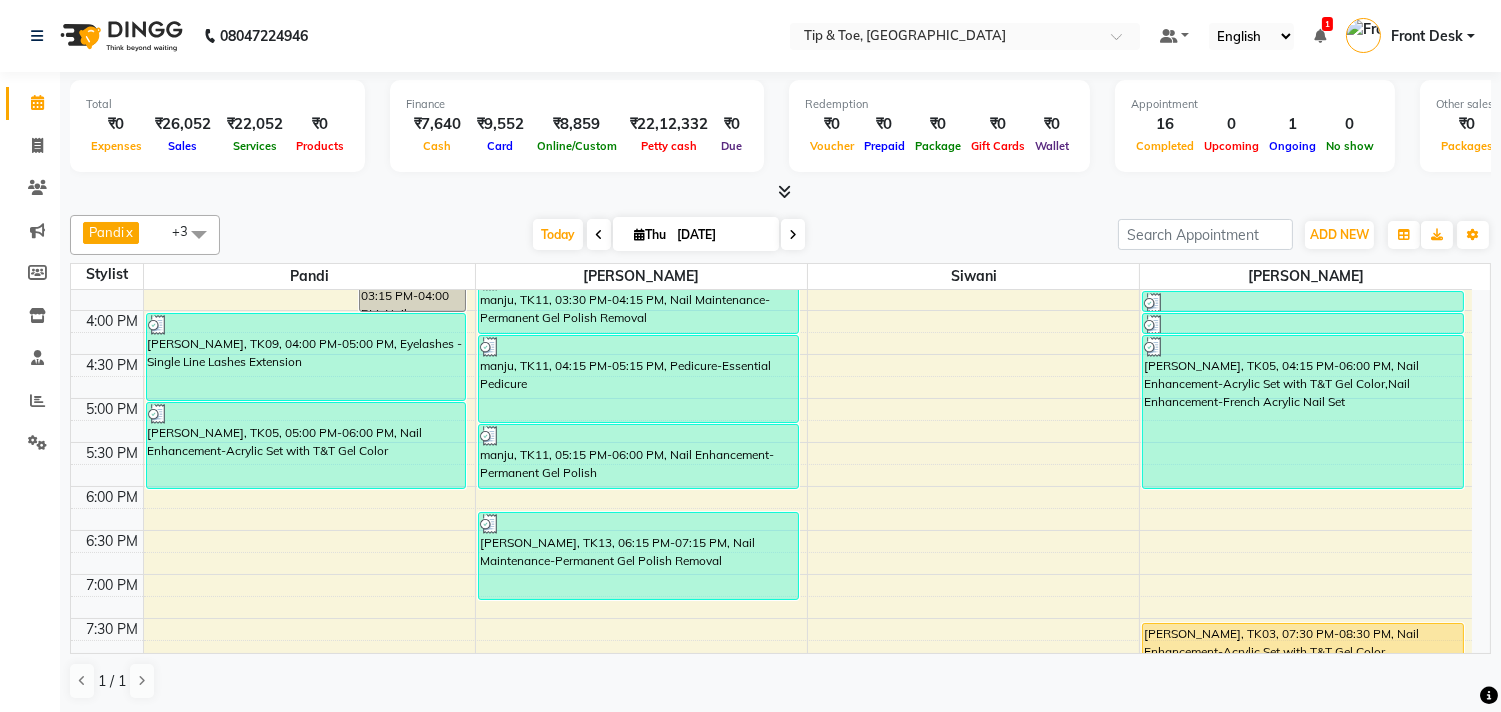 scroll, scrollTop: 555, scrollLeft: 0, axis: vertical 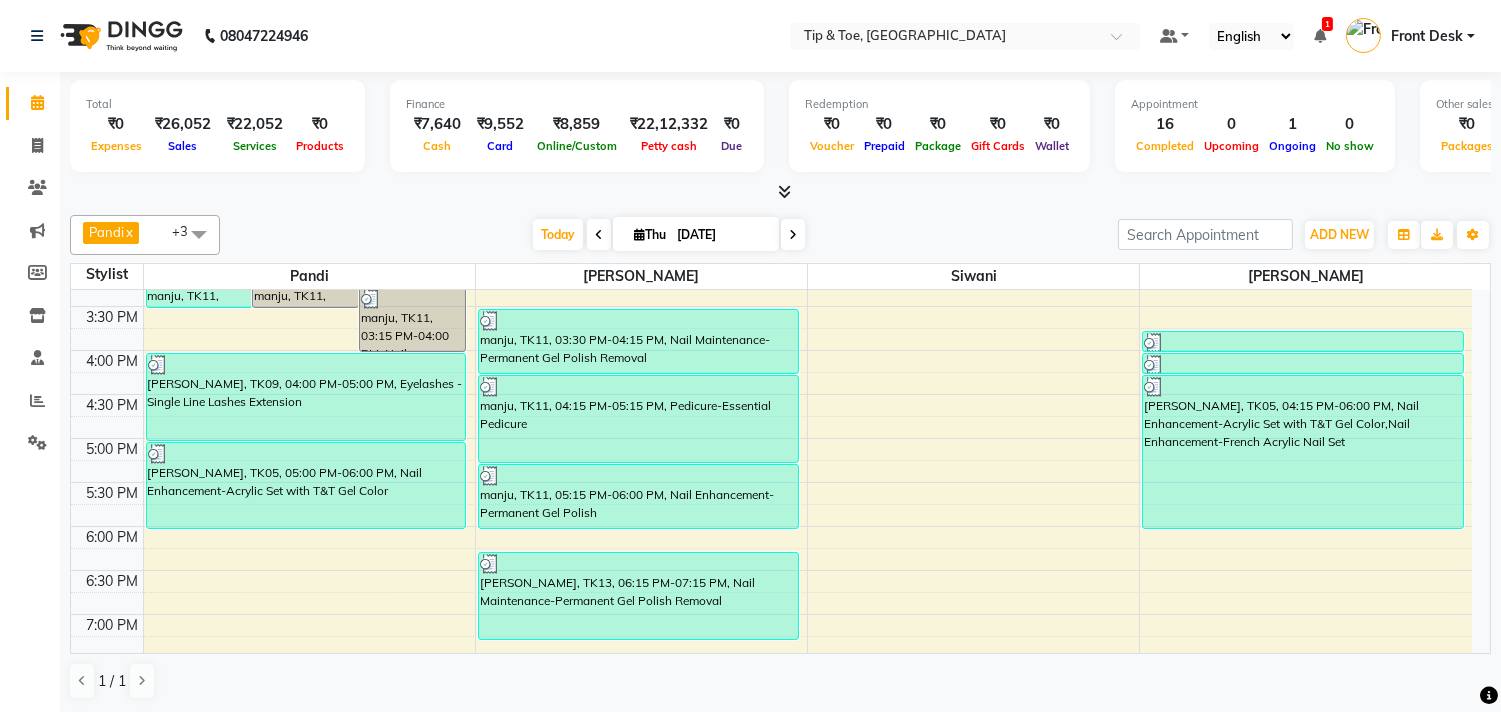 click on "9:00 AM 9:30 AM 10:00 AM 10:30 AM 11:00 AM 11:30 AM 12:00 PM 12:30 PM 1:00 PM 1:30 PM 2:00 PM 2:30 PM 3:00 PM 3:30 PM 4:00 PM 4:30 PM 5:00 PM 5:30 PM 6:00 PM 6:30 PM 7:00 PM 7:30 PM 8:00 PM 8:30 PM 9:00 PM 9:30 PM 10:00 PM 10:30 PM     manju, TK11, 03:00 PM-03:30 PM, Nail Enhancement-Glitter Gel Polish     manju, TK11, 03:00 PM-03:30 PM, Nail Maintenance-Permanent Gel Polish Removal     manju, TK11, 03:15 PM-04:00 PM, Nail Enhancement-Permanent Gel Polish     [PERSON_NAME] mam, TK06, 11:30 AM-12:30 PM, Nail Enhancement-Permanent Gel Polish     [PERSON_NAME], TK09, 04:00 PM-05:00 PM, Eyelashes - Single Line Lashes Extension     [PERSON_NAME], TK05, 05:00 PM-06:00 PM, Nail Enhancement-Acrylic Set with T&T Gel Color     monika mam, TK06, 11:30 AM-12:00 PM,  Vedic Valley Pedicure     monika mam, TK06, 12:00 PM-12:30 PM, Nail Enhancement-Permanent Gel Polish     [PERSON_NAME], TK07, 02:00 PM-02:30 PM, Pedicure-Essential Pedicure     [PERSON_NAME], TK07, 02:30 PM-03:00 PM, Nail Enhancement-Permanent Gel Polish" at bounding box center [771, 350] 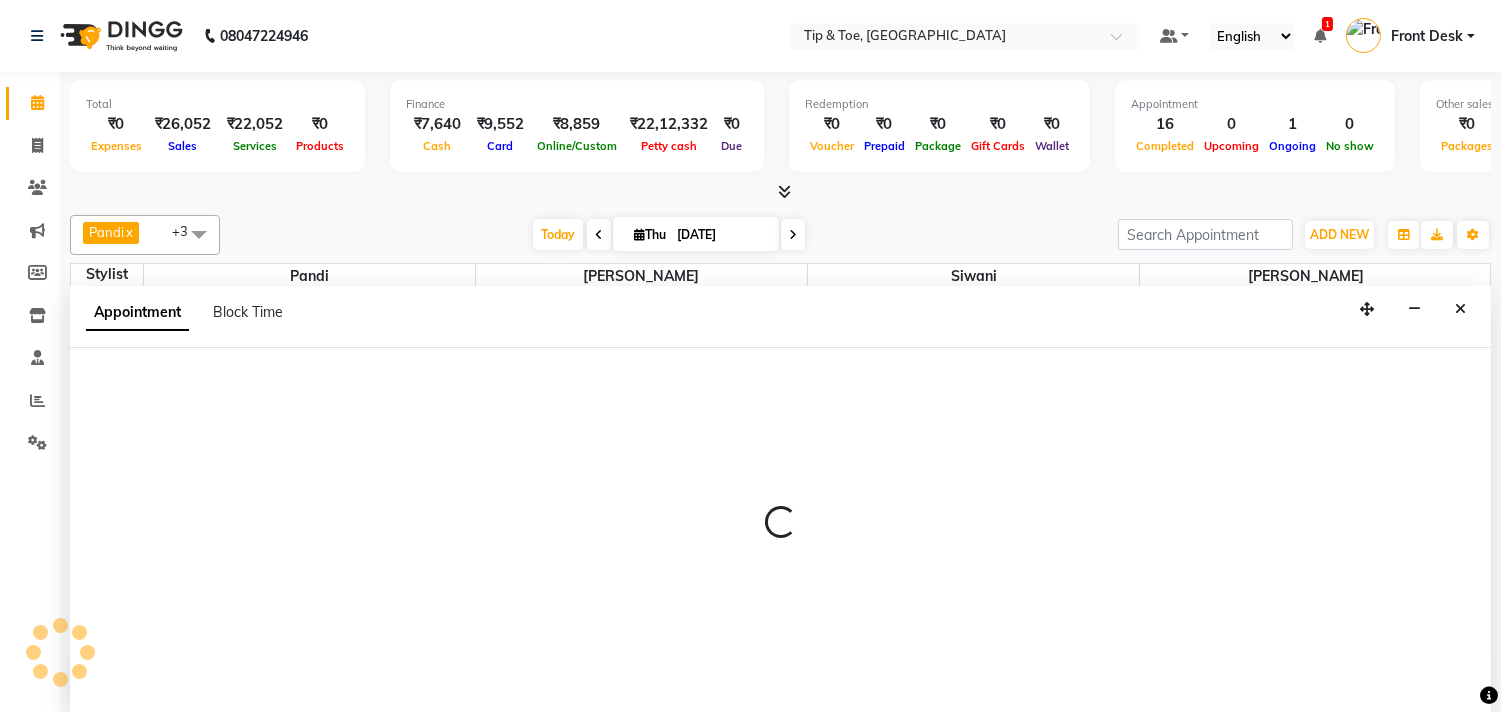 scroll, scrollTop: 1, scrollLeft: 0, axis: vertical 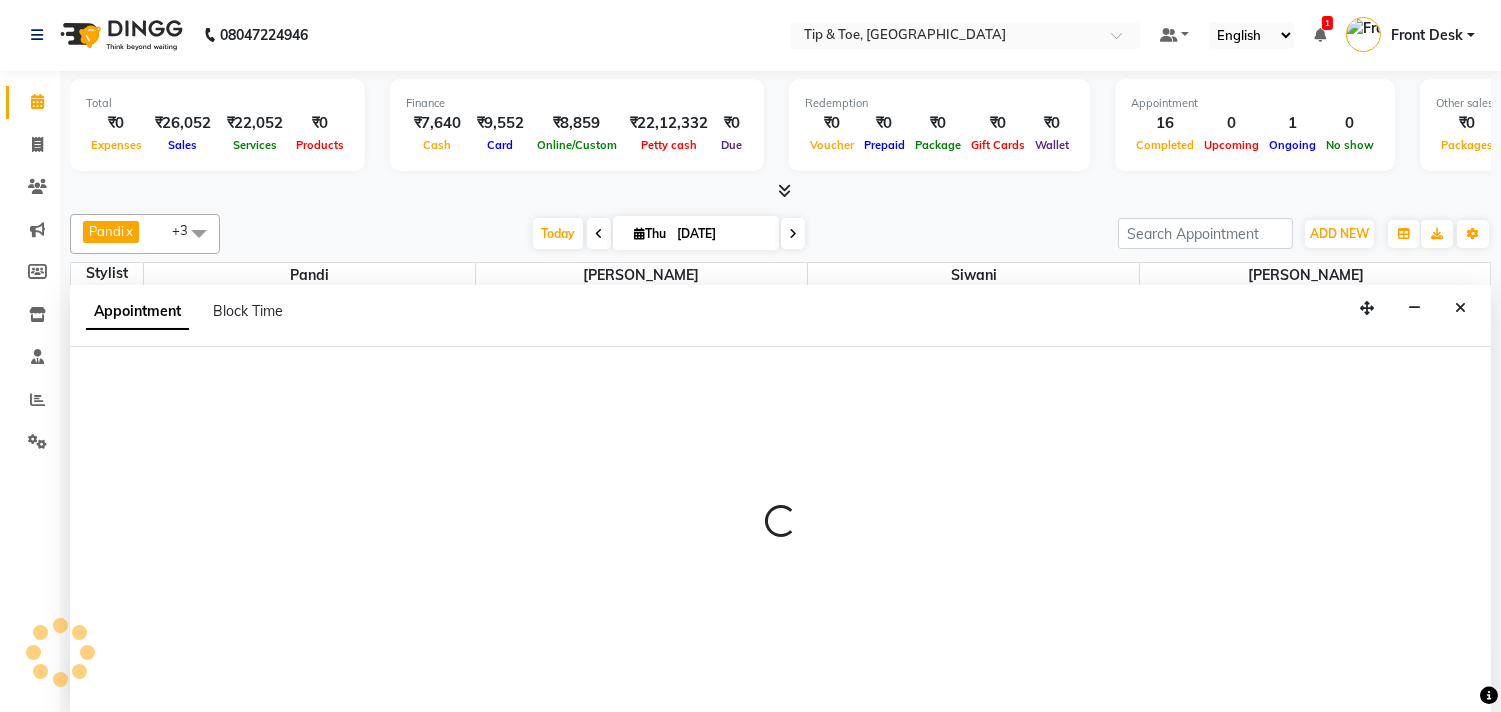 select on "49685" 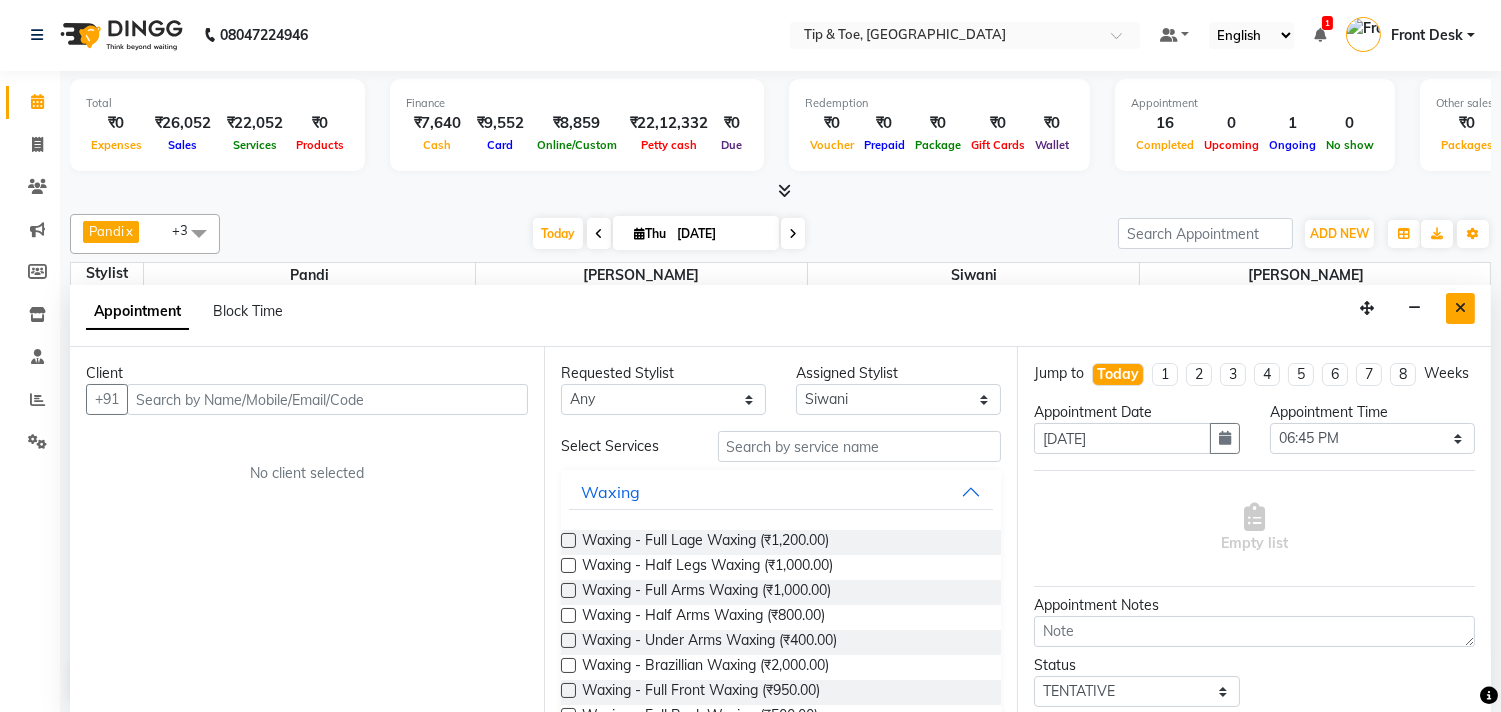 click at bounding box center [1460, 308] 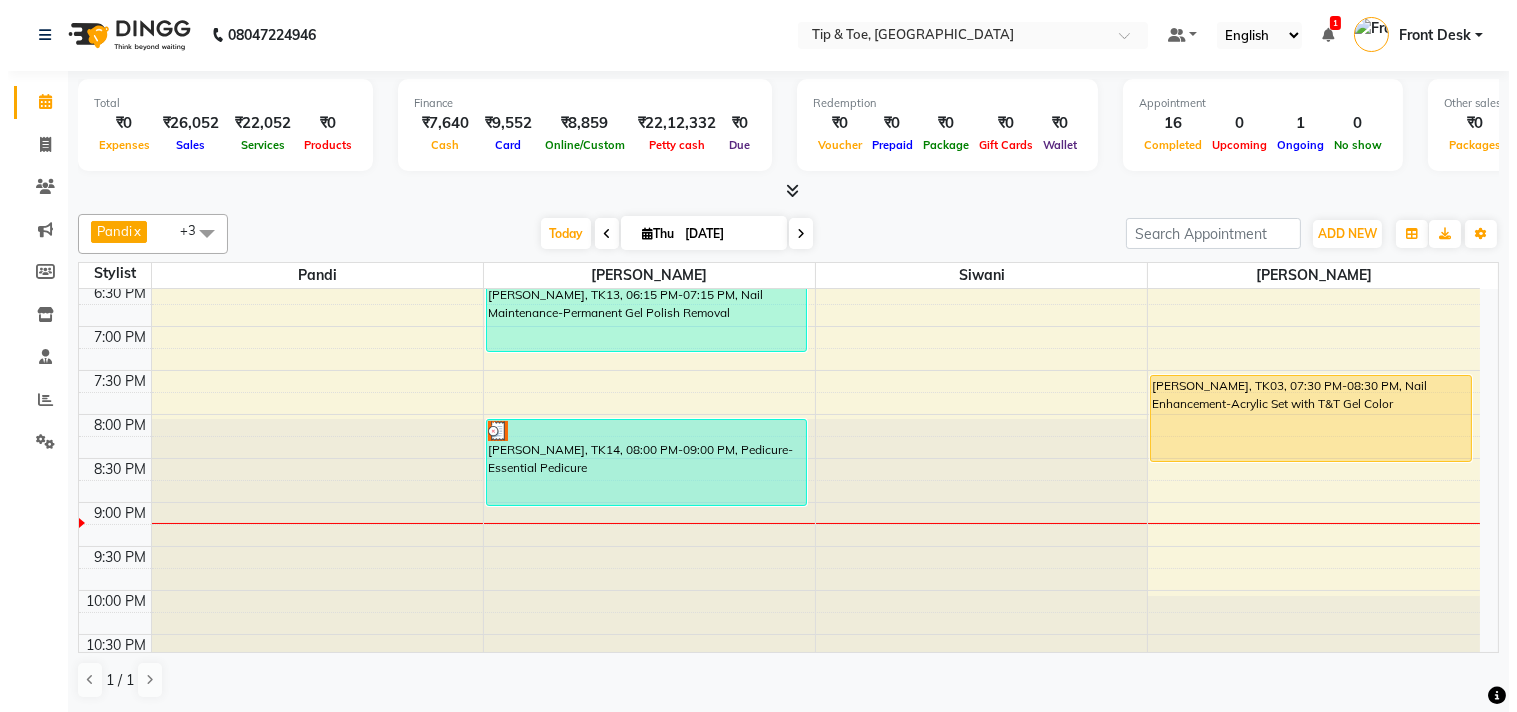 scroll, scrollTop: 873, scrollLeft: 0, axis: vertical 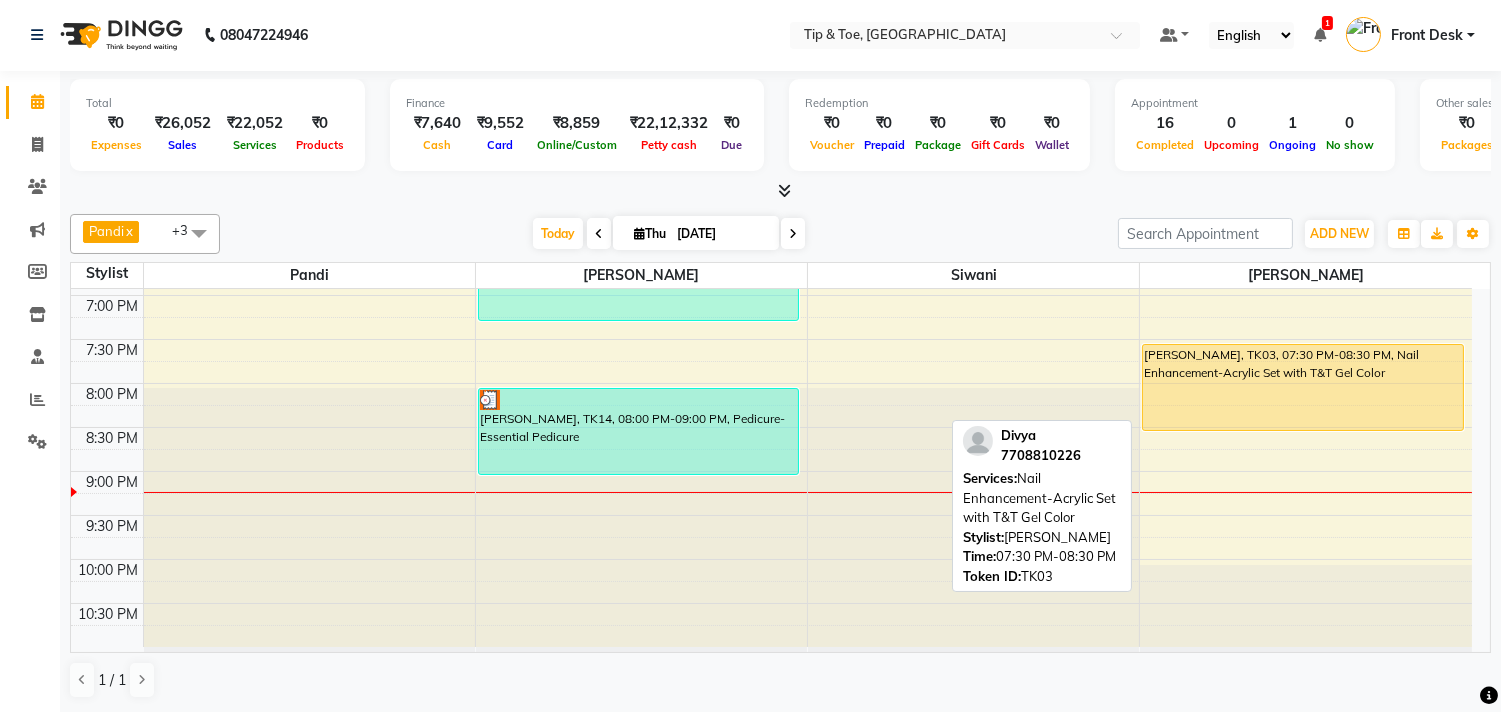 click on "[PERSON_NAME], TK03, 07:30 PM-08:30 PM, Nail Enhancement-Acrylic Set with T&T Gel Color" at bounding box center (1302, 387) 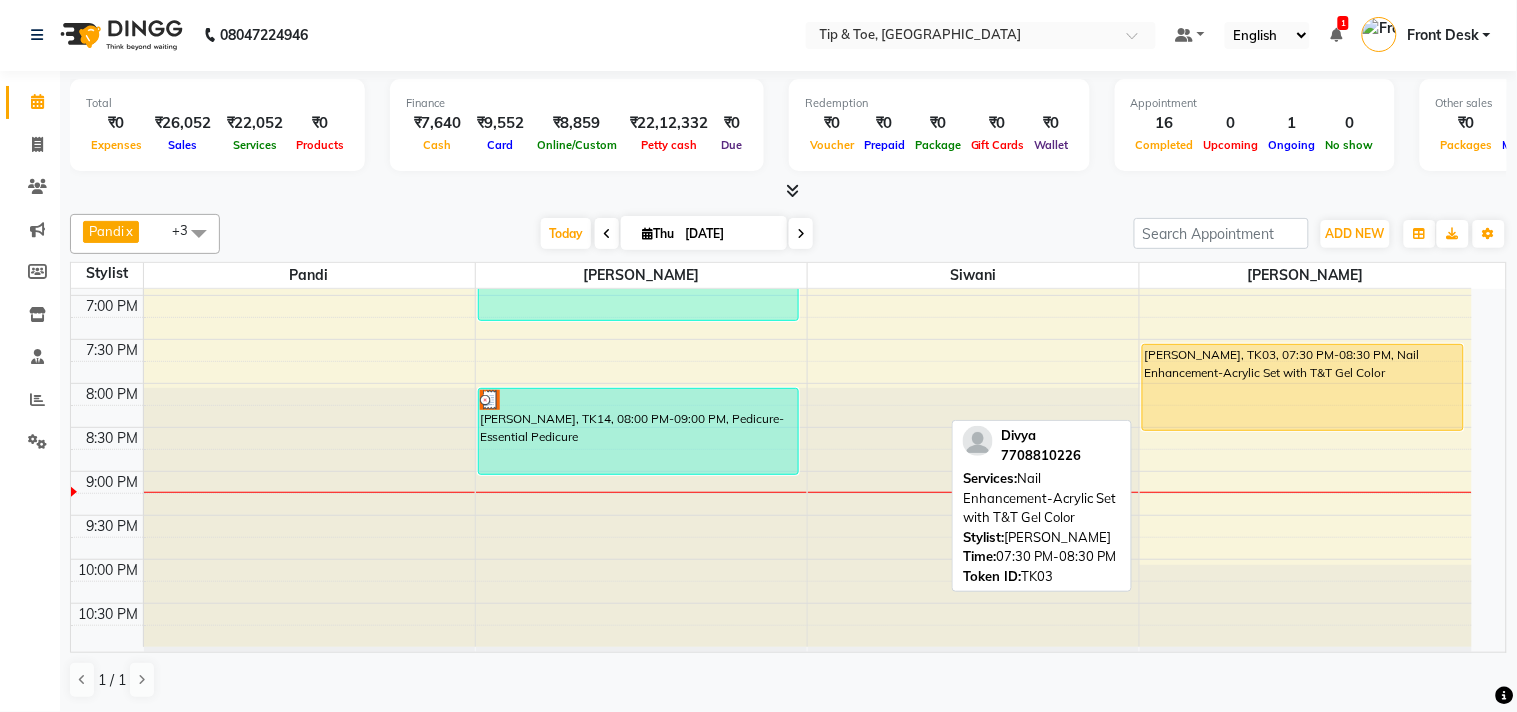 select on "1" 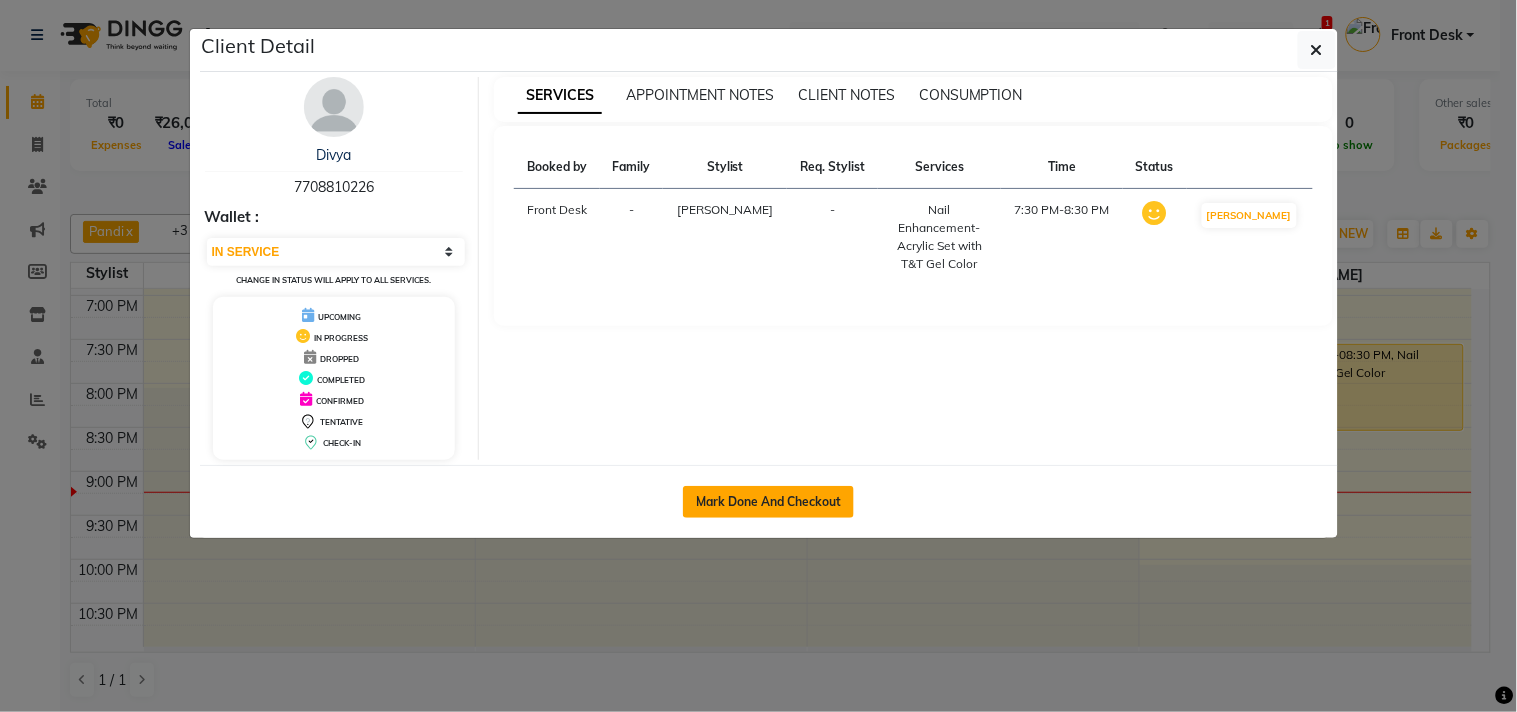 click on "Mark Done And Checkout" 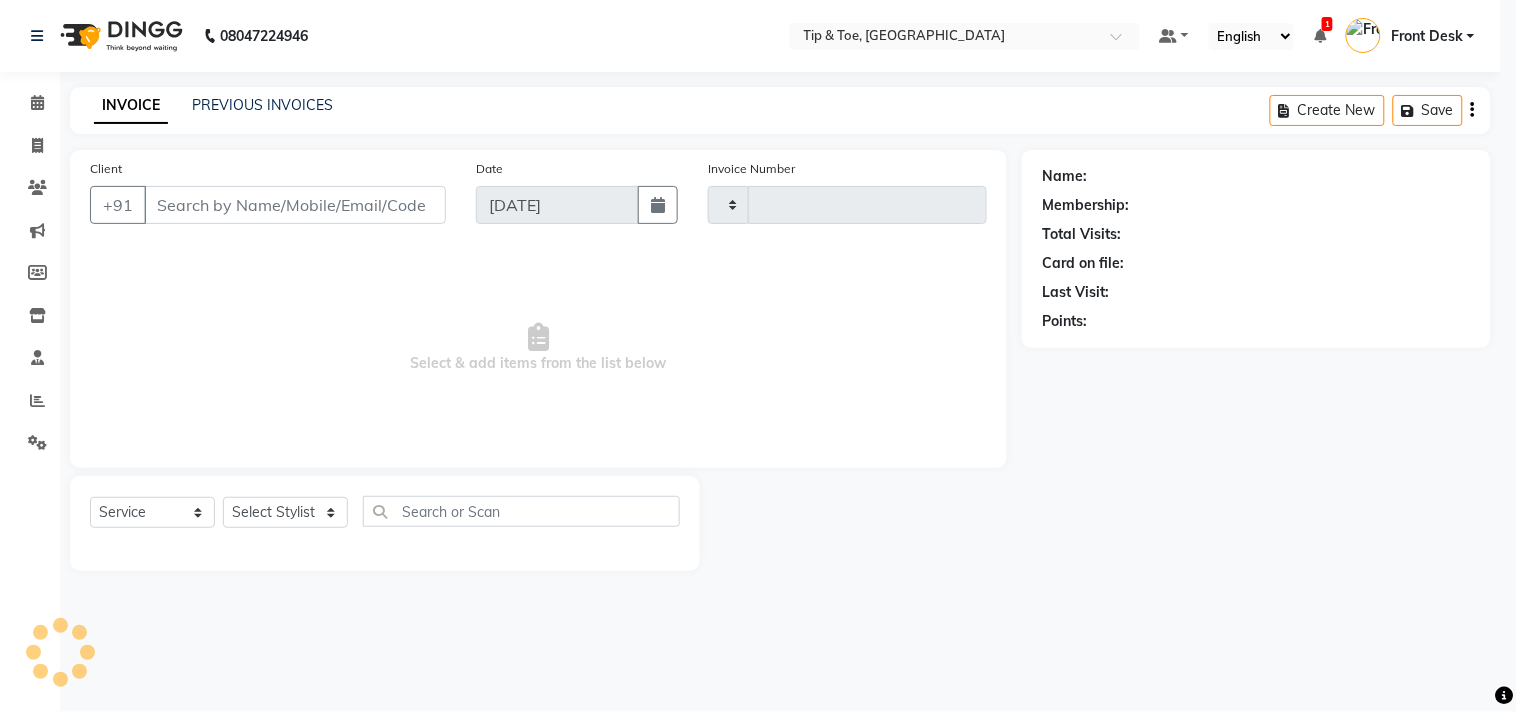 select on "3" 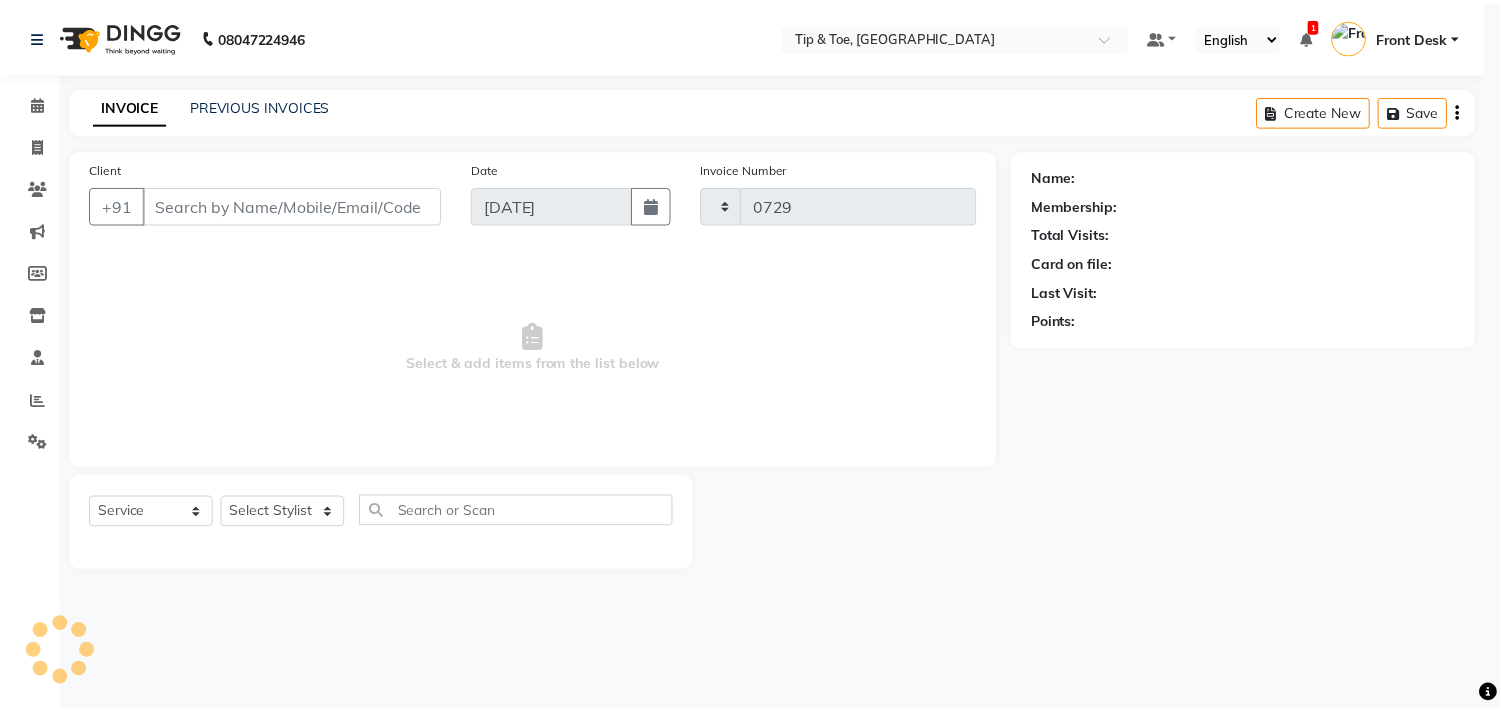 scroll, scrollTop: 0, scrollLeft: 0, axis: both 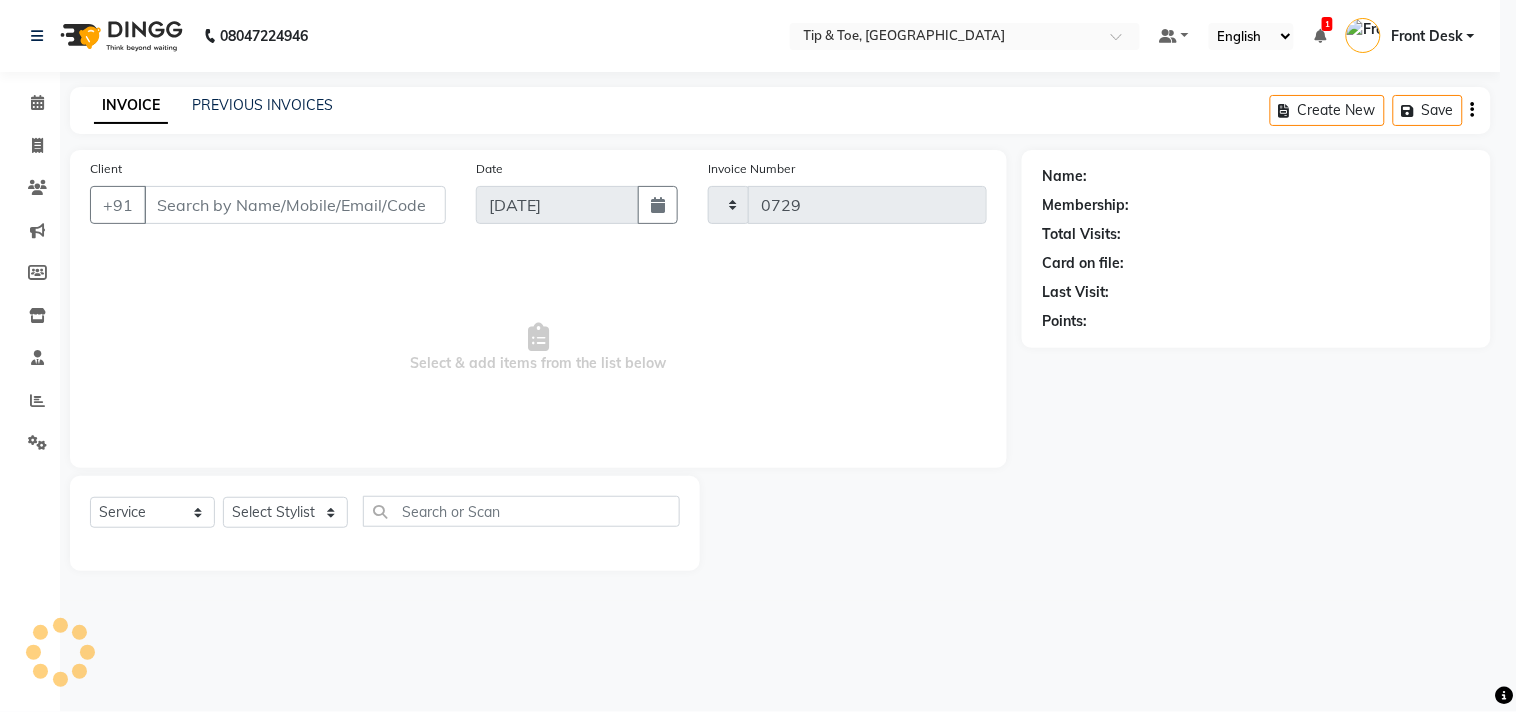 select on "5770" 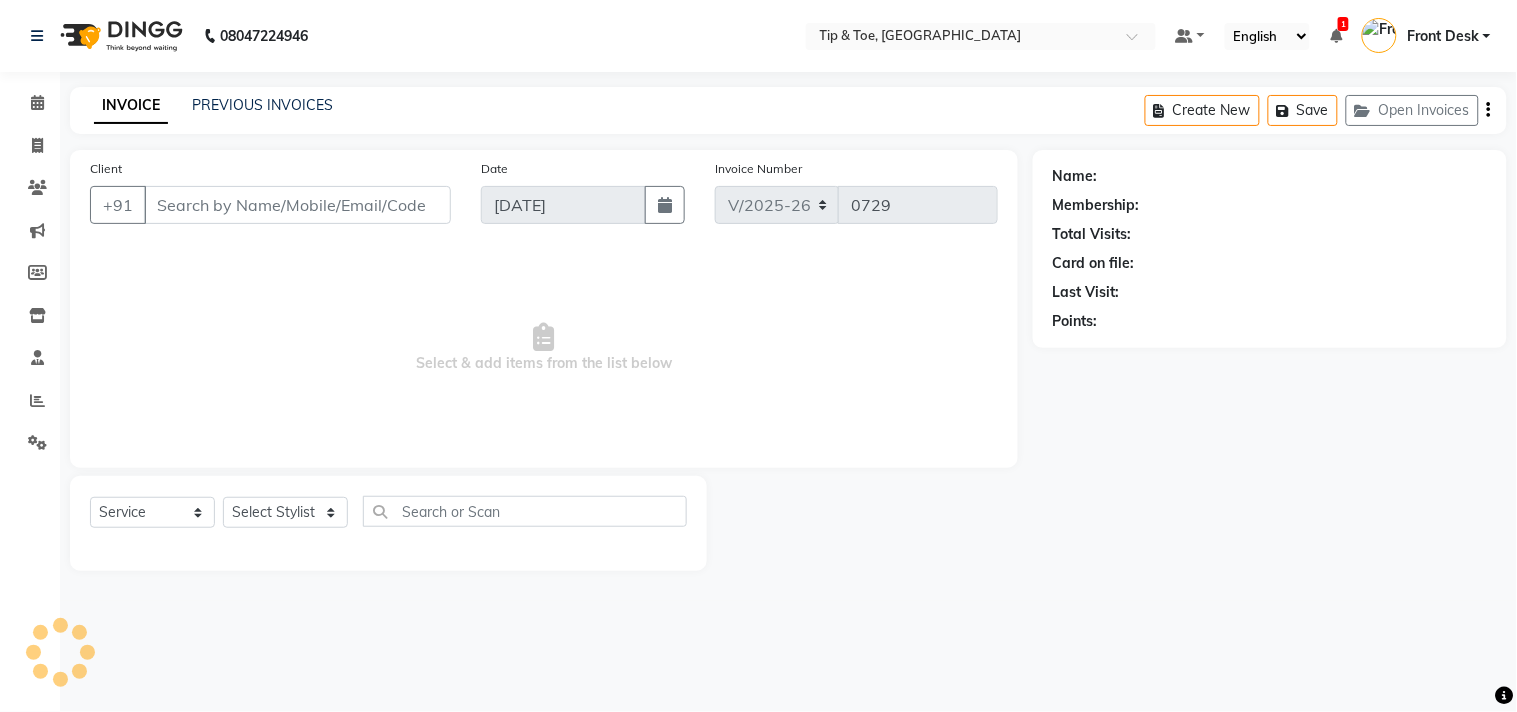 type on "7708810226" 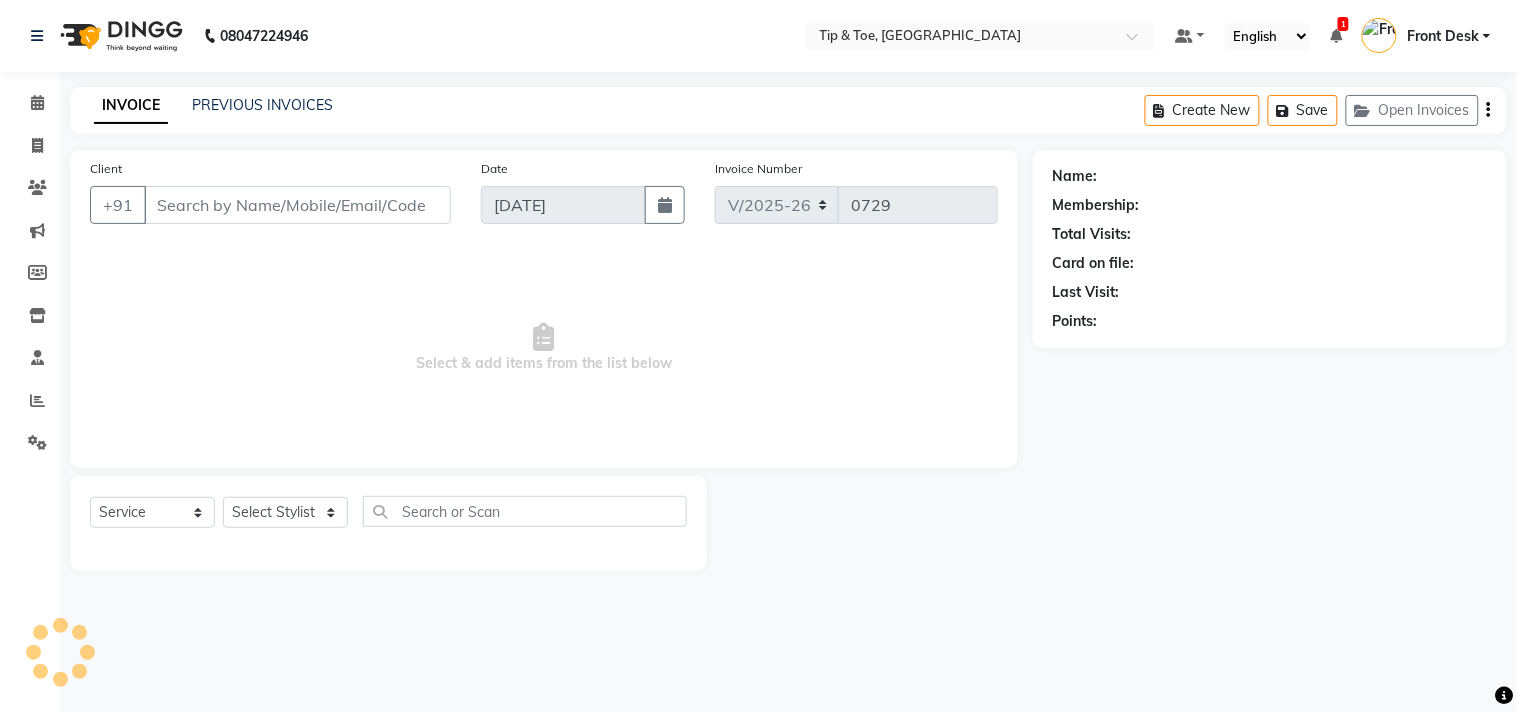 select on "75187" 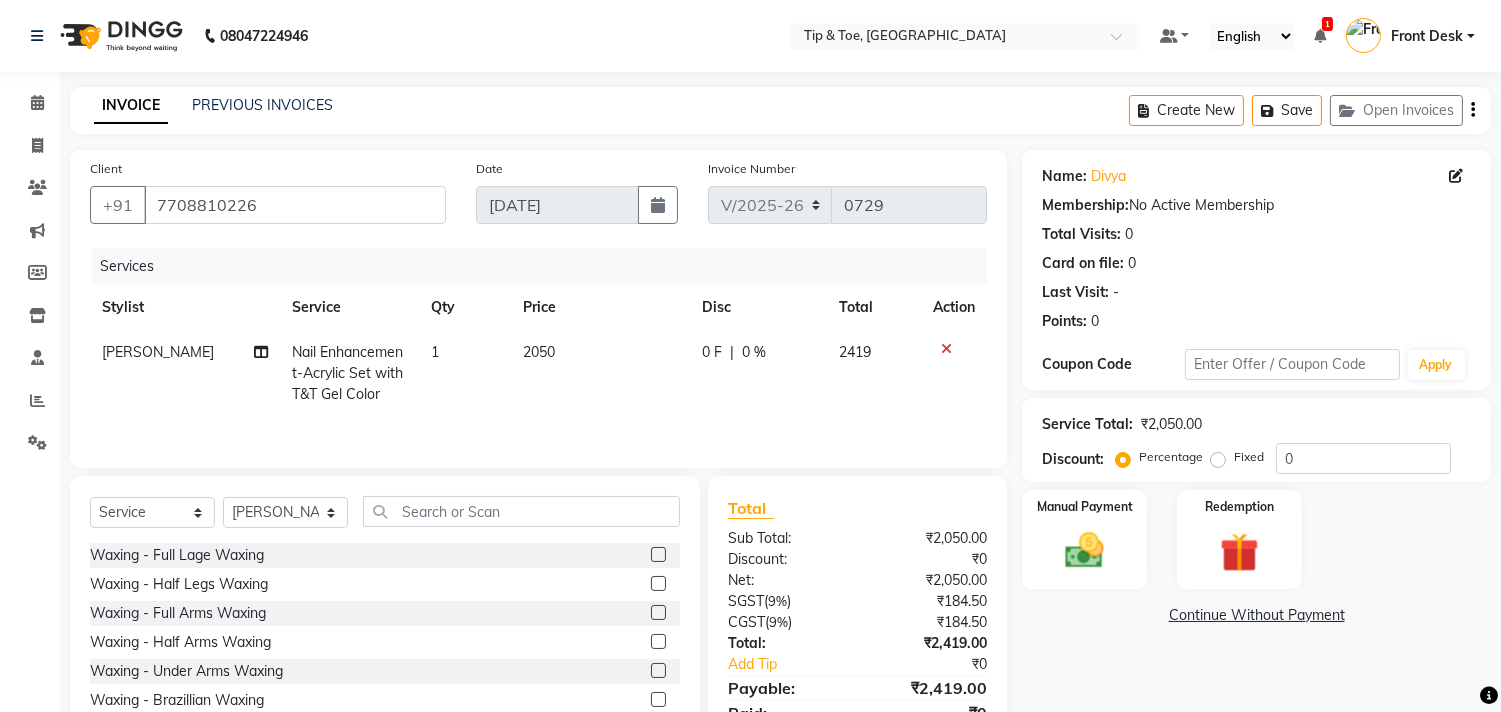 click on "1" 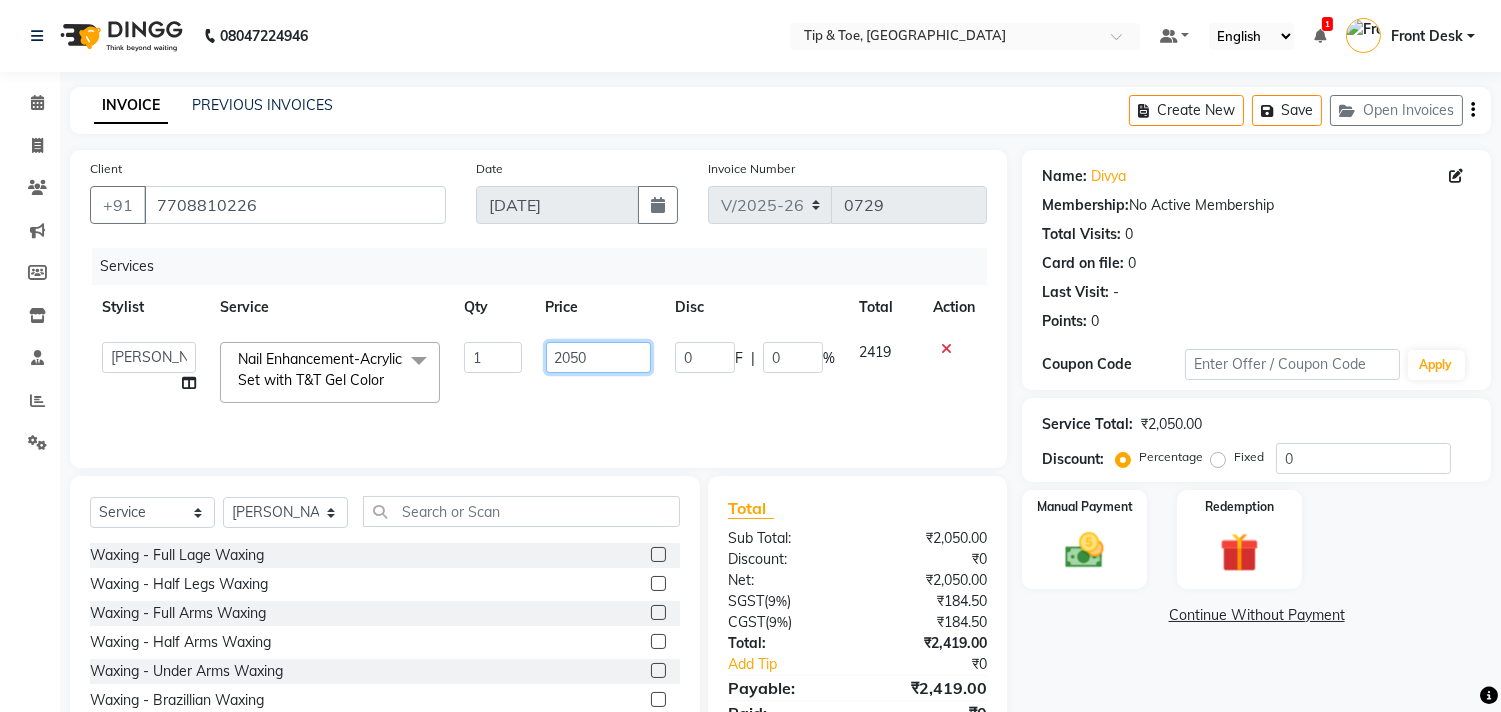 click on "2050" 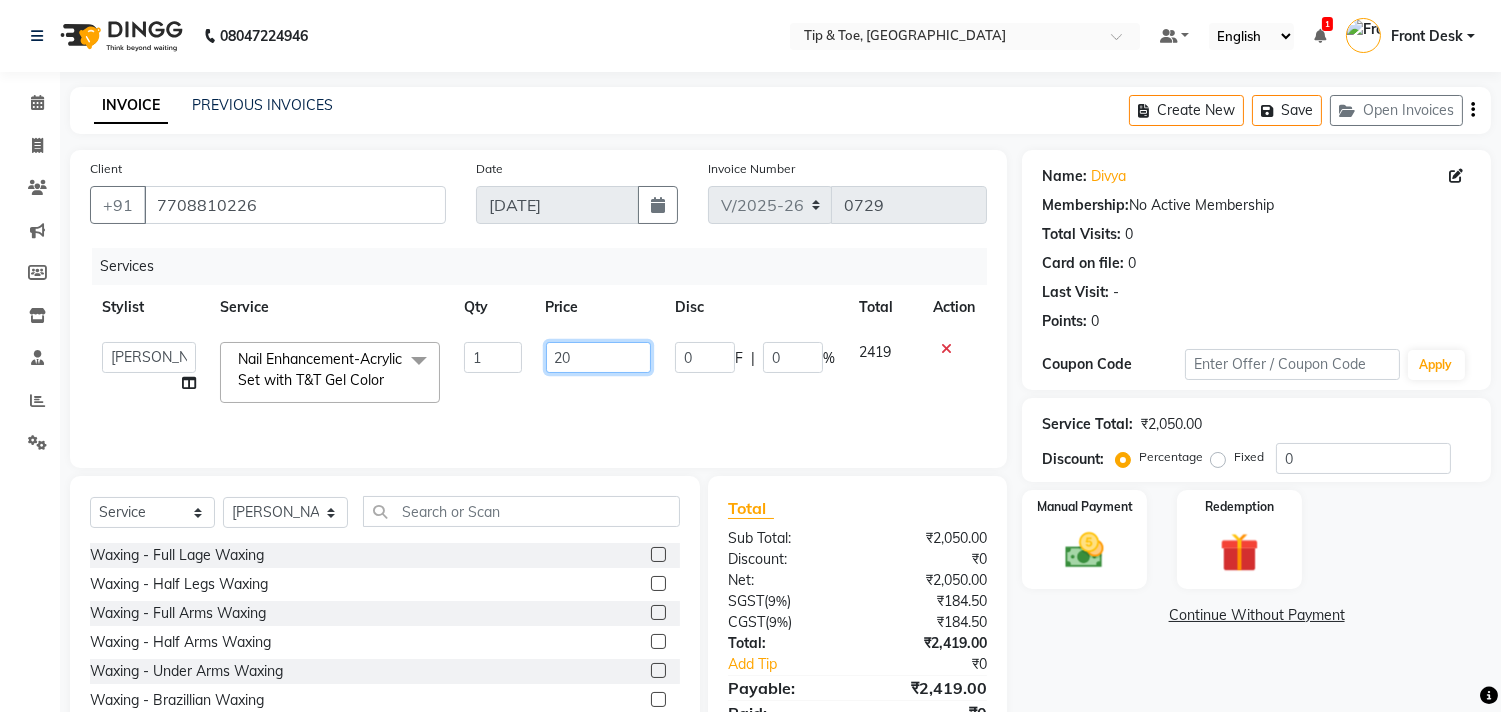 type on "2" 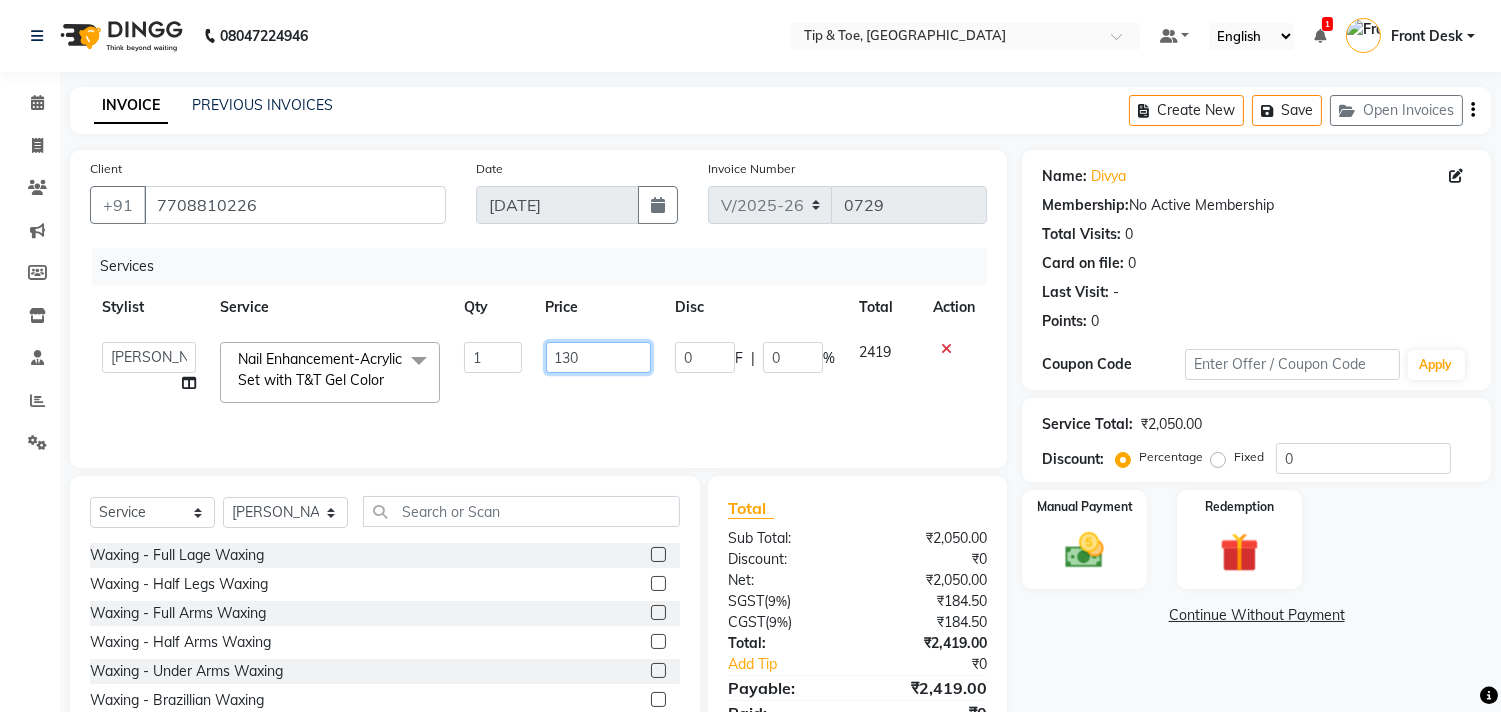 type on "1300" 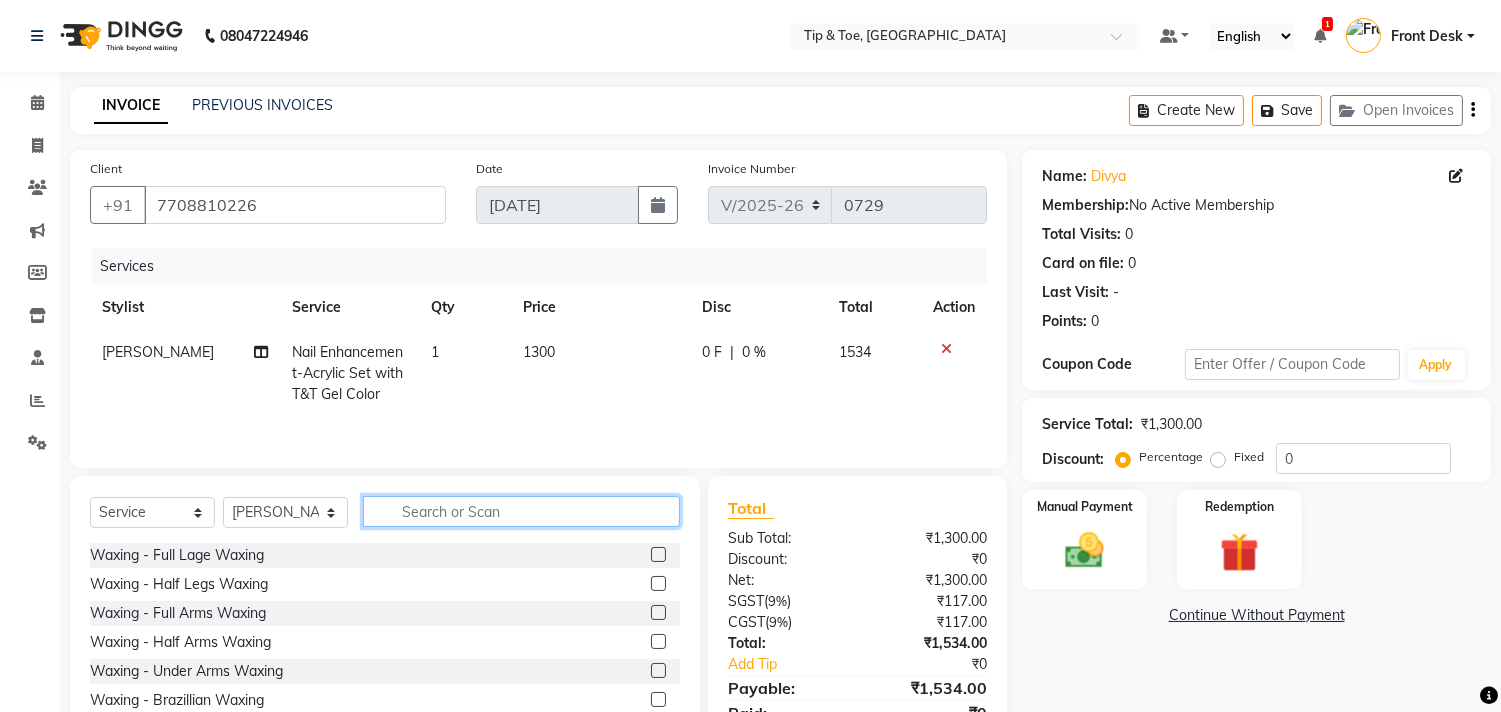 click on "Select  Service  Product  Membership  Package Voucher Prepaid Gift Card  Select Stylist afroz Afroz DAISY Front Desk Joys Karthik Murali NANDHINI K Pandi Preeti Raj Rebecca Ricky Manager Siwani" 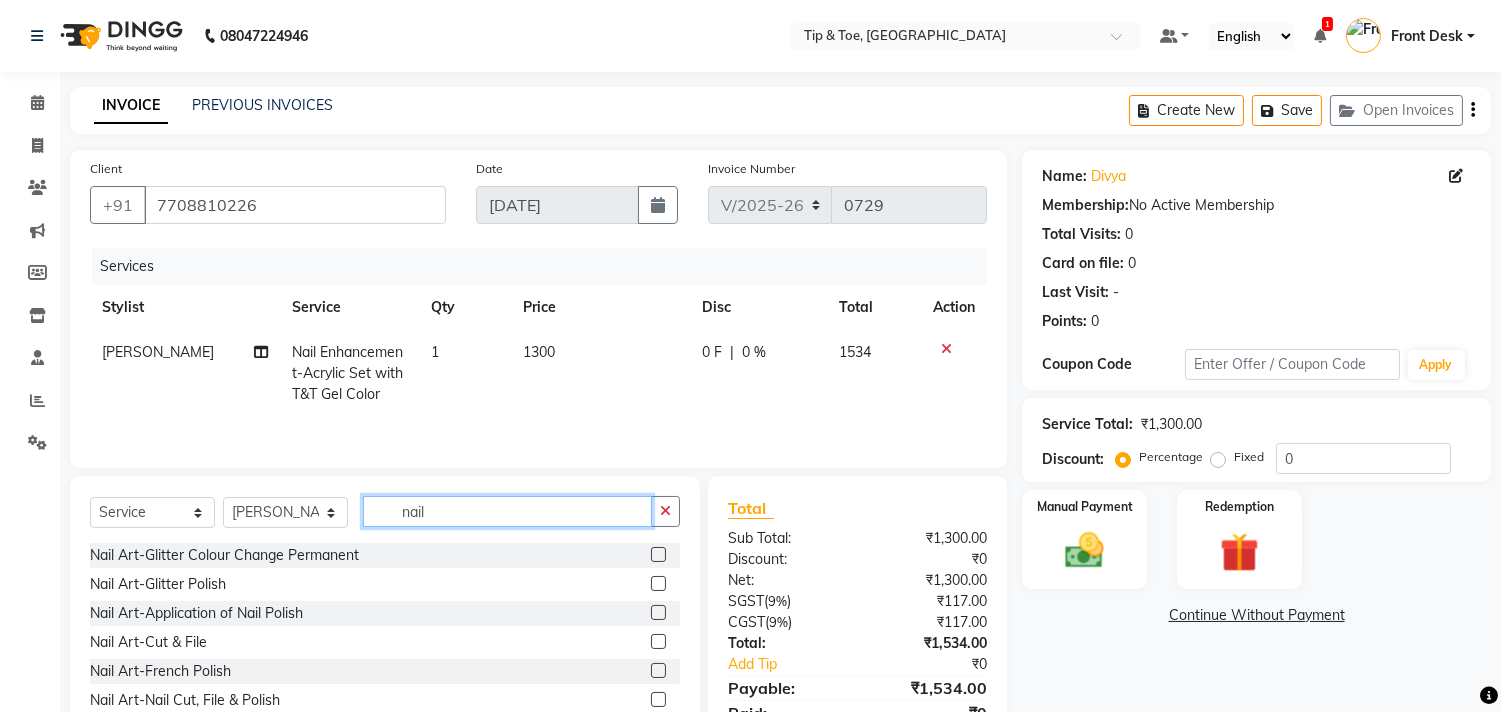 scroll, scrollTop: 91, scrollLeft: 0, axis: vertical 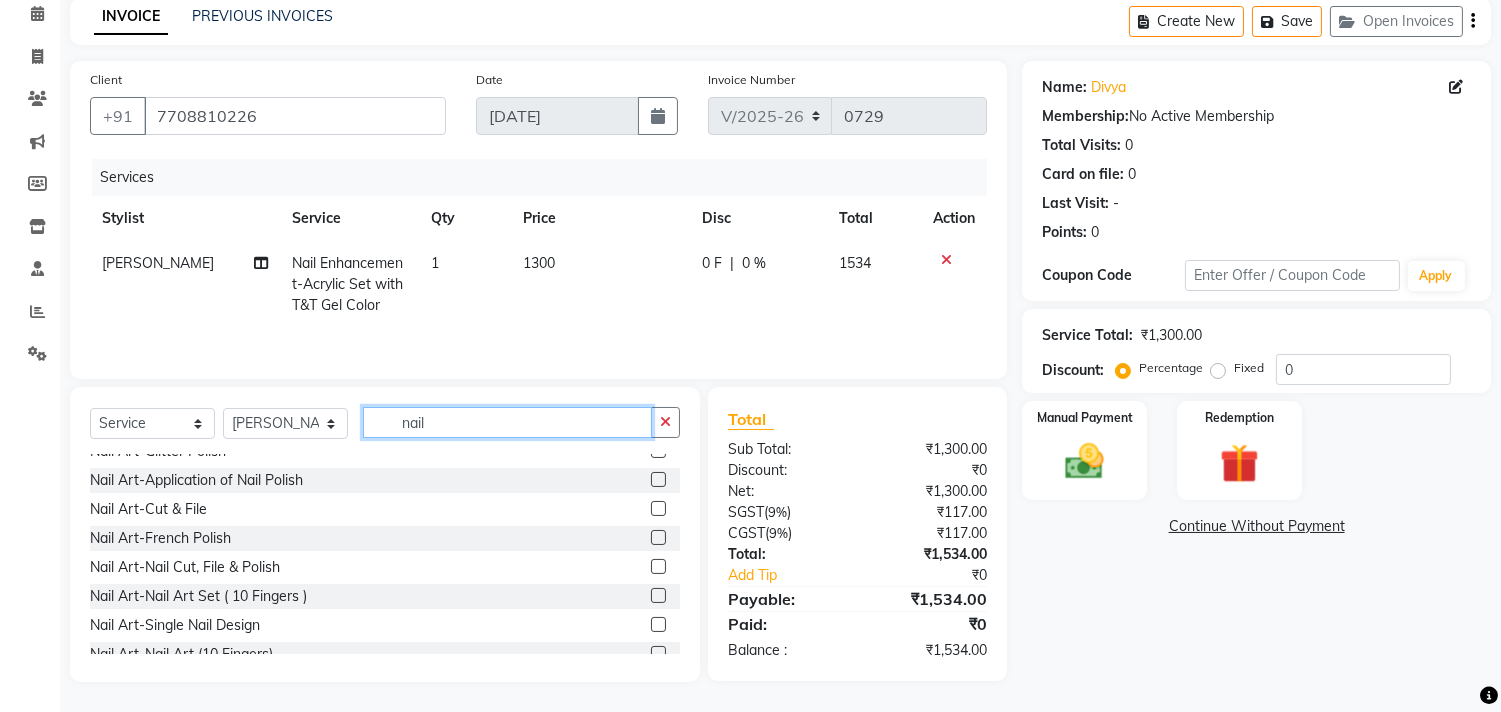 type on "nail" 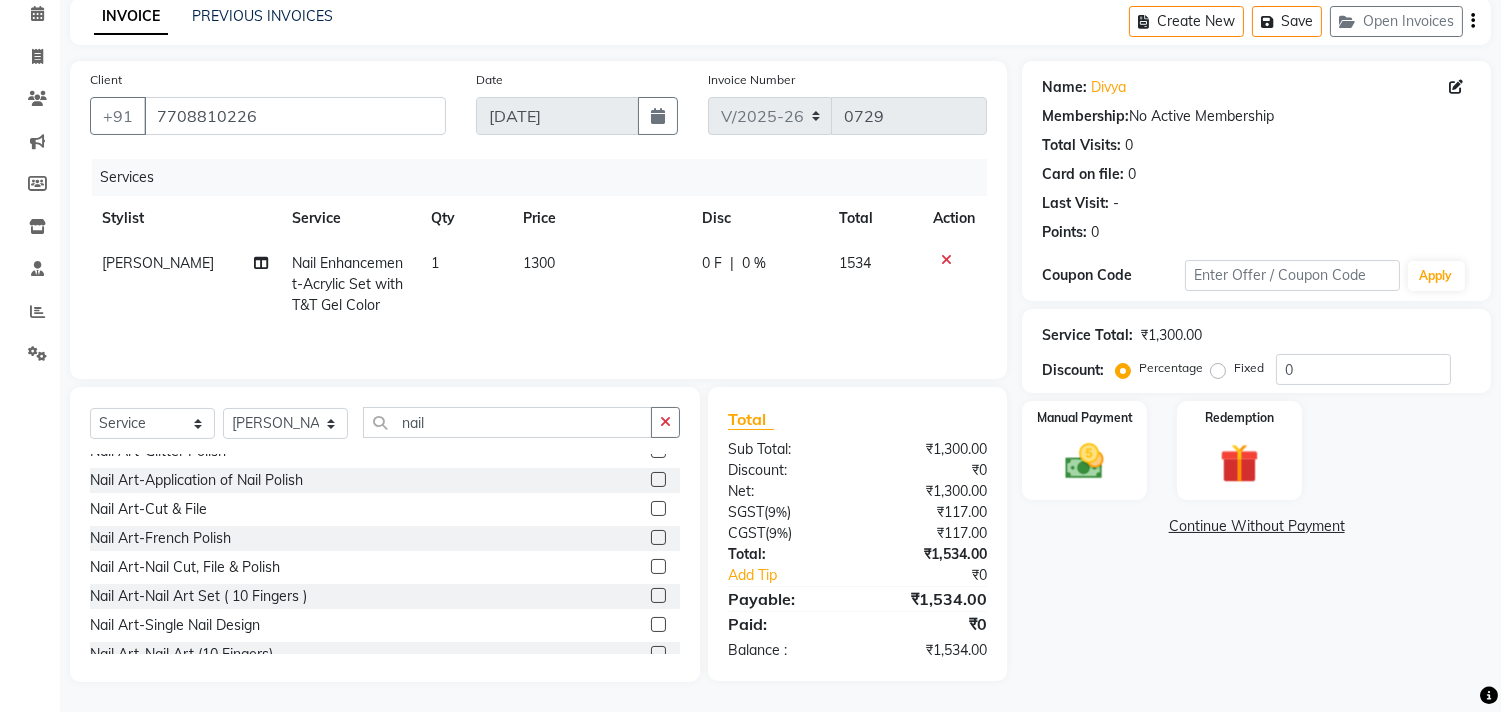 click 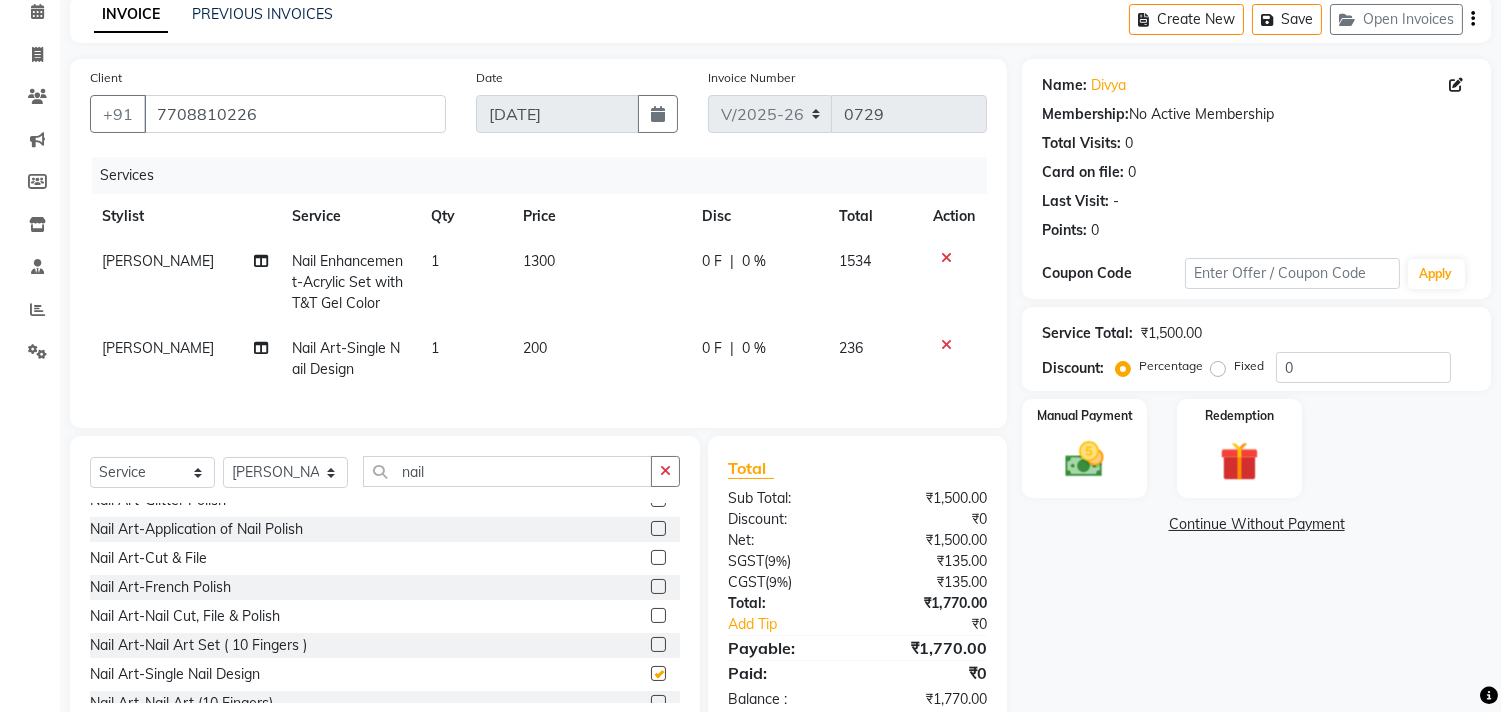 checkbox on "false" 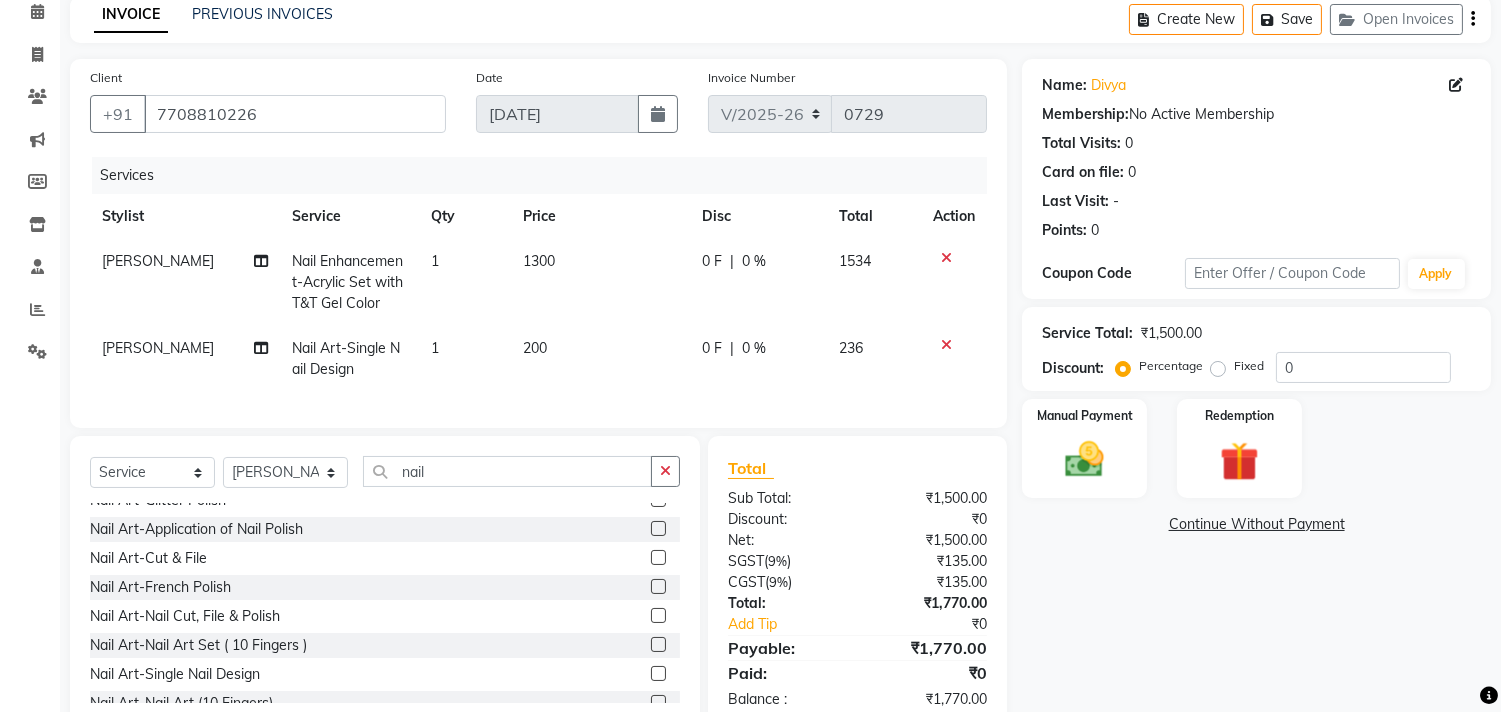 click on "1" 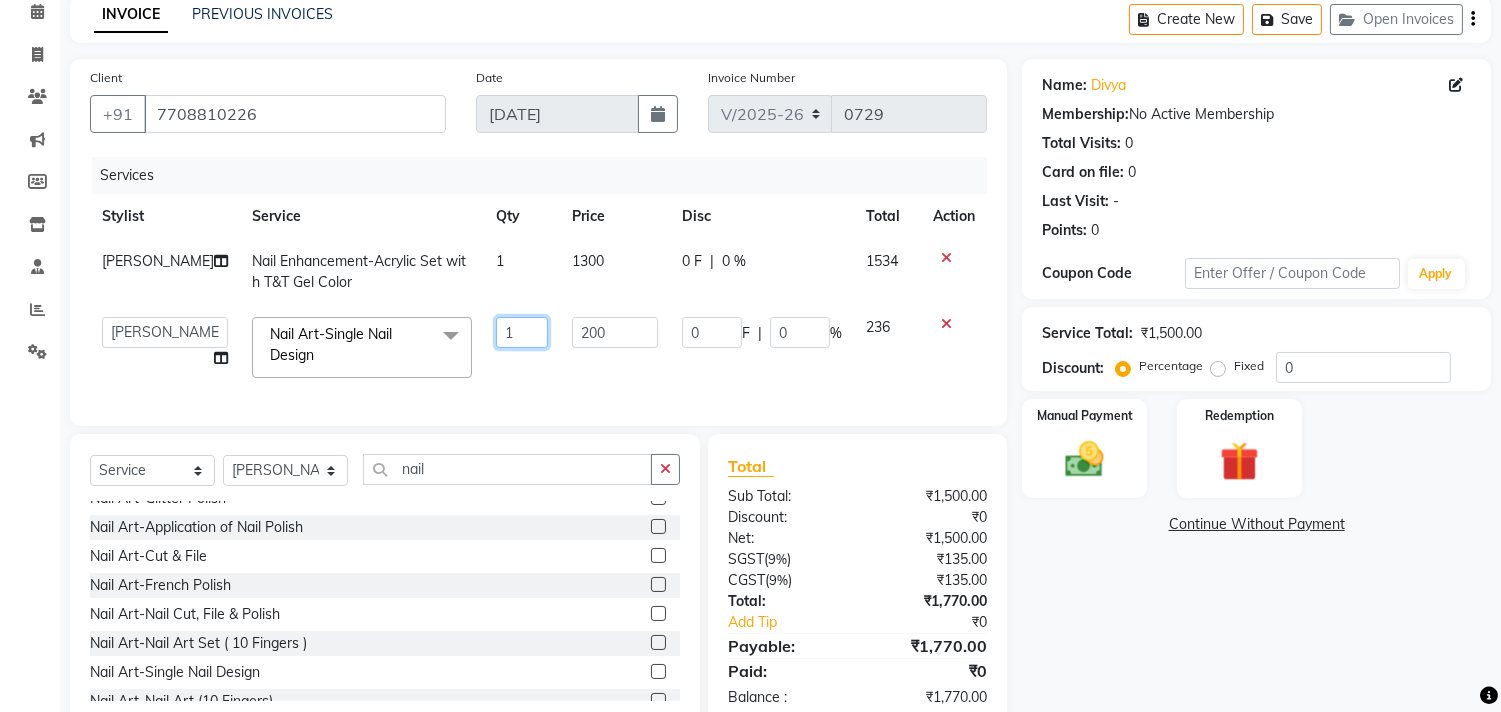 click on "1" 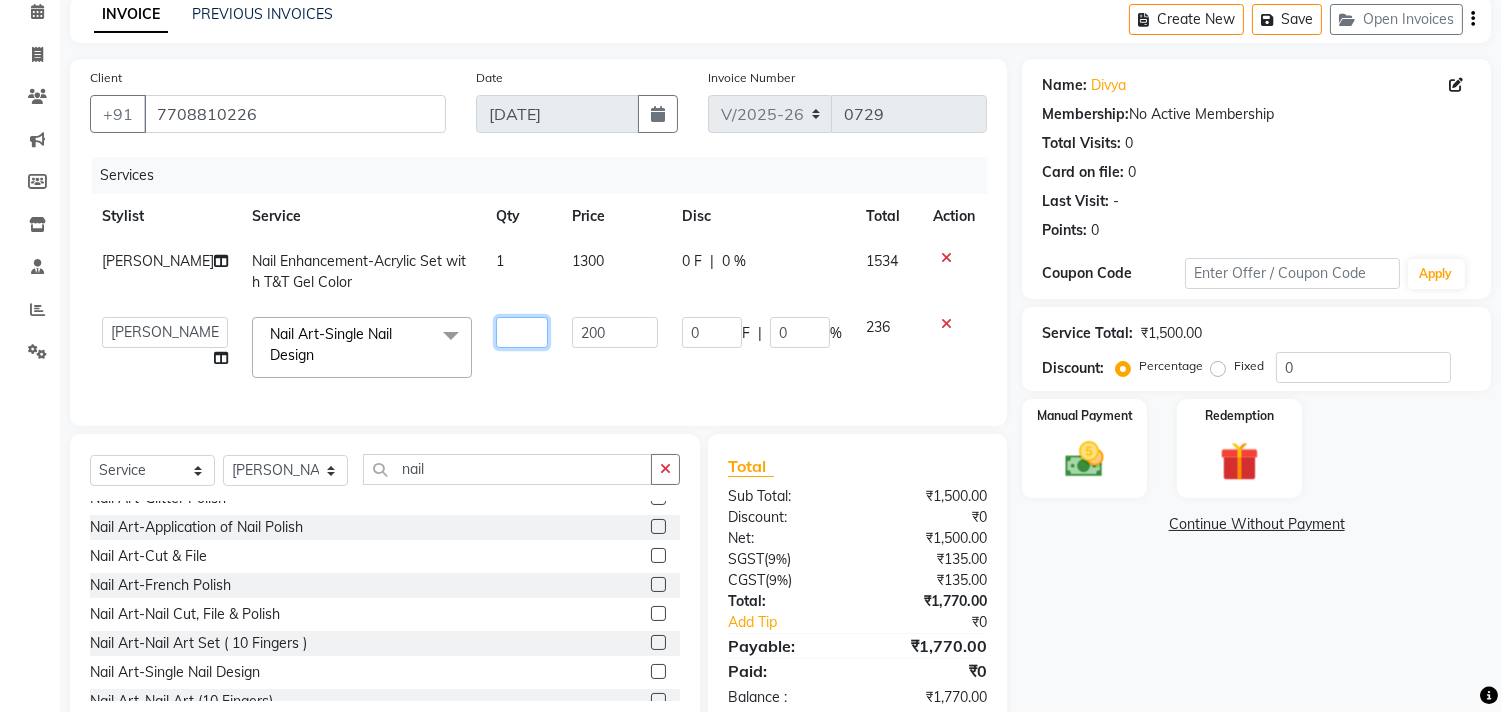 type on "2" 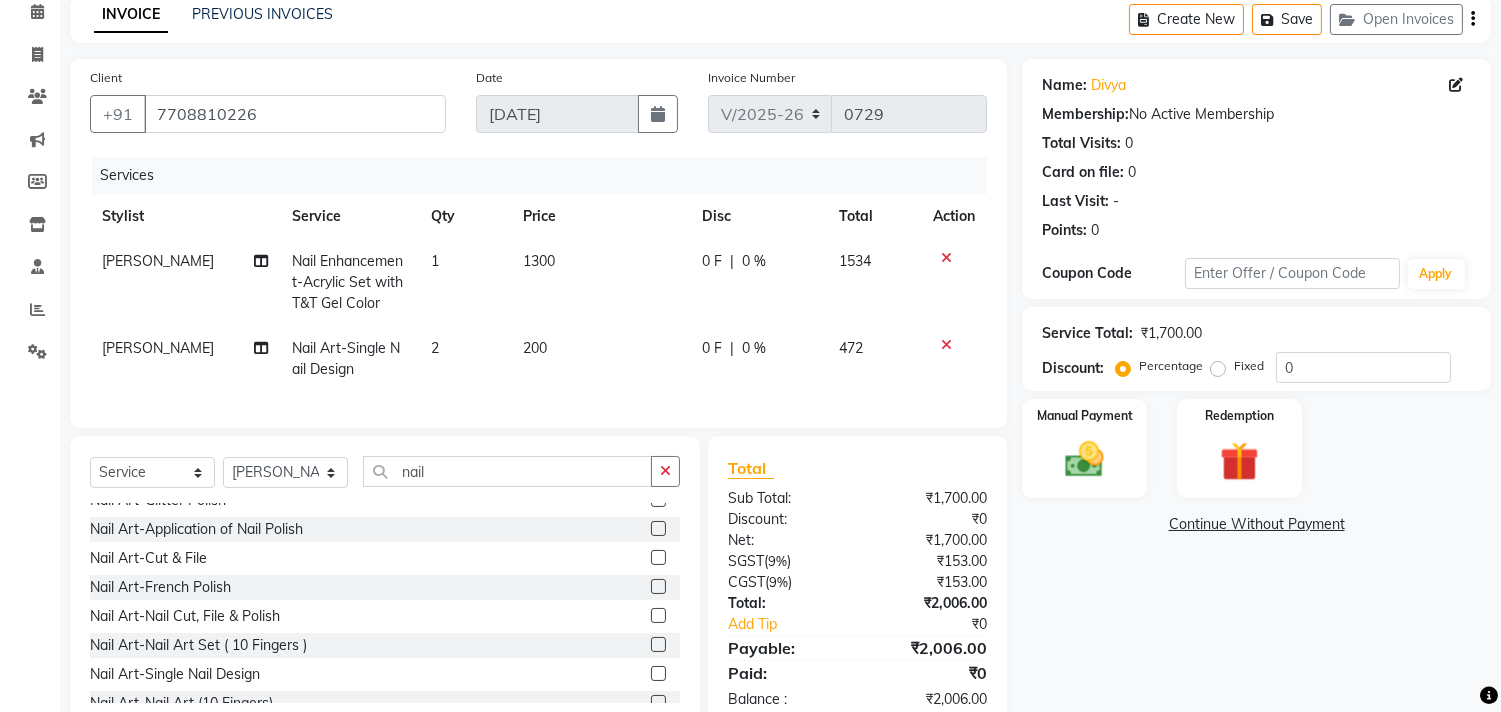 scroll, scrollTop: 156, scrollLeft: 0, axis: vertical 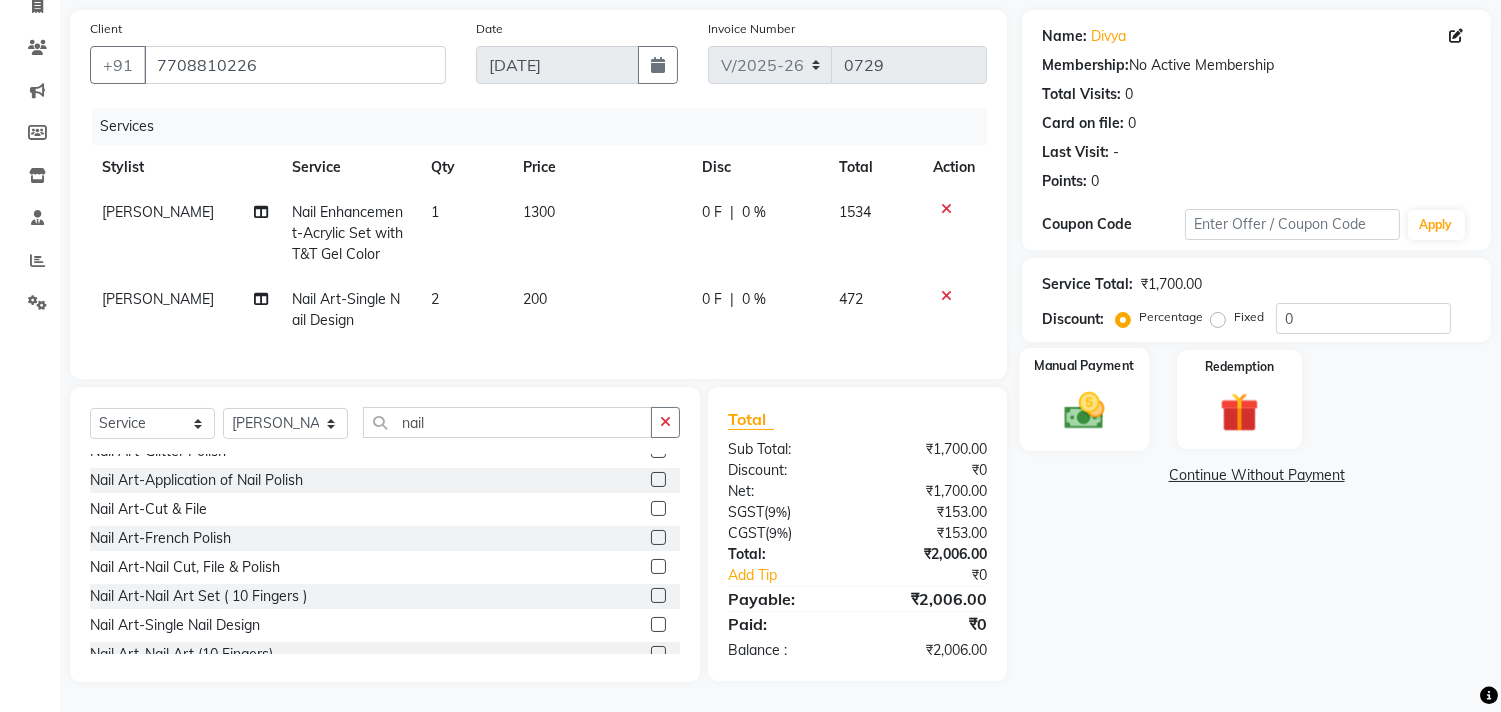 click 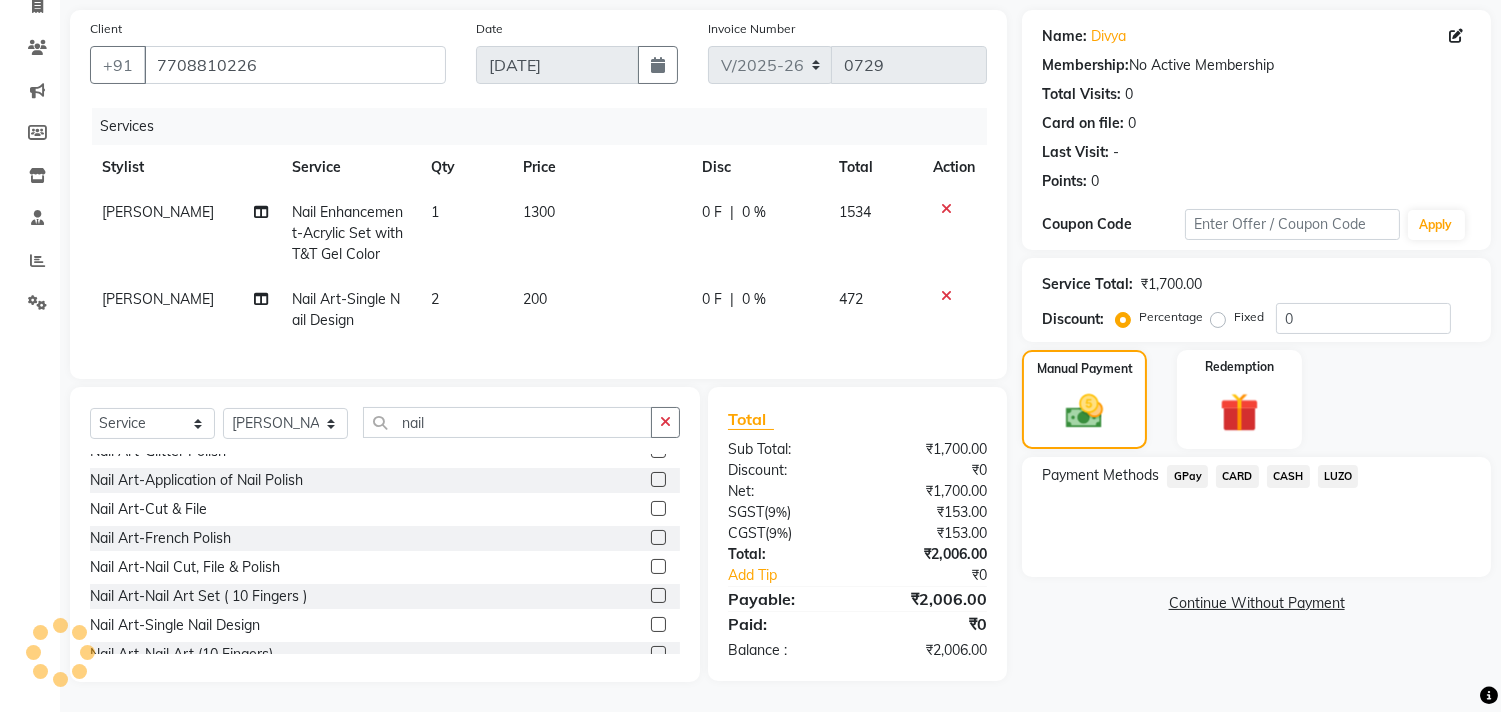 click on "GPay" 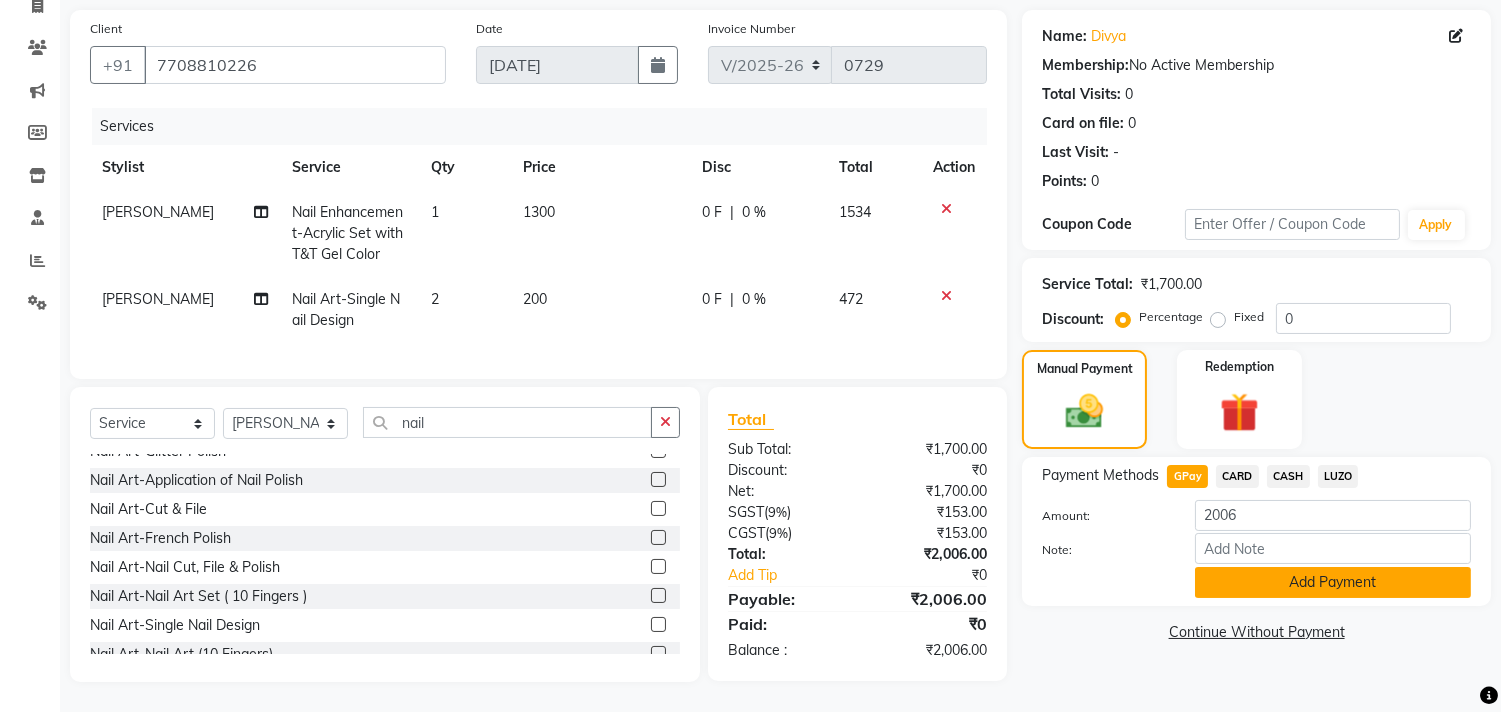 click on "Add Payment" 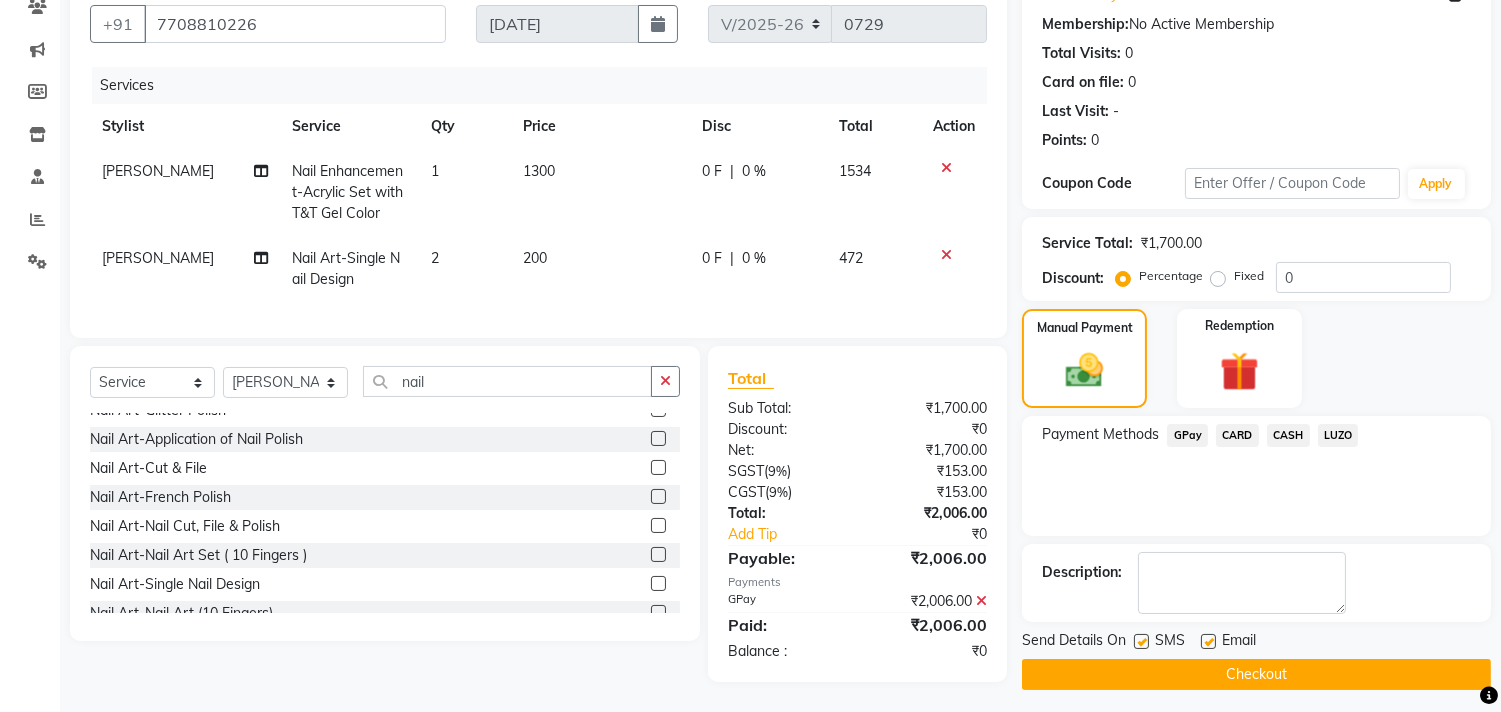 scroll, scrollTop: 197, scrollLeft: 0, axis: vertical 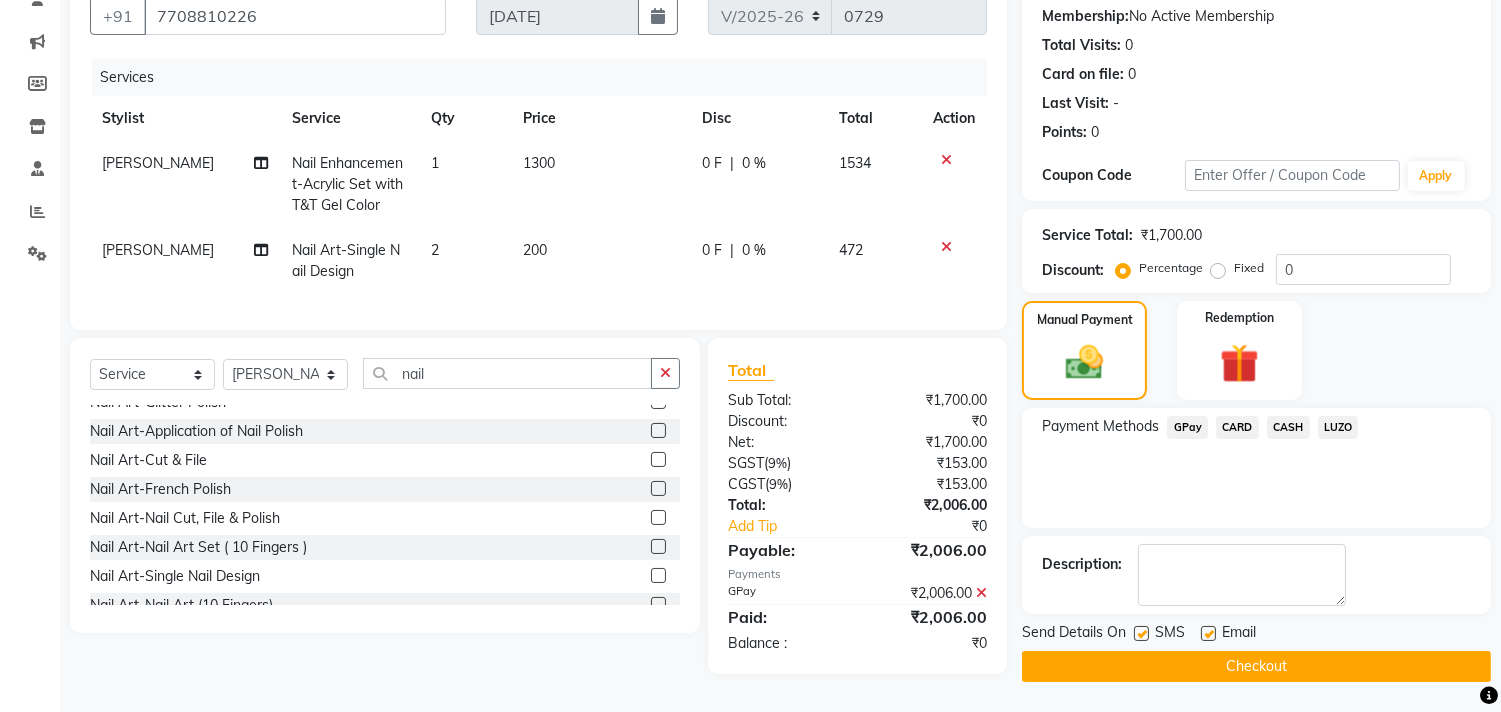 click on "Checkout" 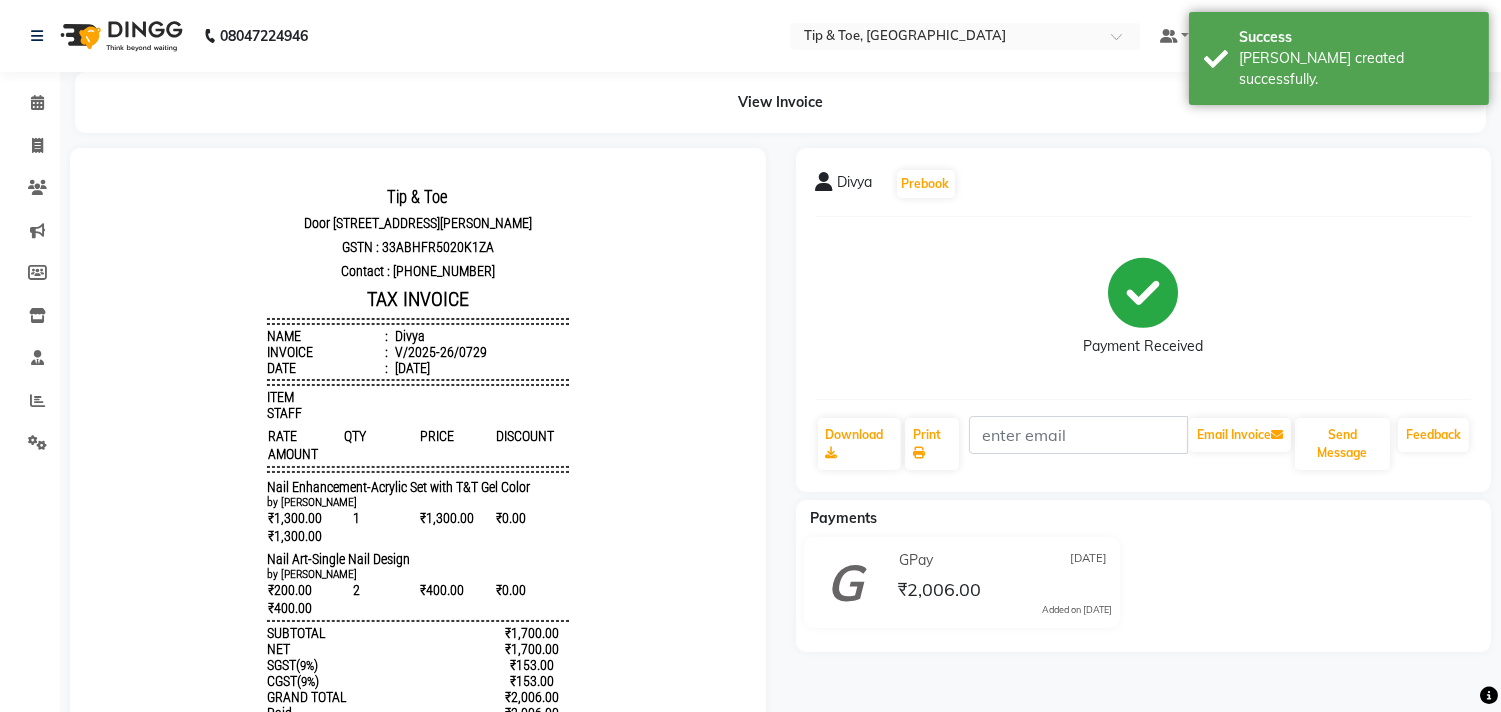 scroll, scrollTop: 0, scrollLeft: 0, axis: both 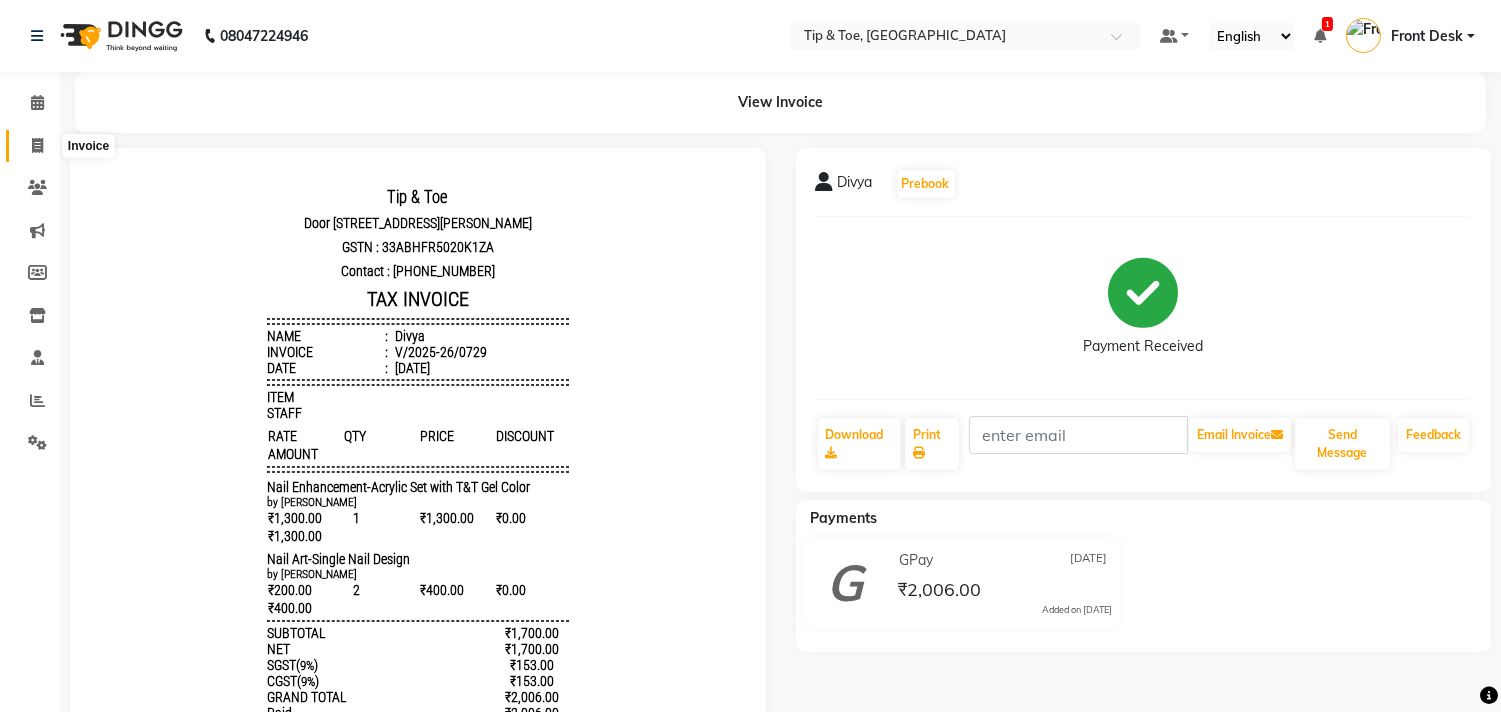 click 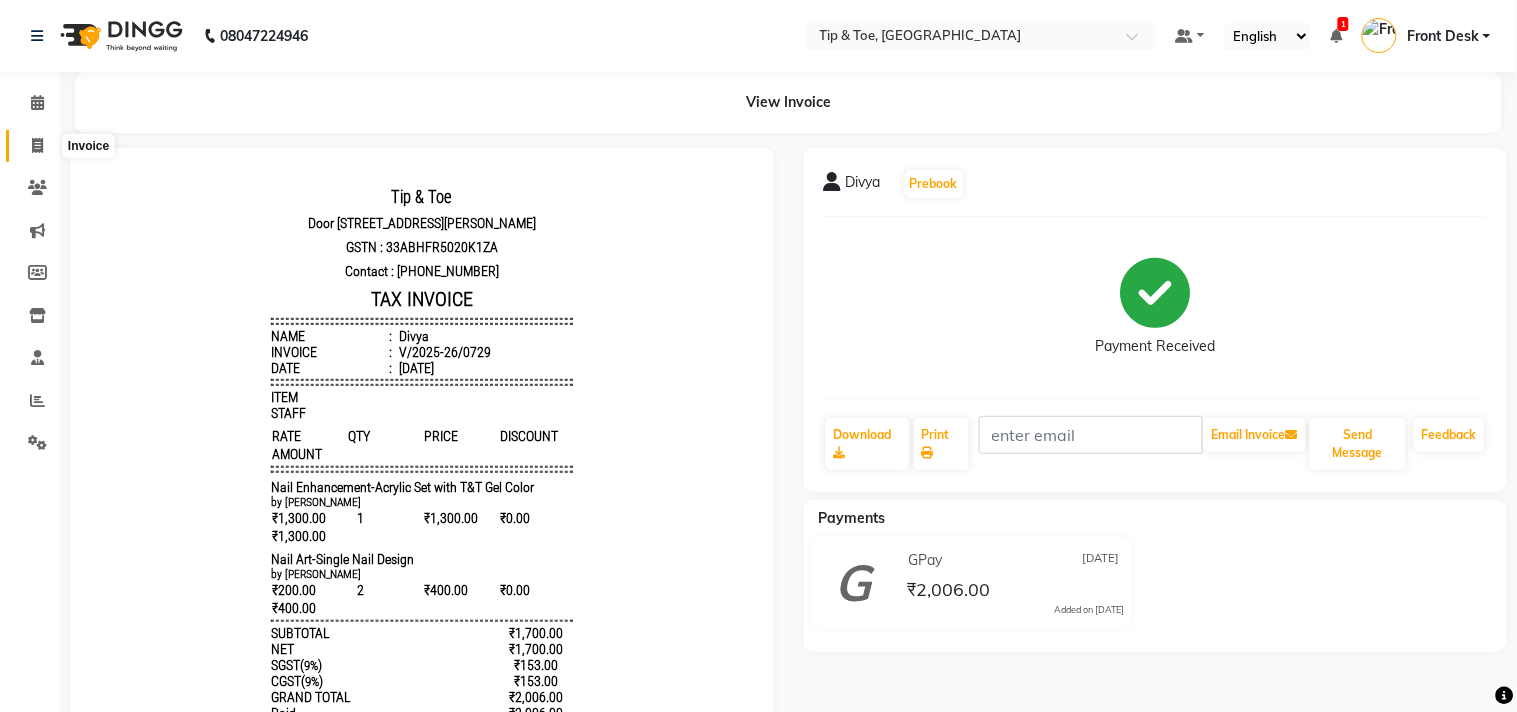 select on "5770" 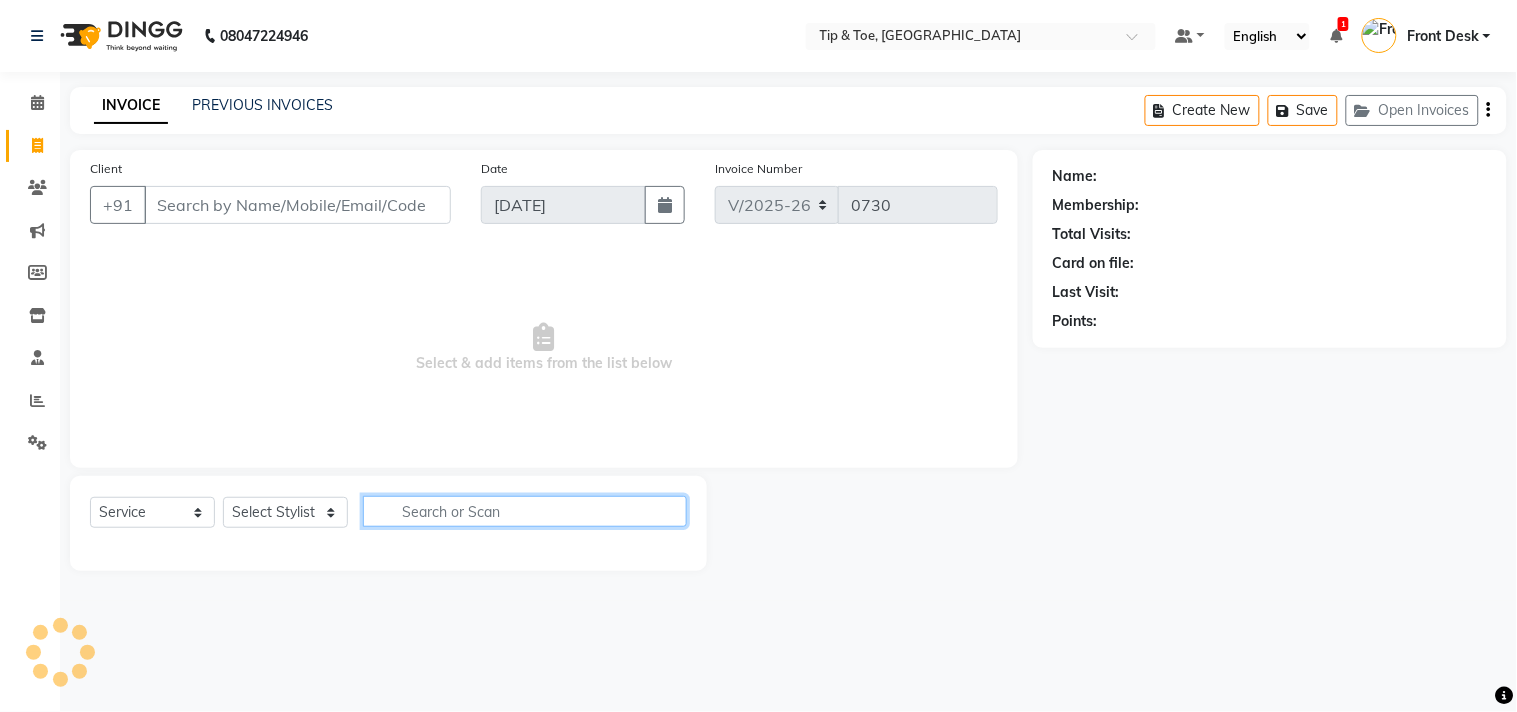 click 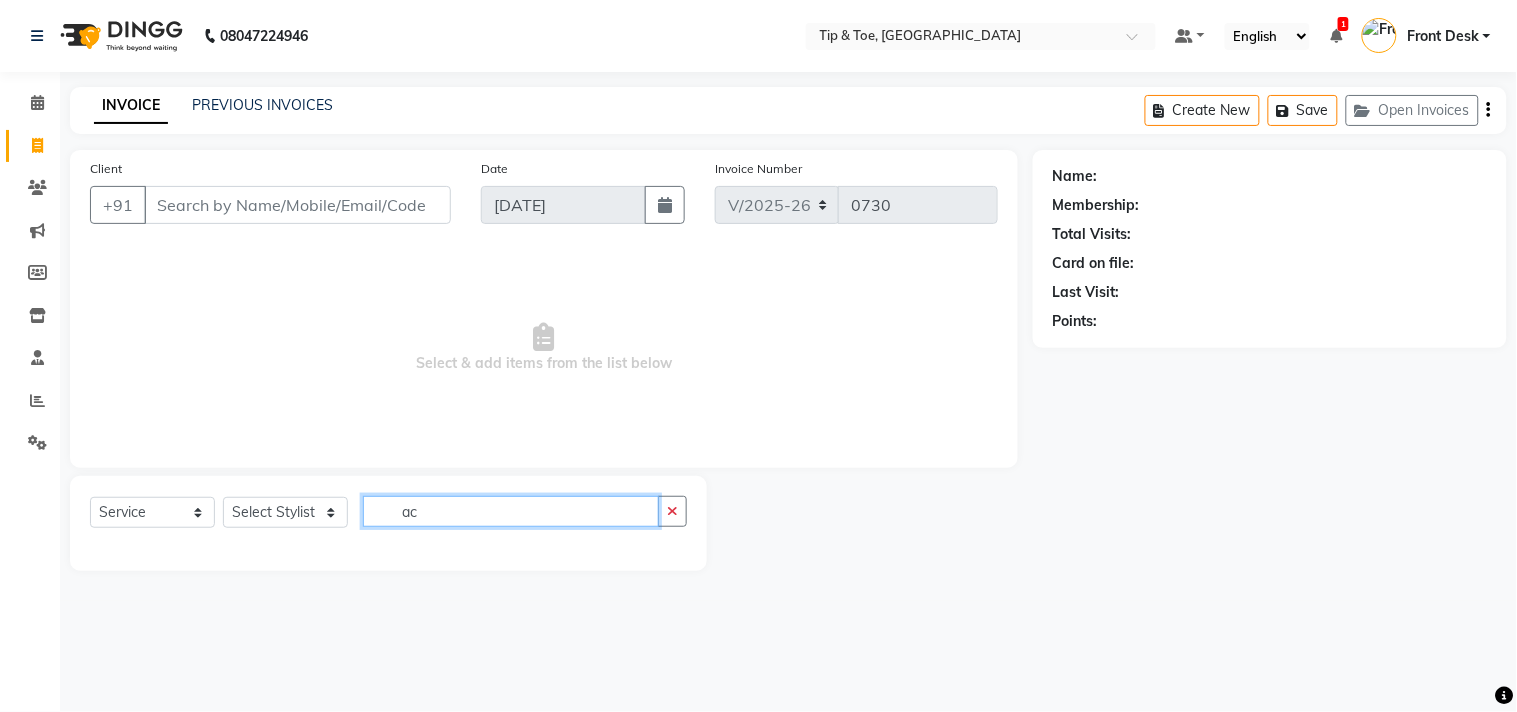 type on "ac" 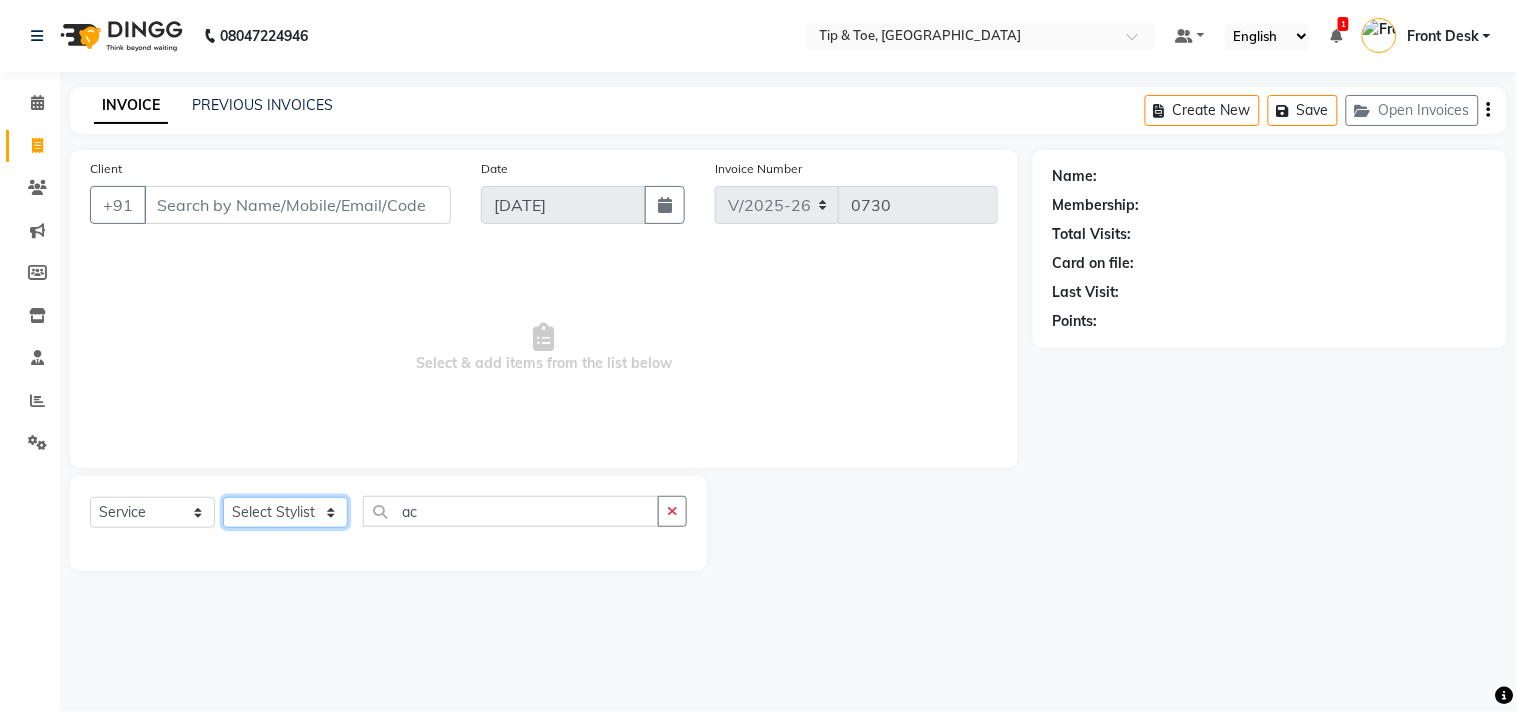 click on "Select Stylist afroz Afroz DAISY Front Desk Joys Karthik Murali NANDHINI K Pandi Preeti Raj Rebecca Ricky Manager Siwani" 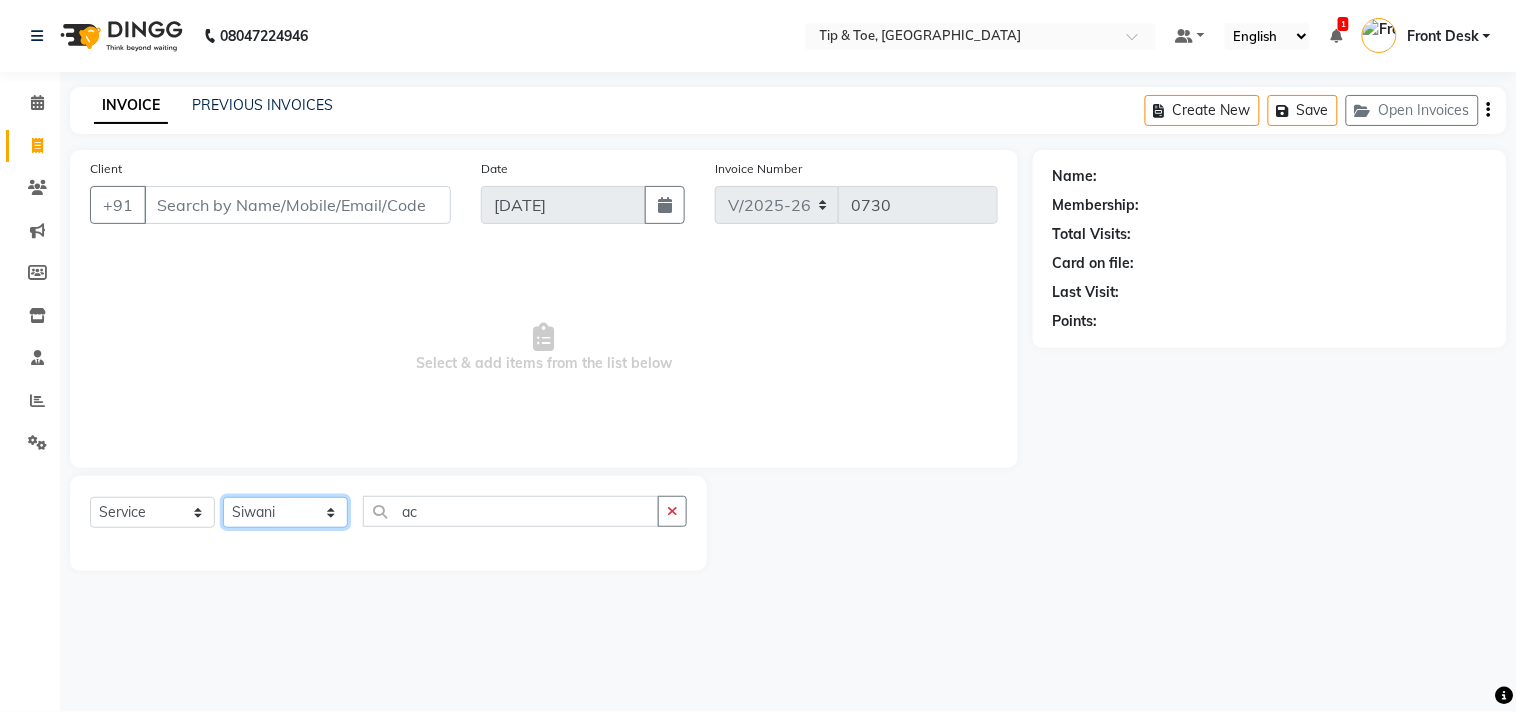 click on "Select Stylist afroz Afroz DAISY Front Desk Joys Karthik Murali NANDHINI K Pandi Preeti Raj Rebecca Ricky Manager Siwani" 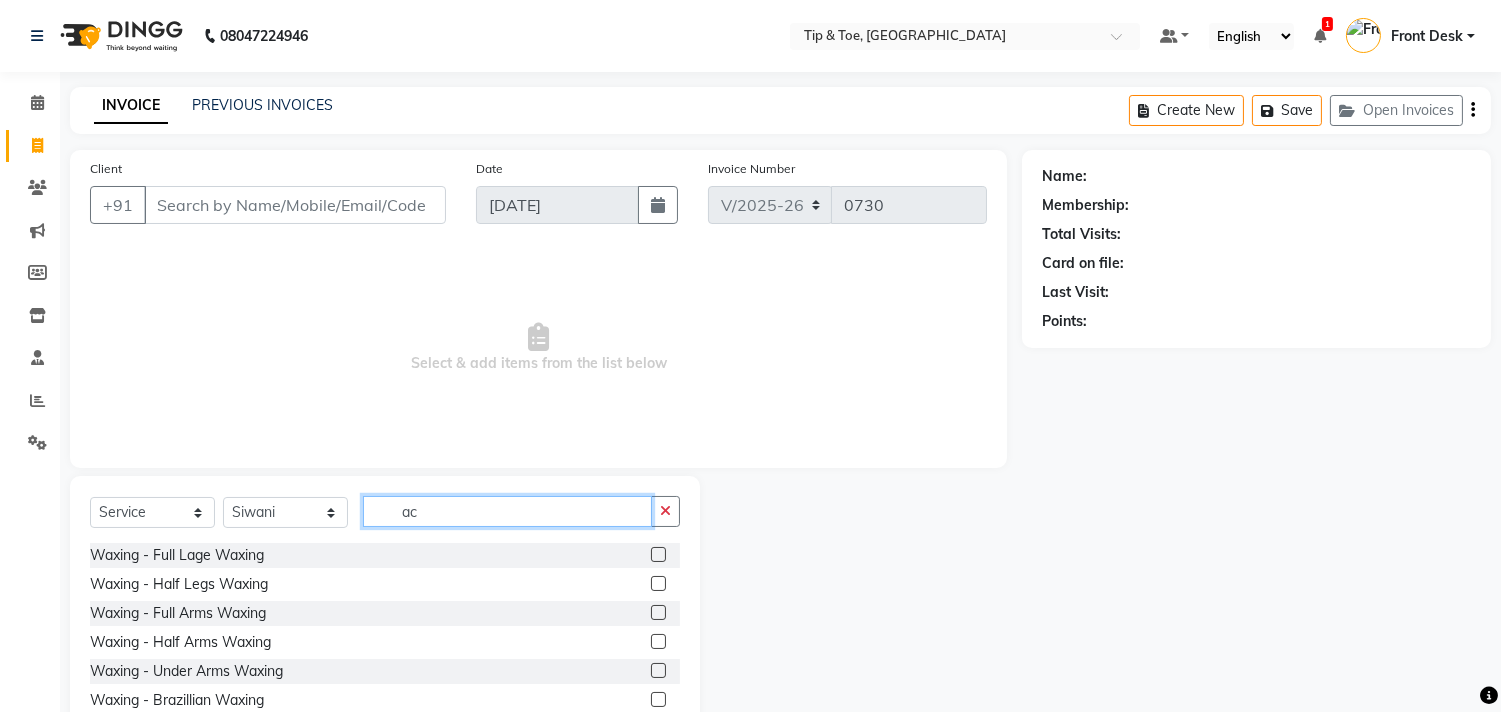 click on "ac" 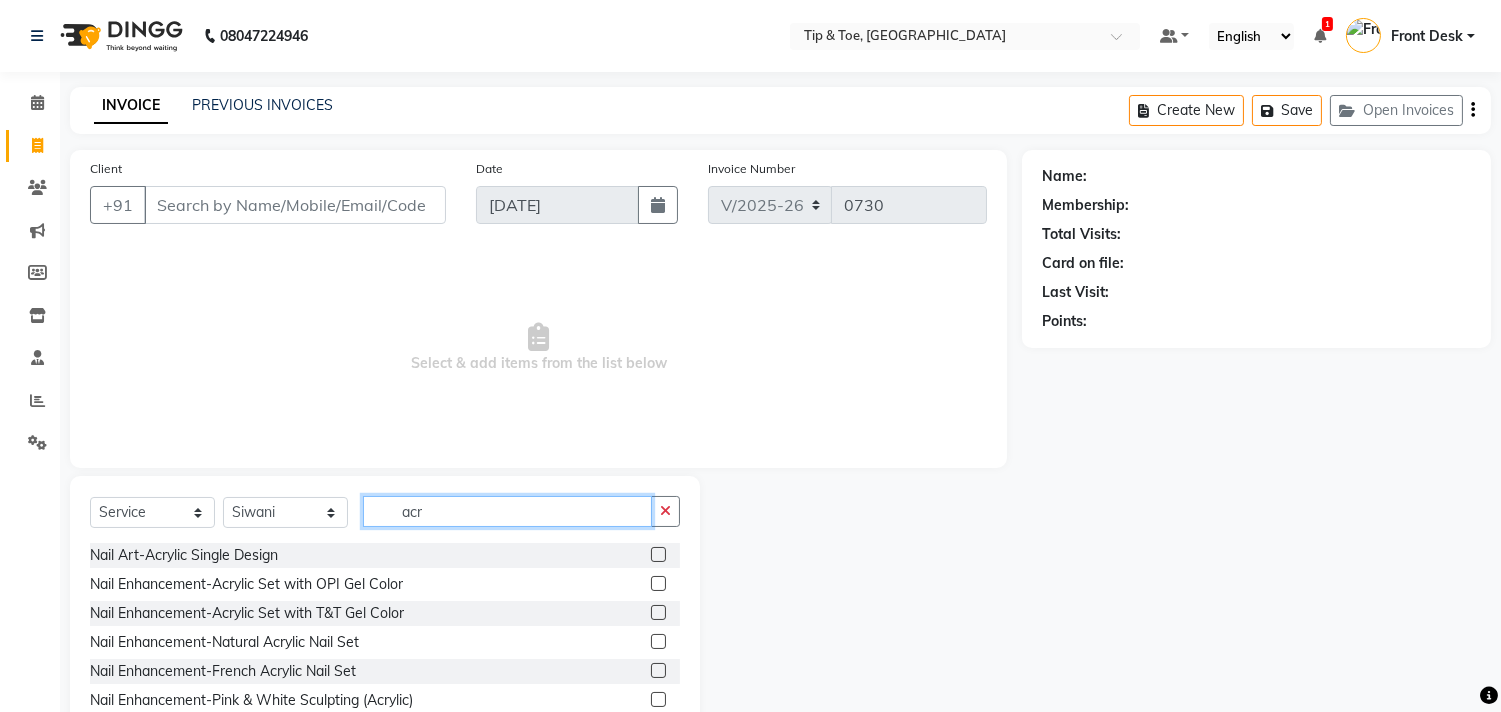 type on "acr" 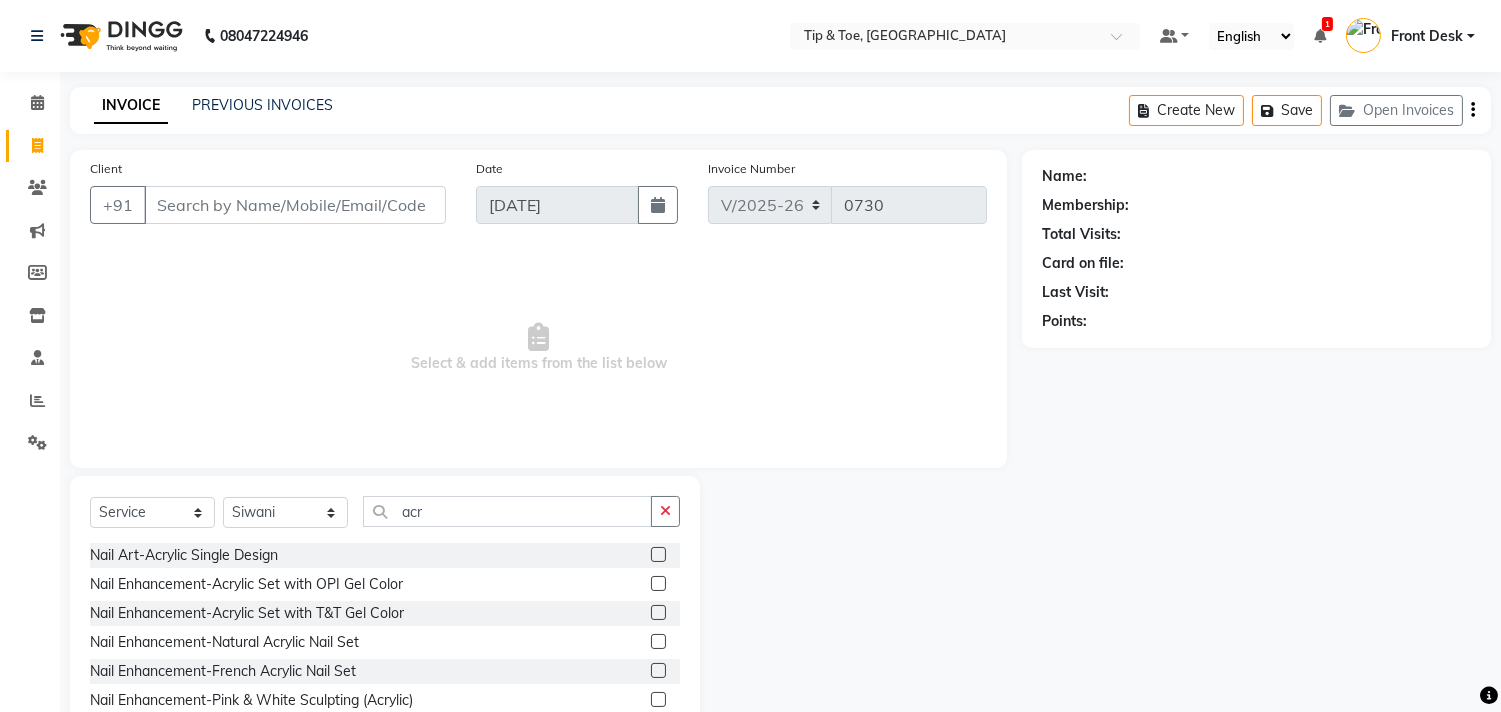 click 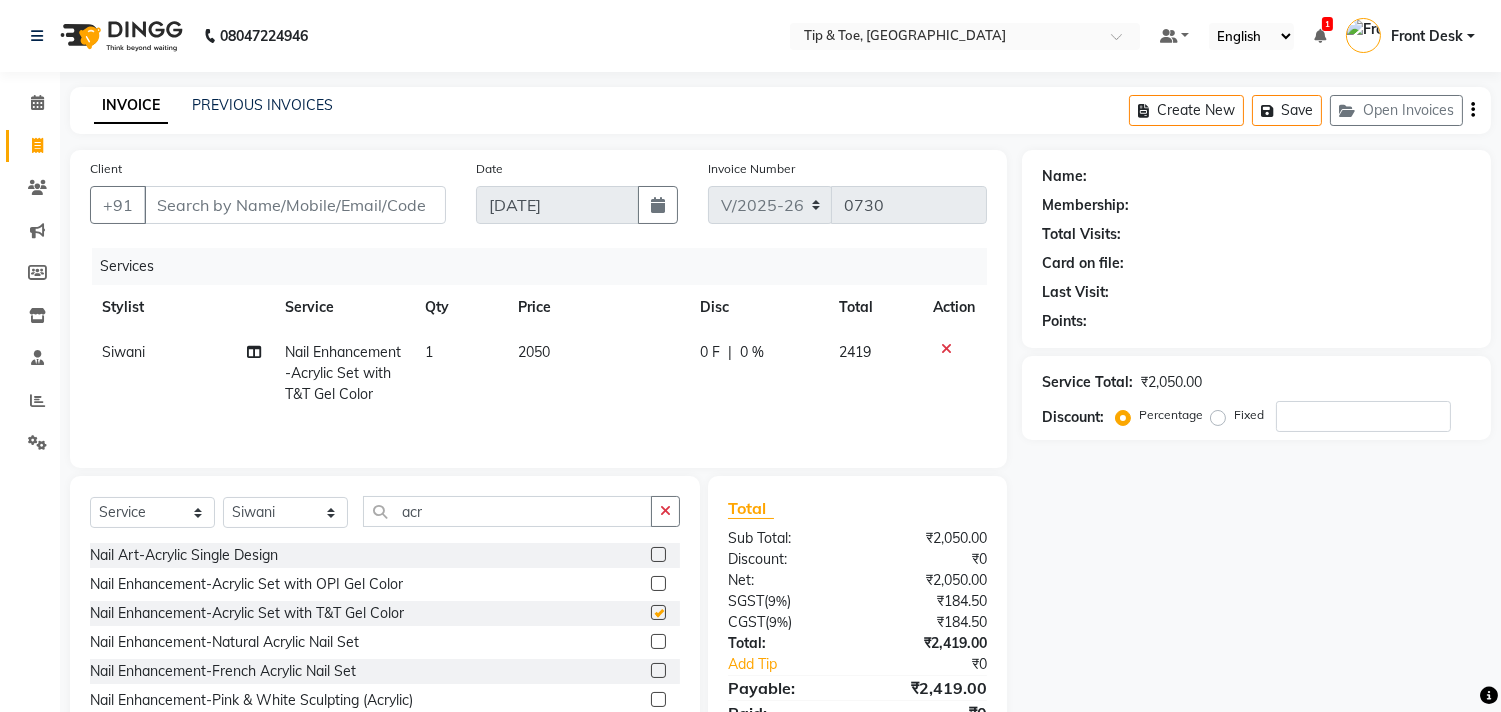 checkbox on "false" 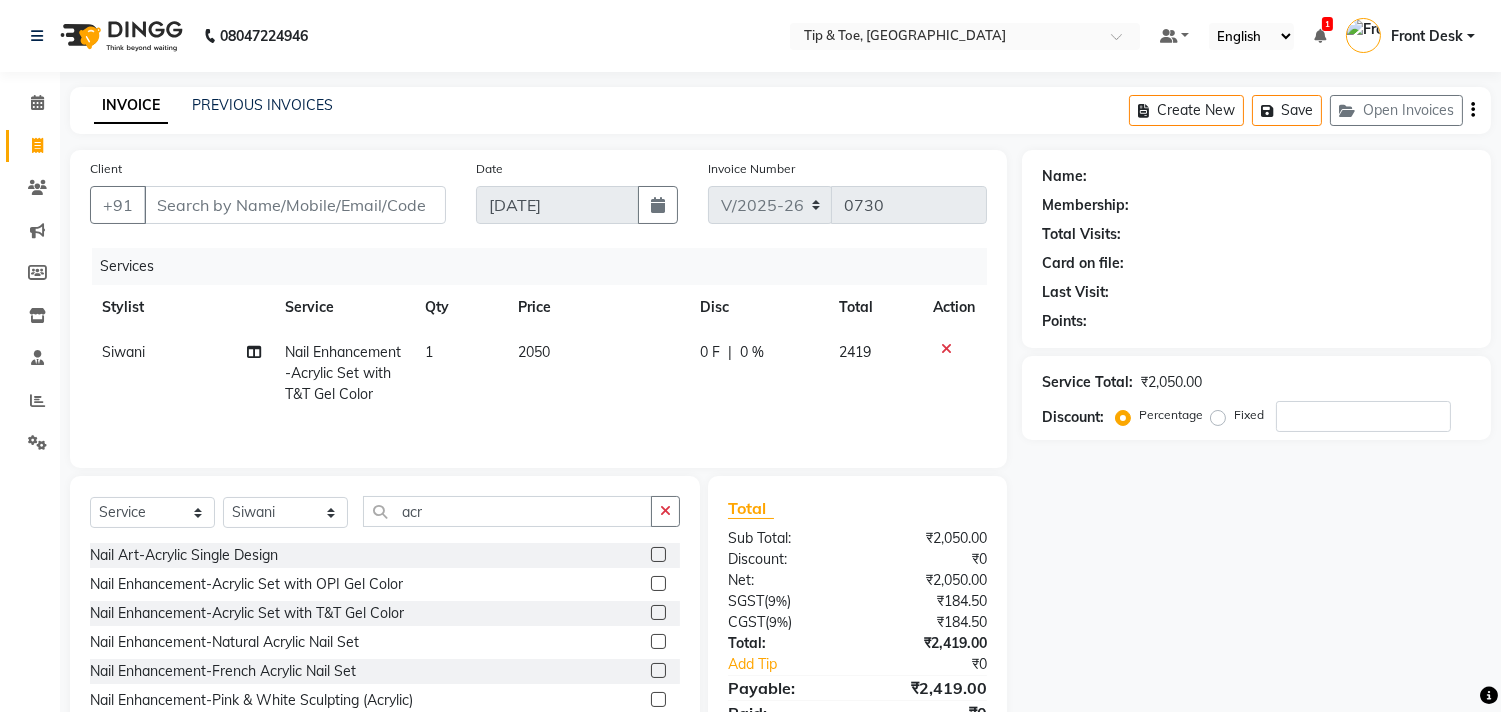 click on "2050" 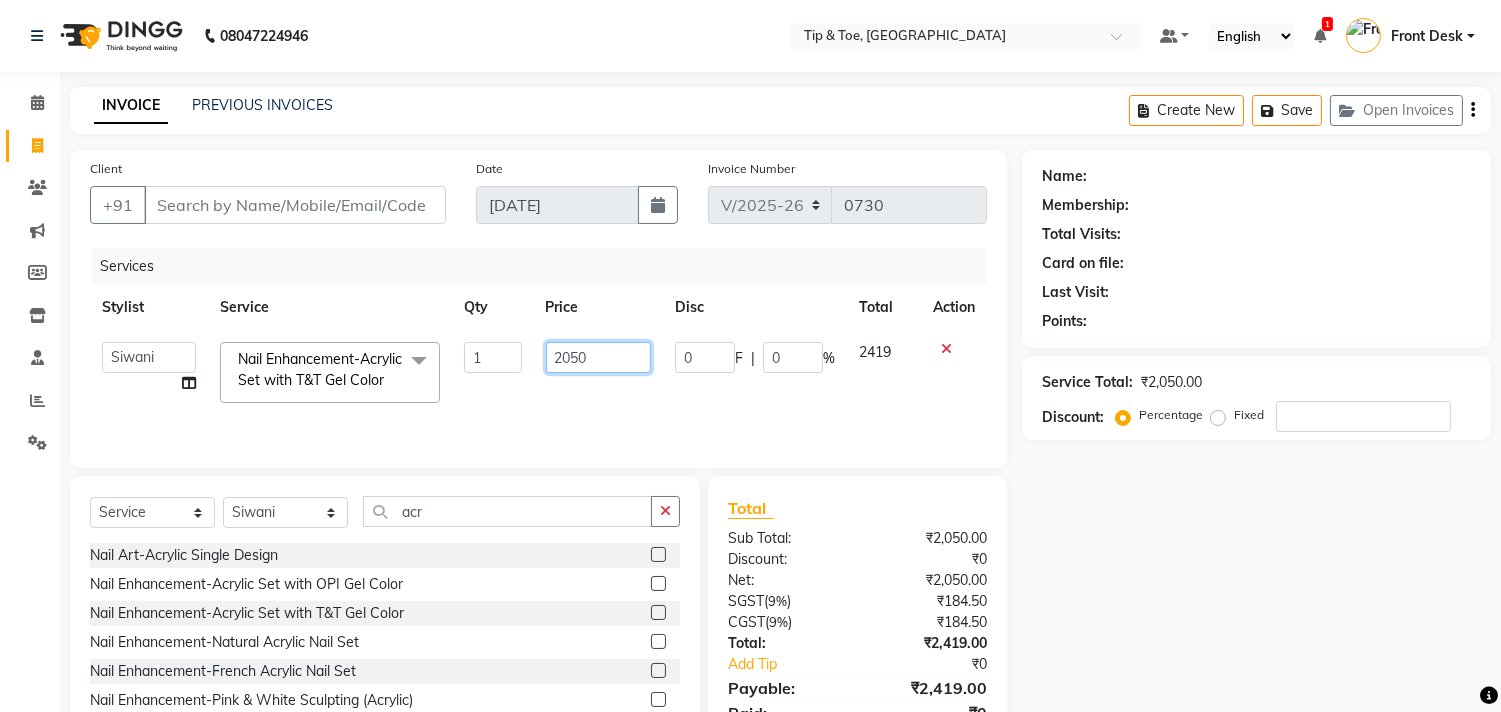 click on "2050" 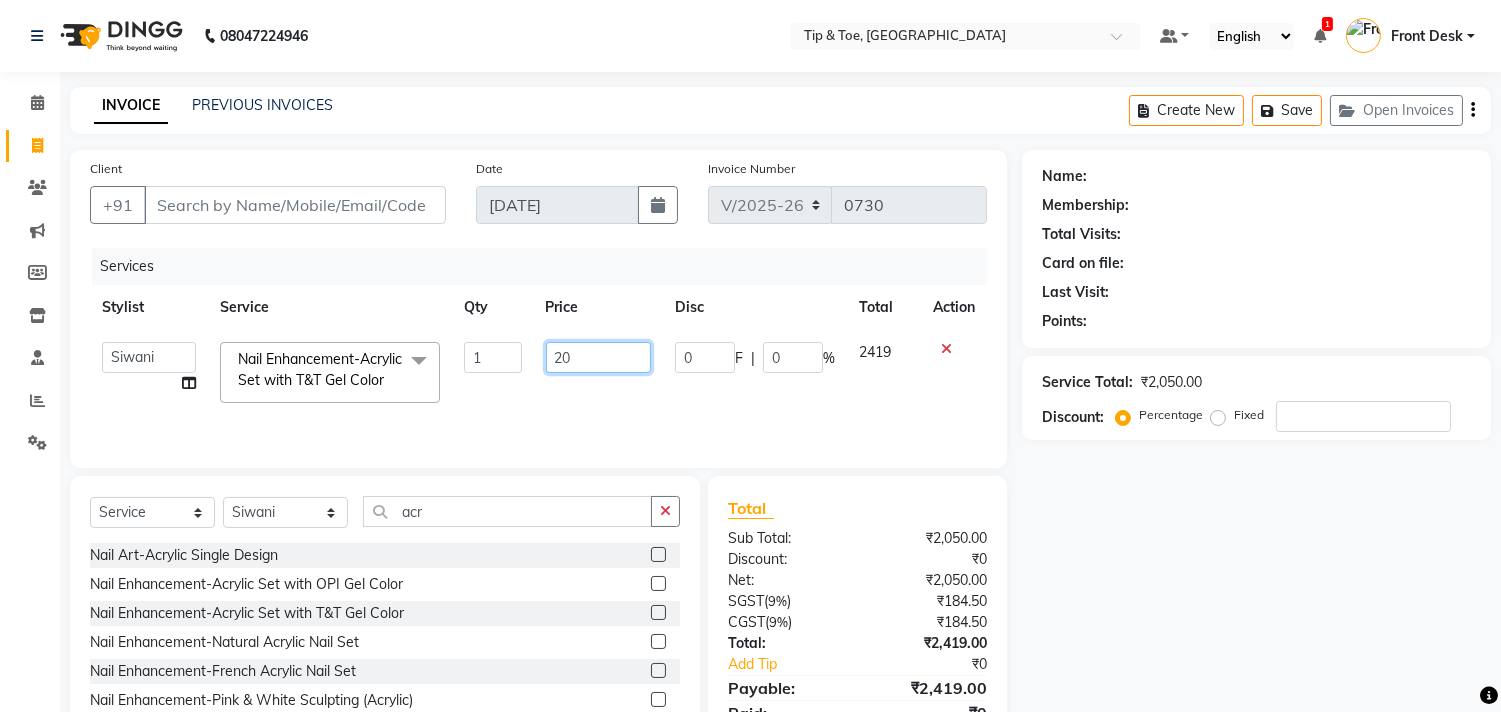 type on "2" 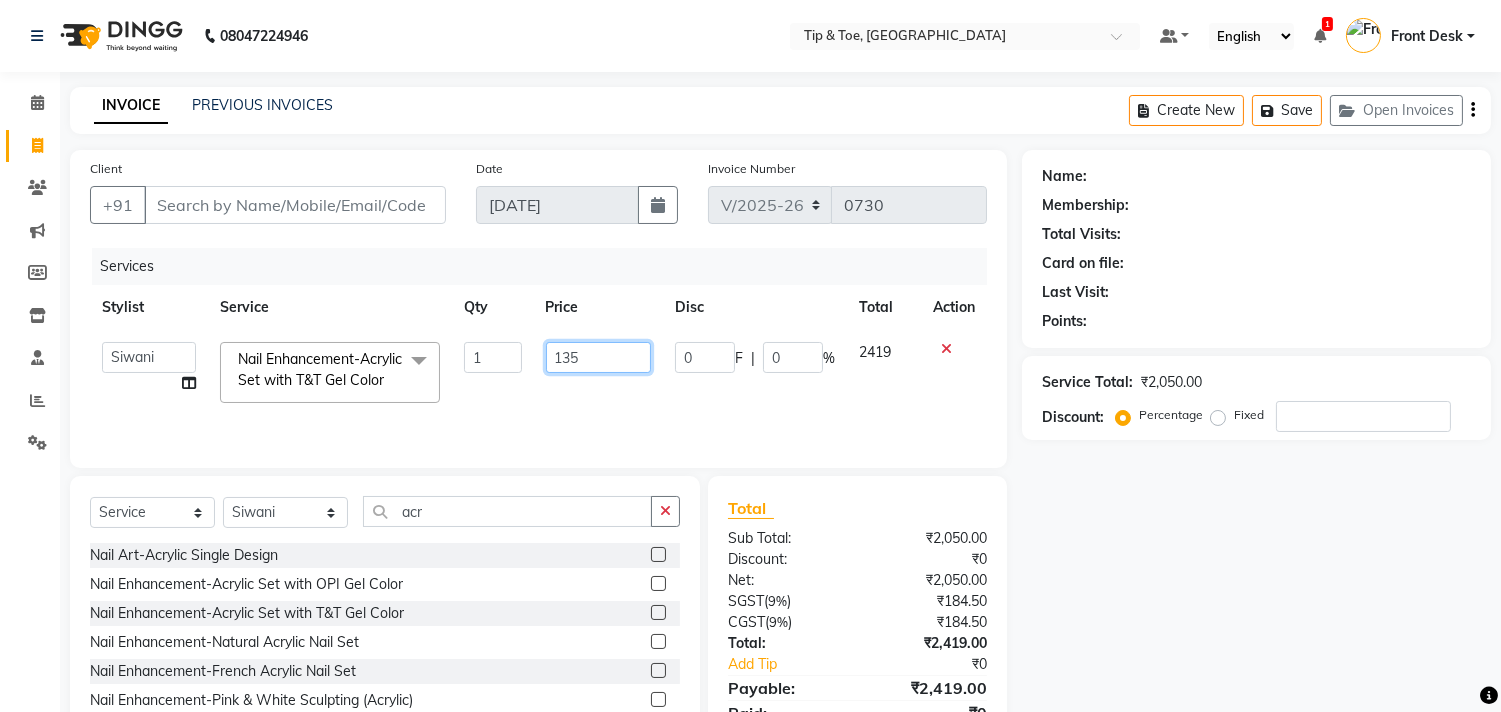 type on "1350" 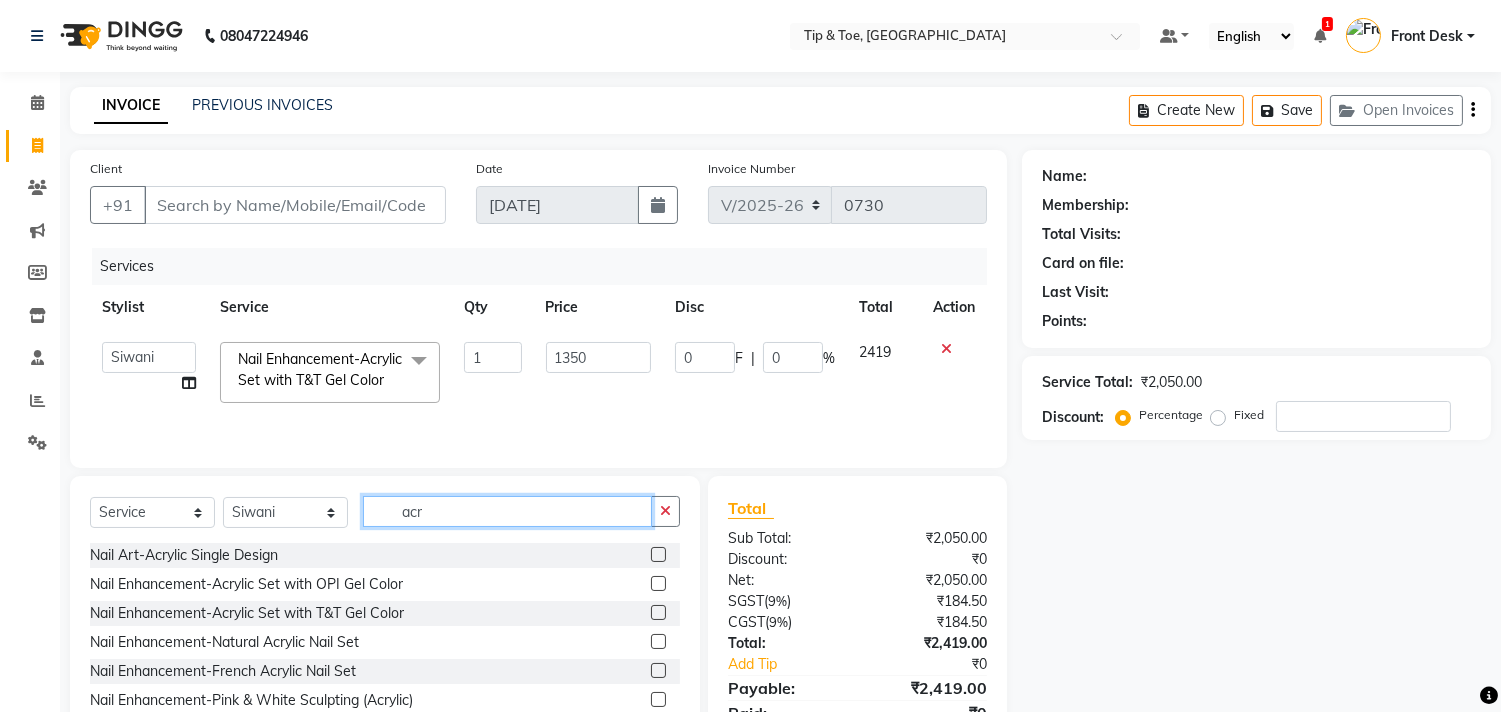 click on "Select  Service  Product  Membership  Package Voucher Prepaid Gift Card  Select Stylist afroz Afroz DAISY Front Desk Joys Karthik Murali NANDHINI K Pandi Preeti Raj Rebecca Ricky Manager Siwani acr" 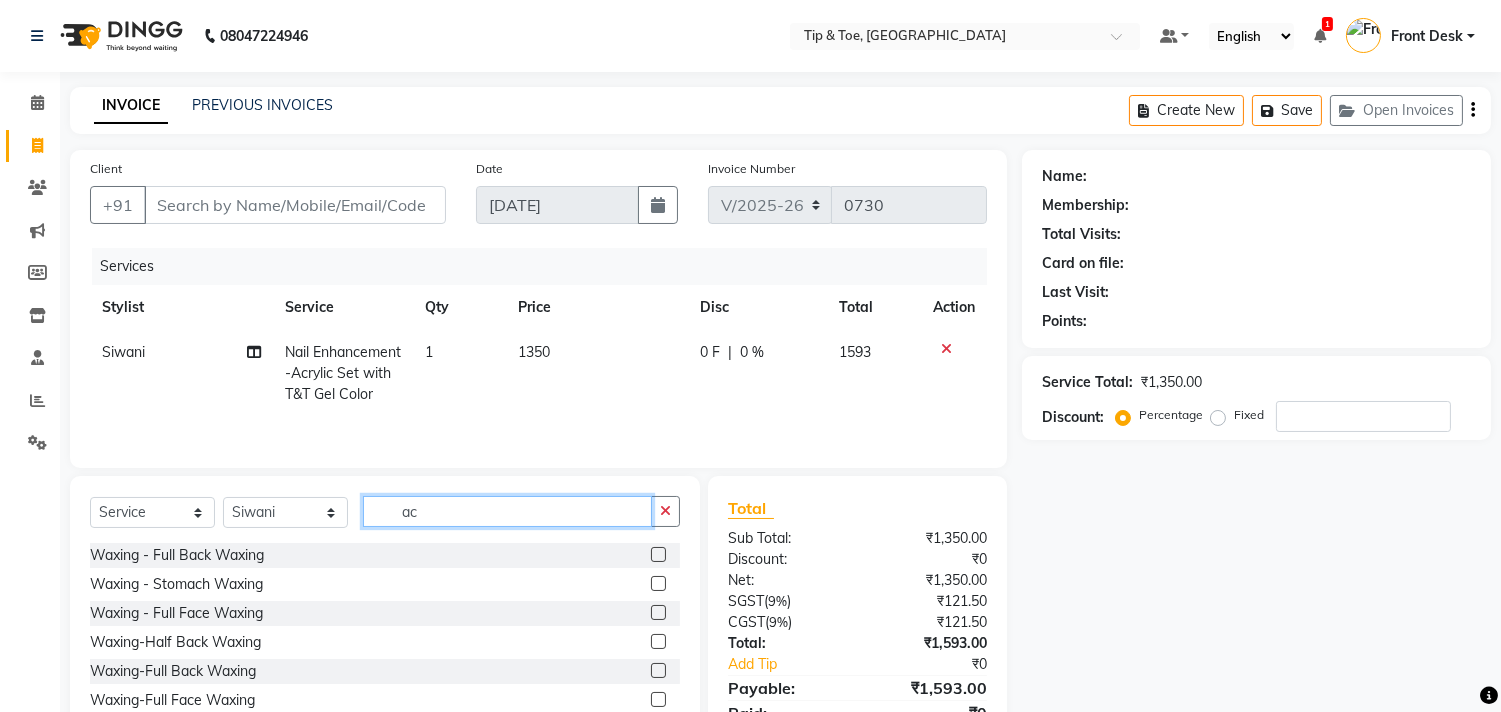 type on "a" 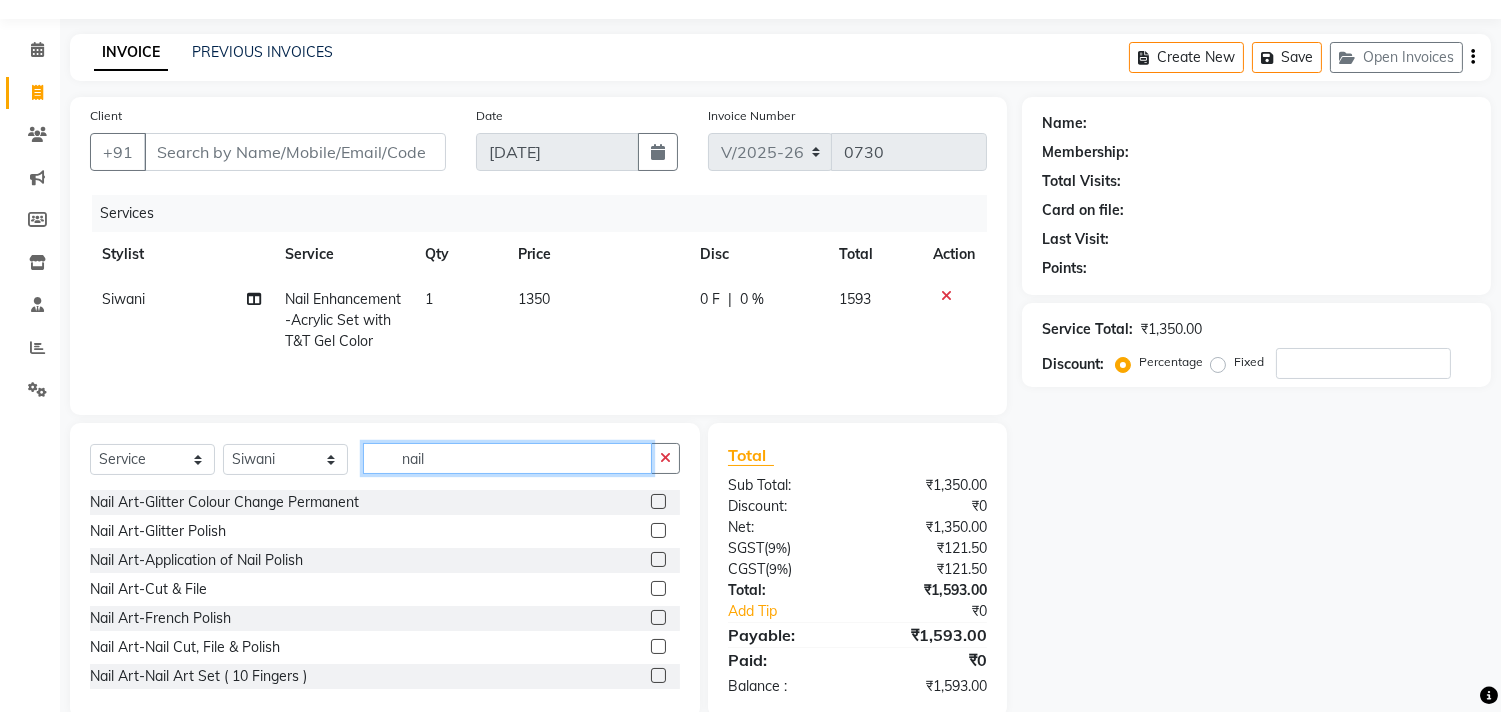 scroll, scrollTop: 91, scrollLeft: 0, axis: vertical 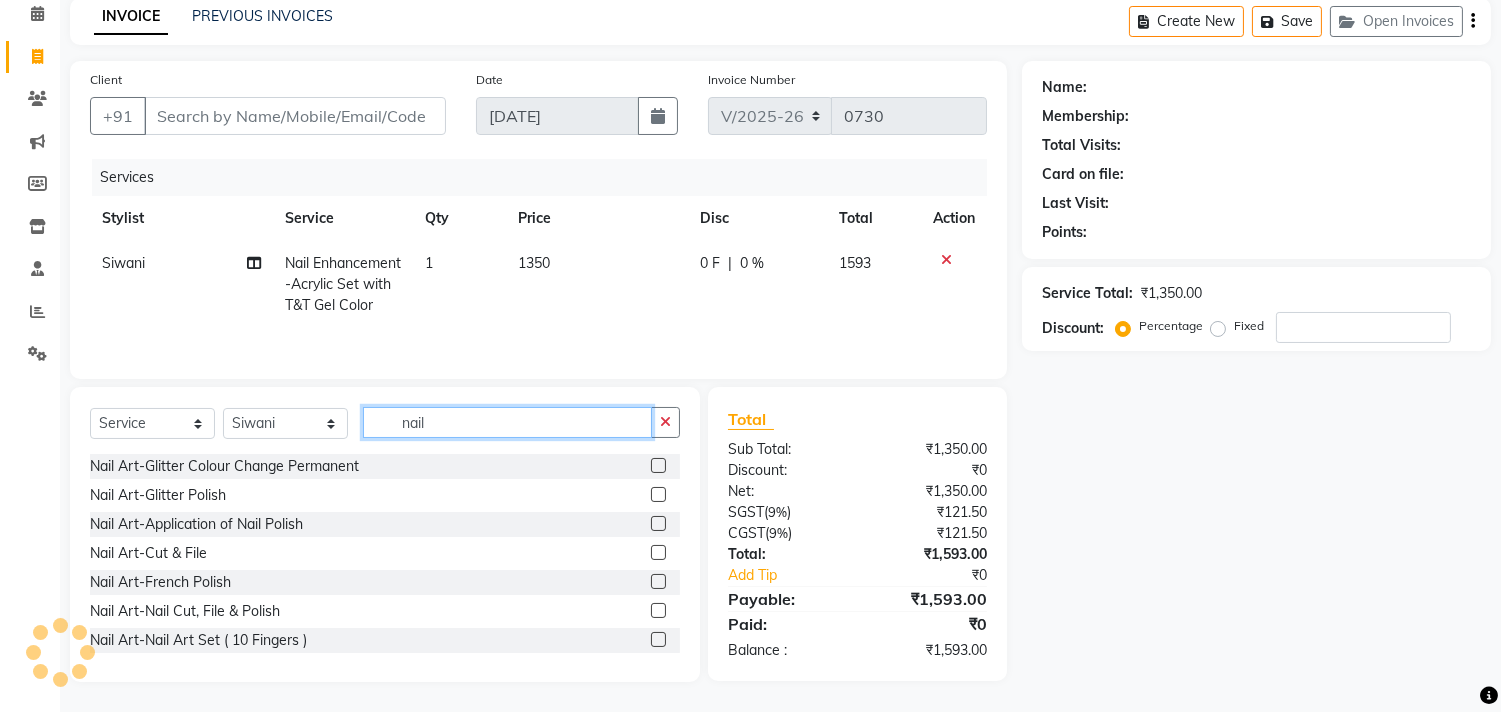 type on "nail" 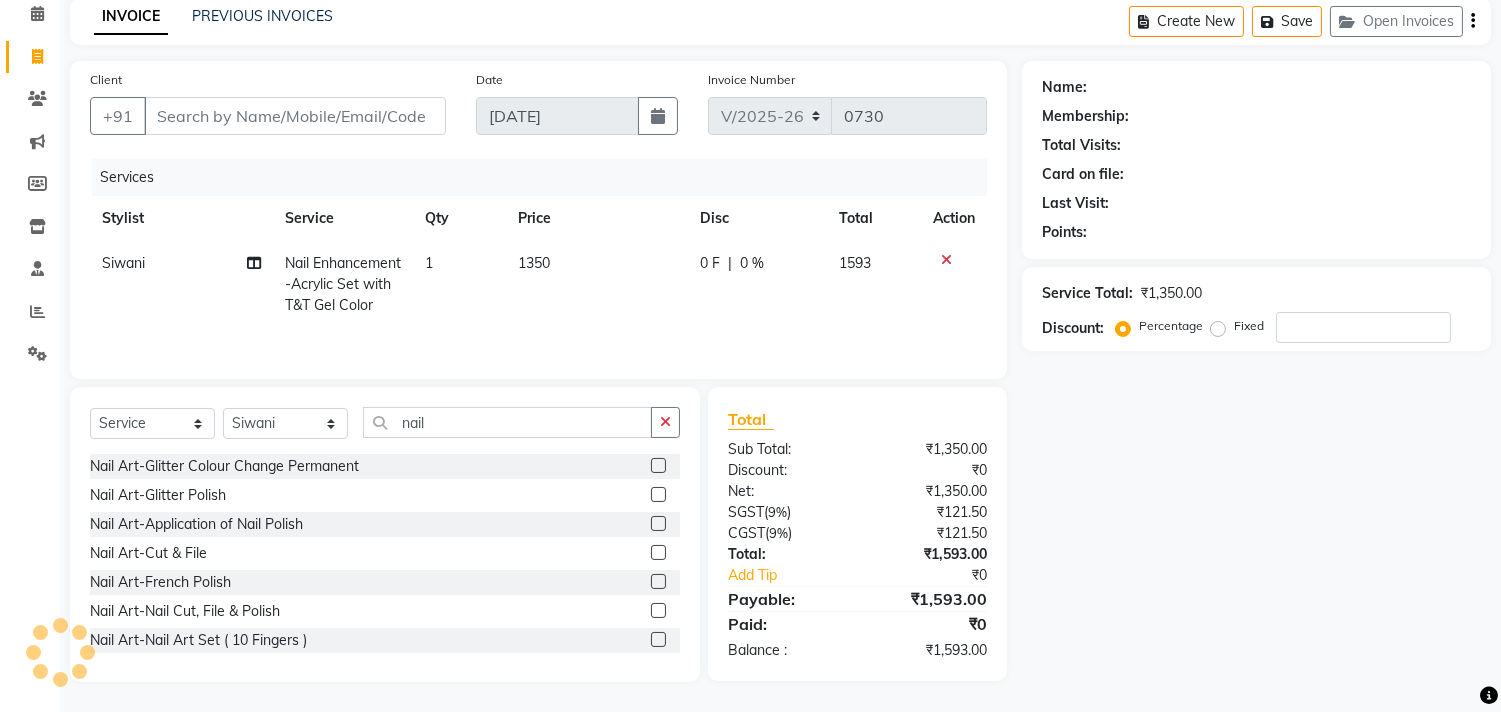 click on "Select  Service  Product  Membership  Package Voucher Prepaid Gift Card  Select Stylist afroz Afroz DAISY Front Desk Joys Karthik Murali NANDHINI K Pandi Preeti Raj Rebecca Ricky Manager Siwani nail Nail Art-Glitter Colour Change Permanent  Nail Art-Glitter Polish  Nail Art-Application of Nail Polish  Nail Art-Cut & File  Nail Art-French Polish  Nail Art-Nail Cut, File & Polish  Nail Art-Nail Art Set ( 10 Fingers )  Nail Art-Single Nail Design  Nail Art-Nail Art (10 Fingers)  Nail Art-Acrylic Single Design  Nail Art-Nail Cut File & Polish  Nail Art-Glitter Color Change Permanent  Nail Enhancement-Acrylic Set with OPI Gel Color  Nail Enhancement-Gel Set with OPI Gel Color  Nail Enhancement-Acrylic Set with T&T Gel Color  Nail Enhancement-Gel Set with T&T Gel Color  Nail Enhancement-Natural Acrylic Nail Set  Nail Enhancement-French Acrylic Nail Set  Nail Enhancement-Natural Gel Nail Set  Nail Enhancement-French Gel Nail Set  Nail Enhancement-Pink & White Sculpting (Acrylic)  Nail Enhancement-Acrylic Overlays" 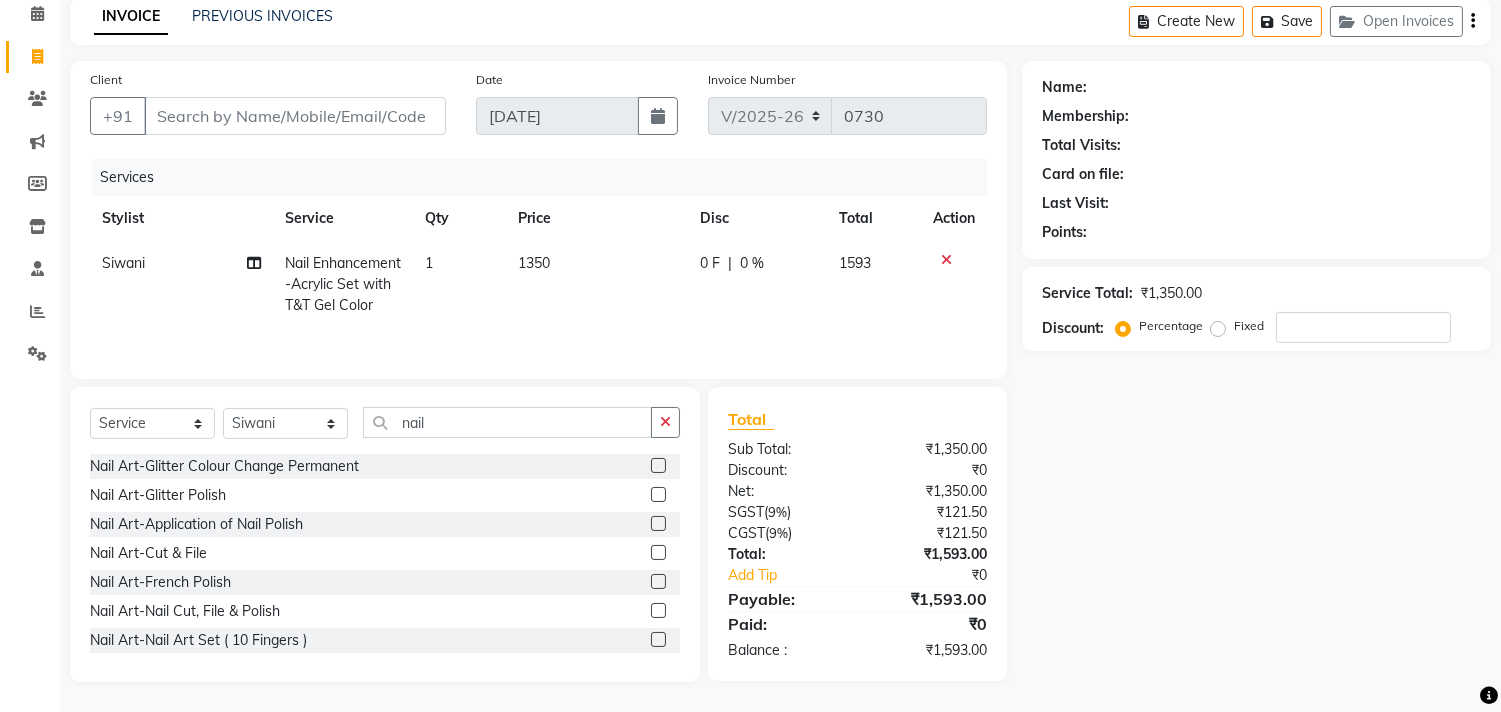 scroll, scrollTop: 44, scrollLeft: 0, axis: vertical 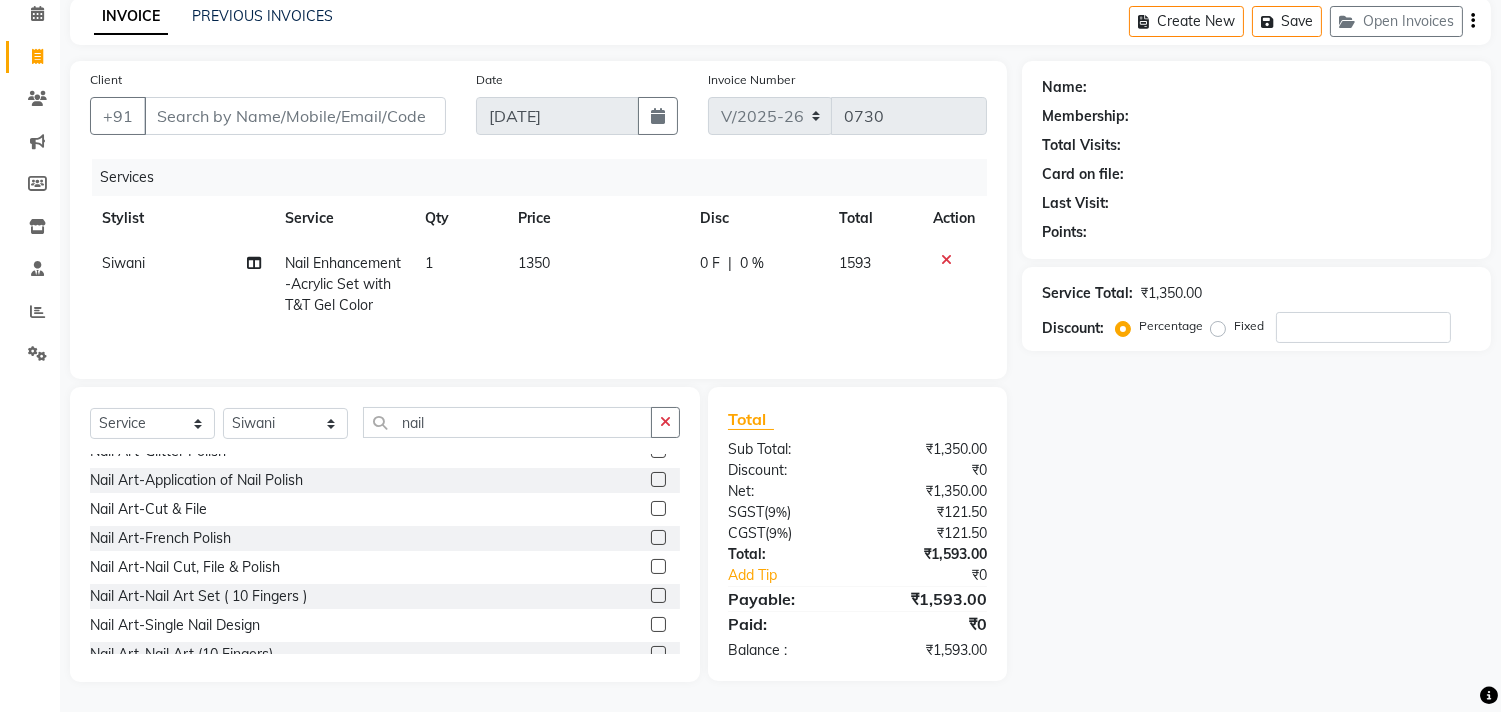 click 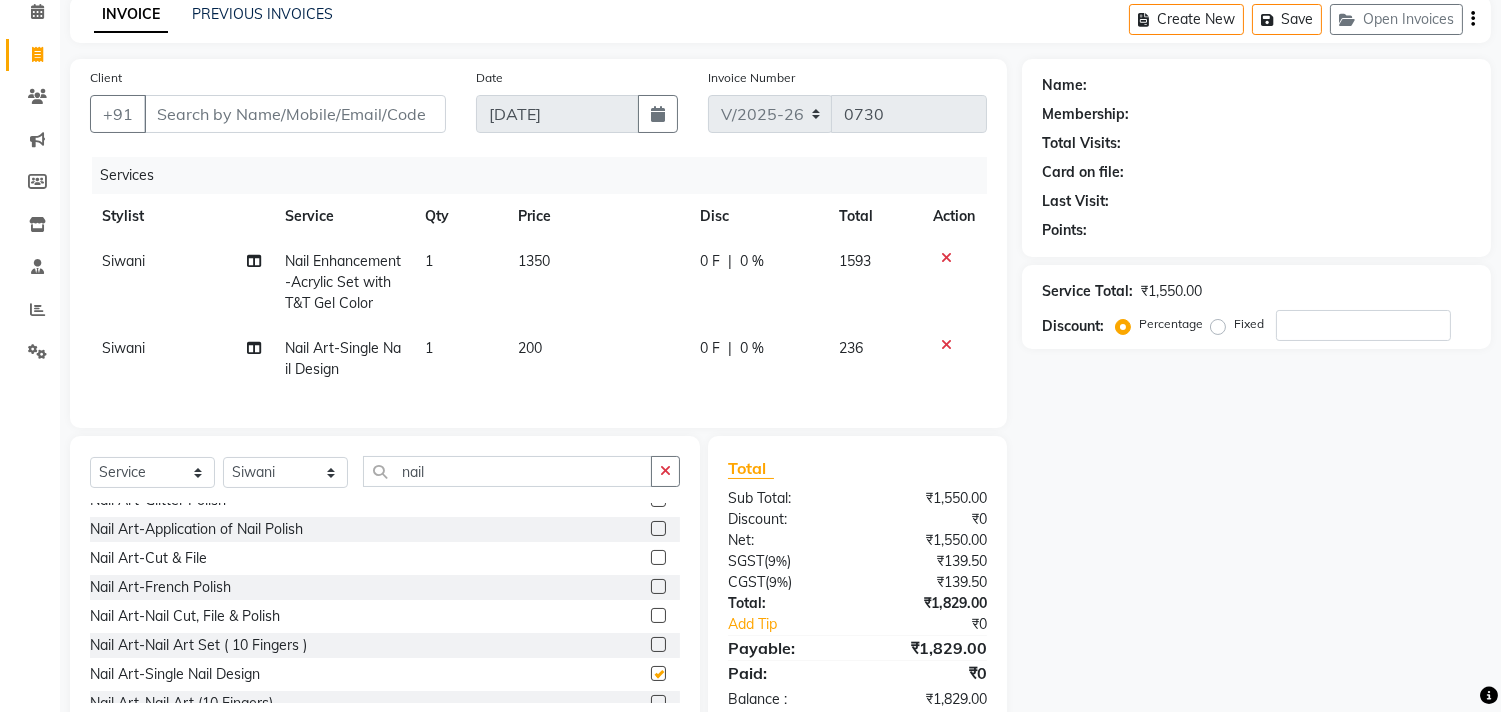 checkbox on "false" 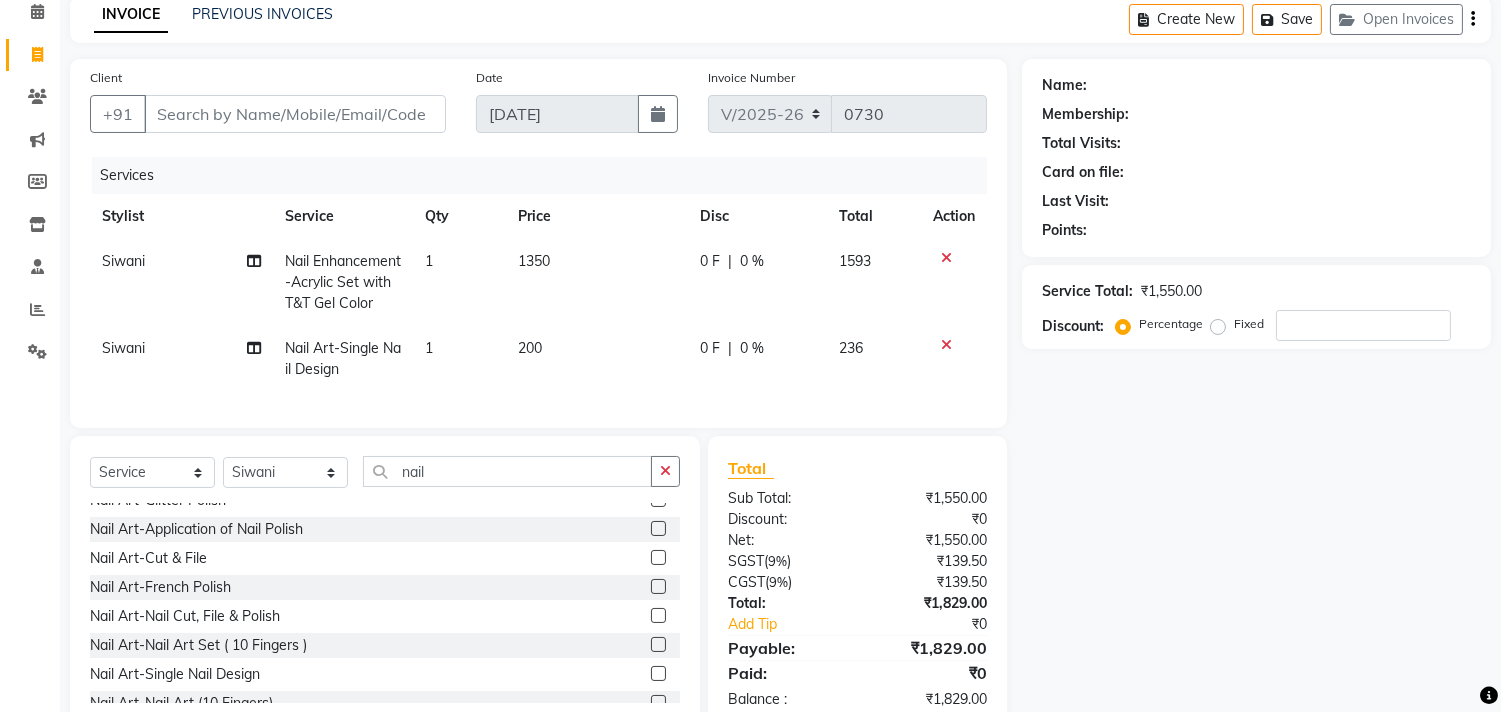 click on "1" 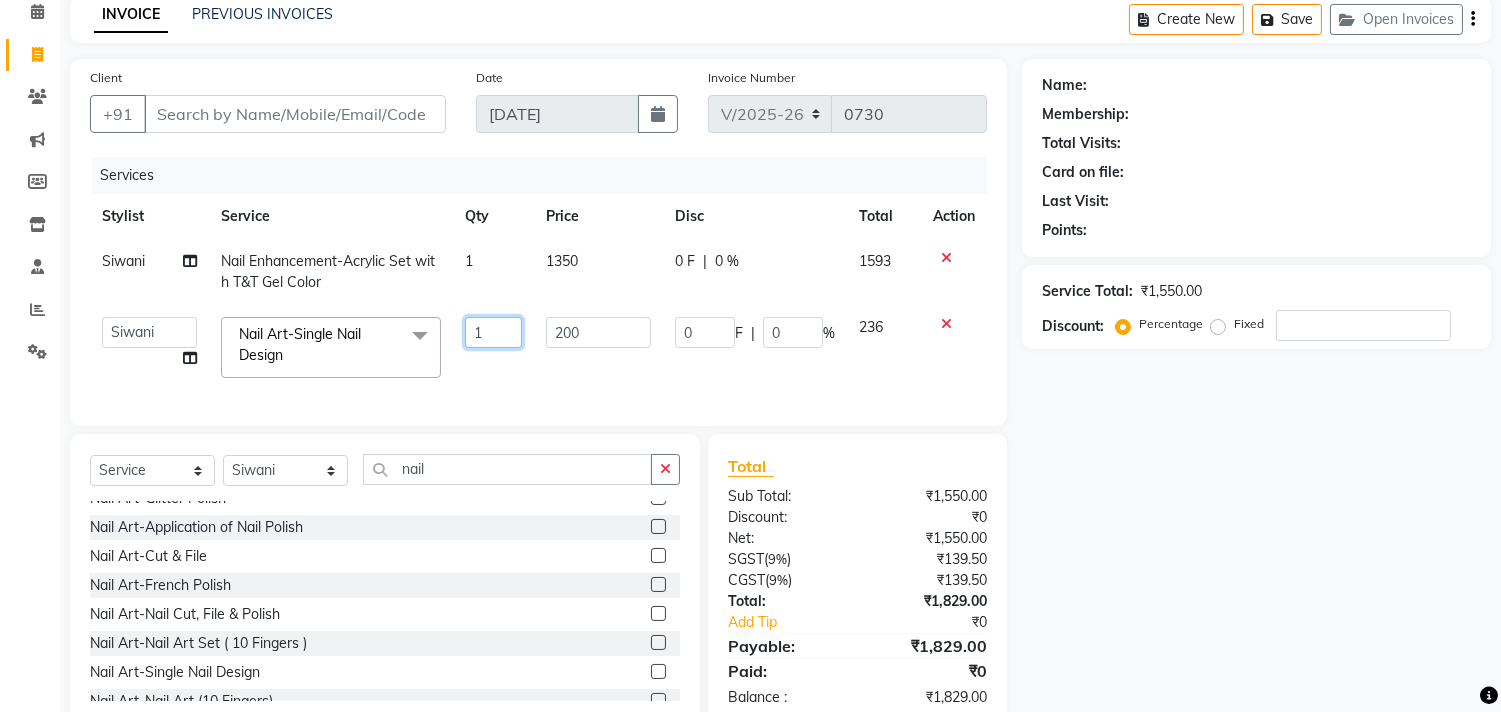 drag, startPoint x: 470, startPoint y: 332, endPoint x: 484, endPoint y: 332, distance: 14 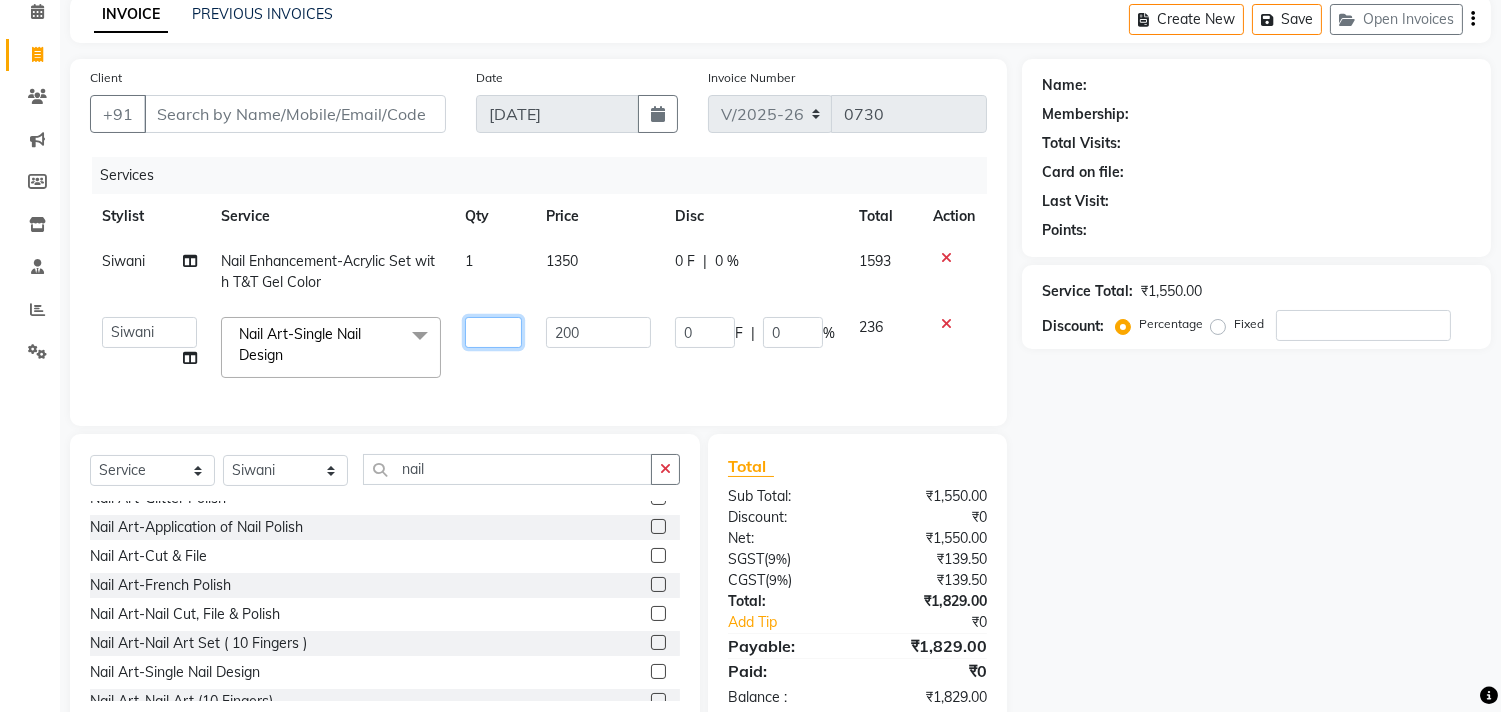 type on "2" 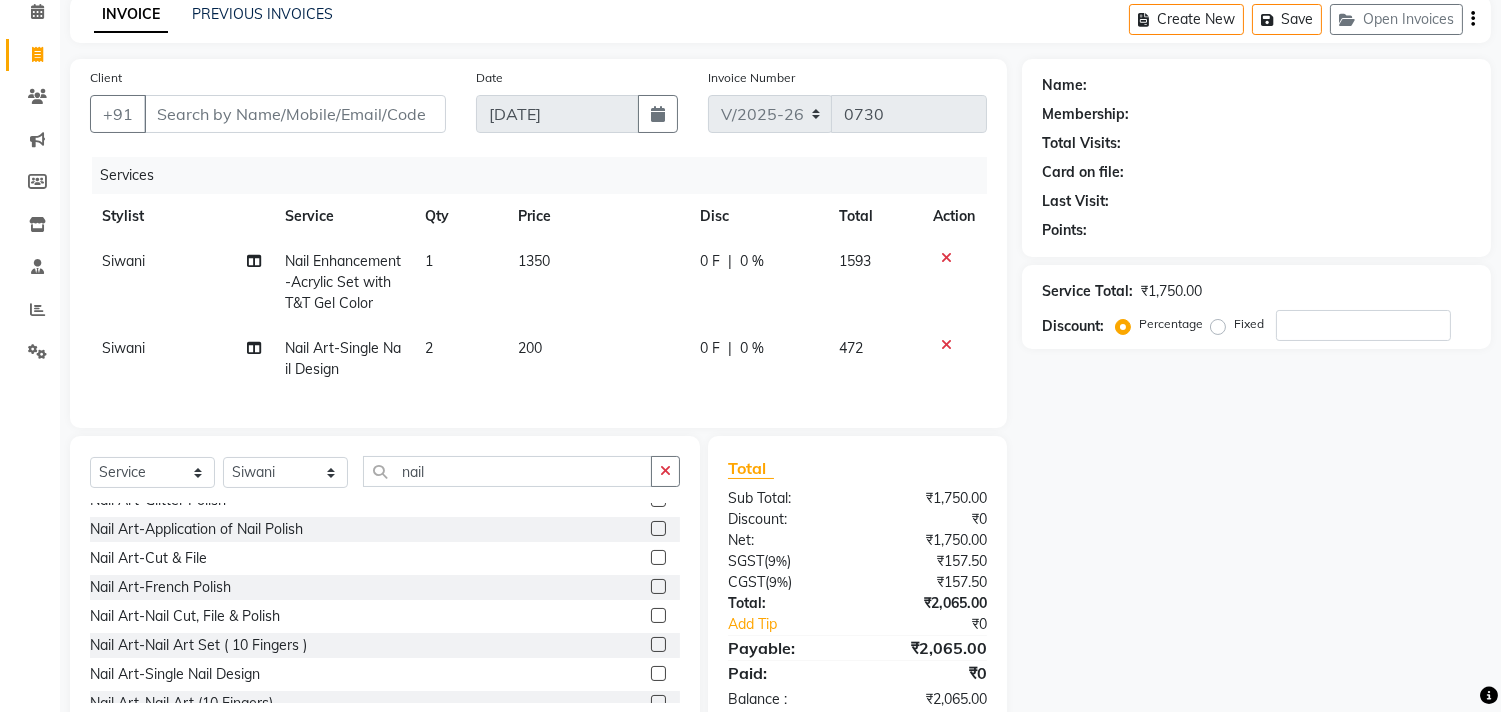 scroll, scrollTop: 156, scrollLeft: 0, axis: vertical 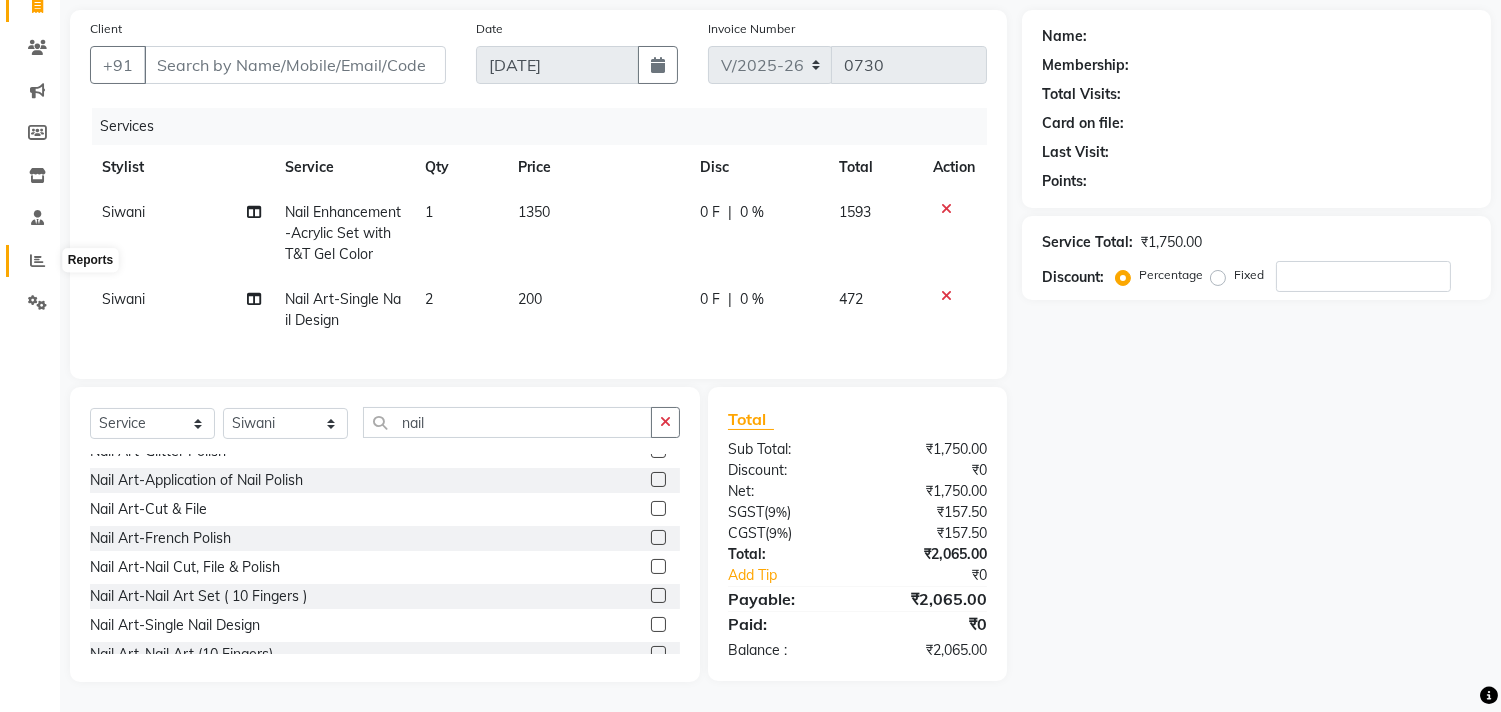 click 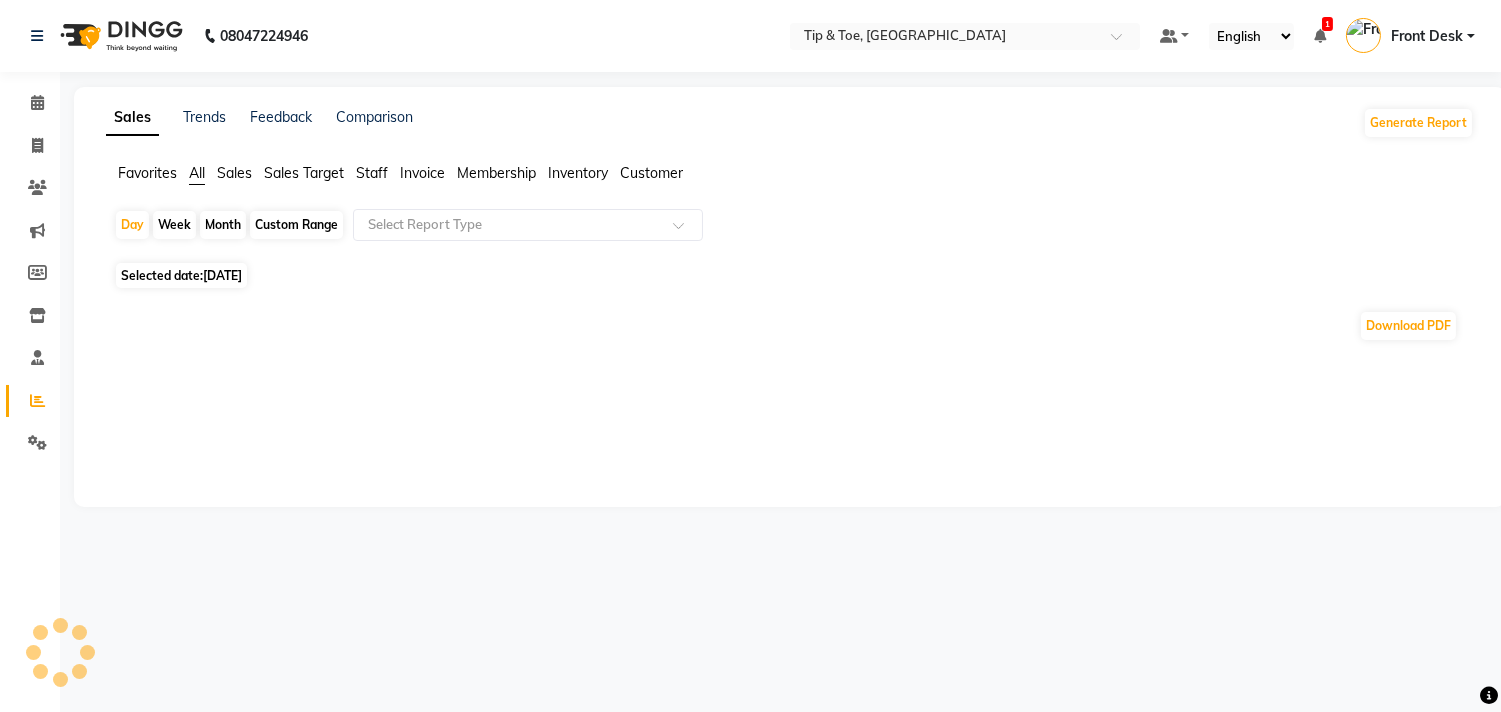 scroll, scrollTop: 0, scrollLeft: 0, axis: both 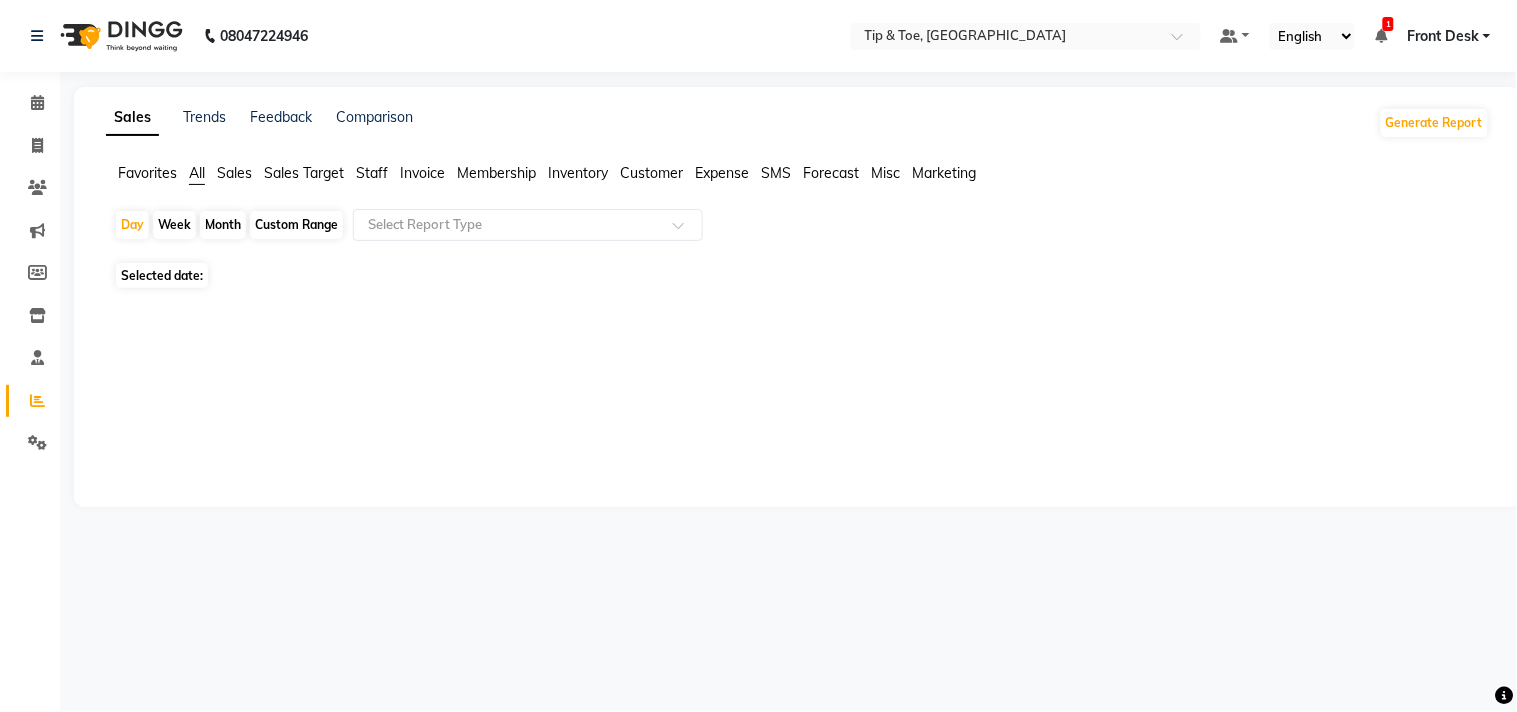 click on "Staff" 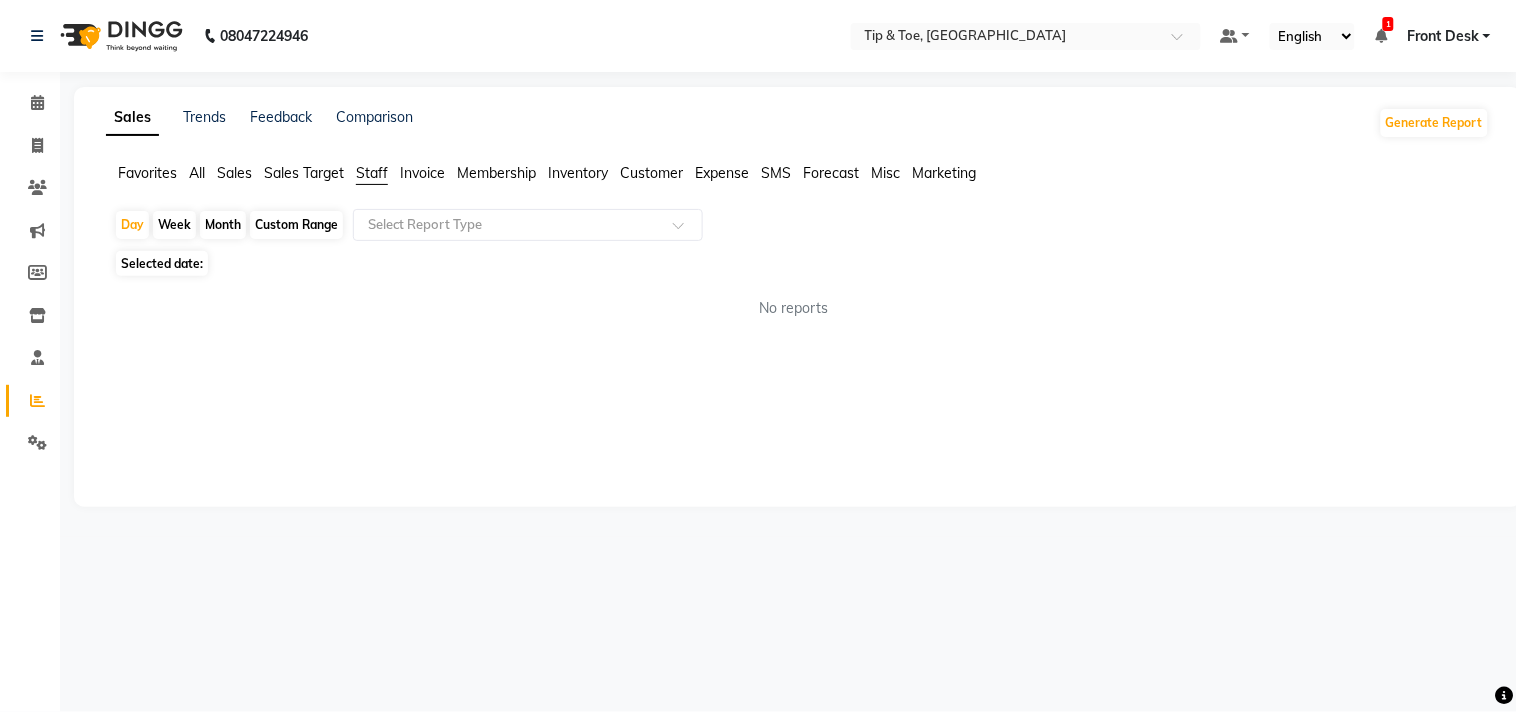 click on "Staff" 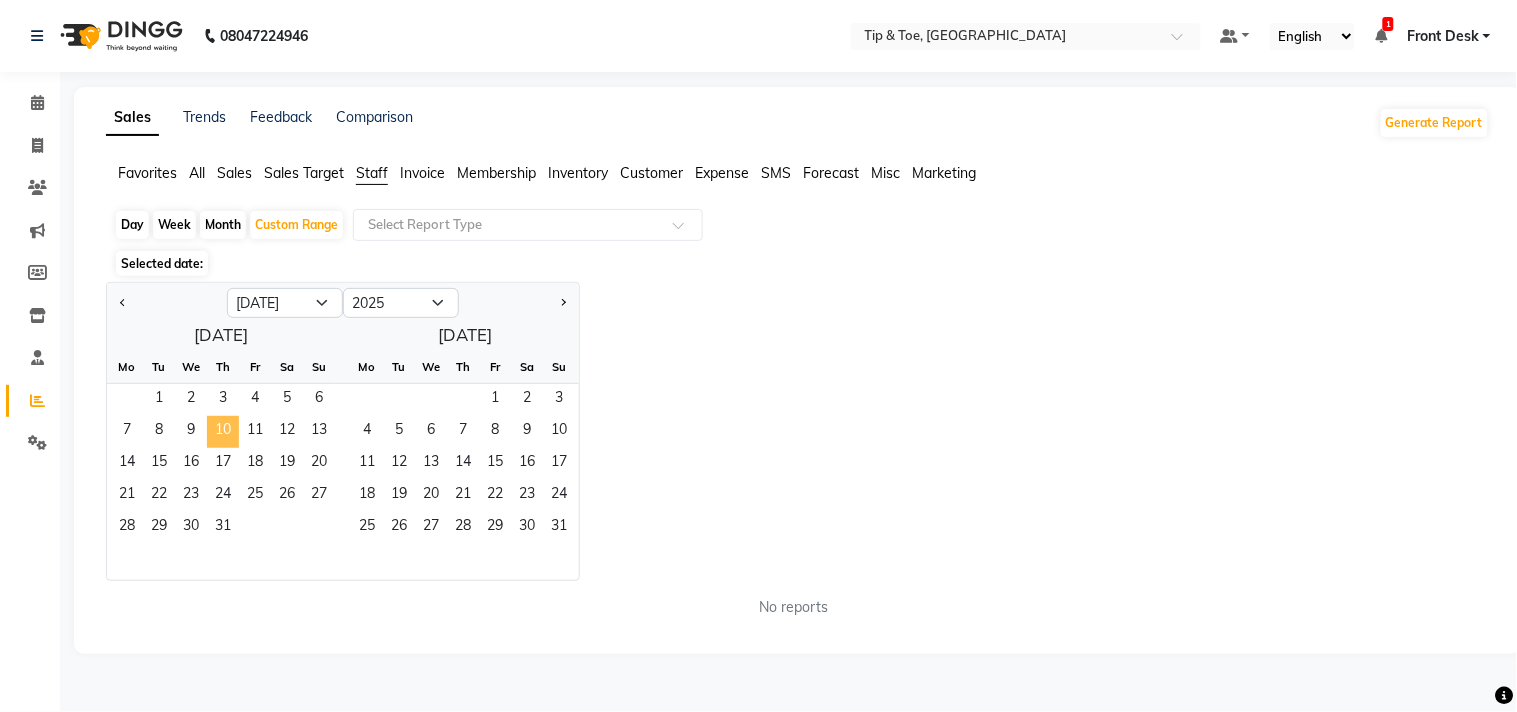 click on "10" 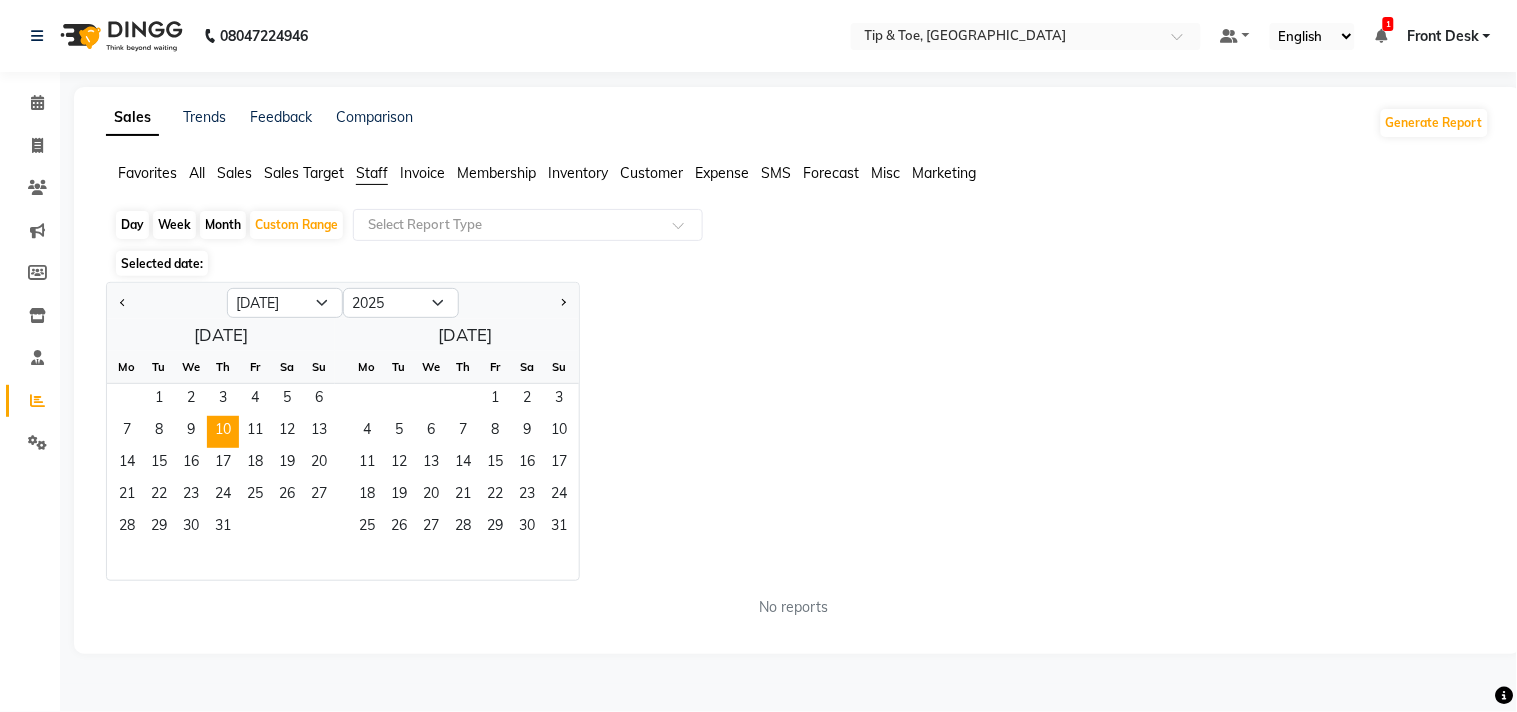 click on "Day" 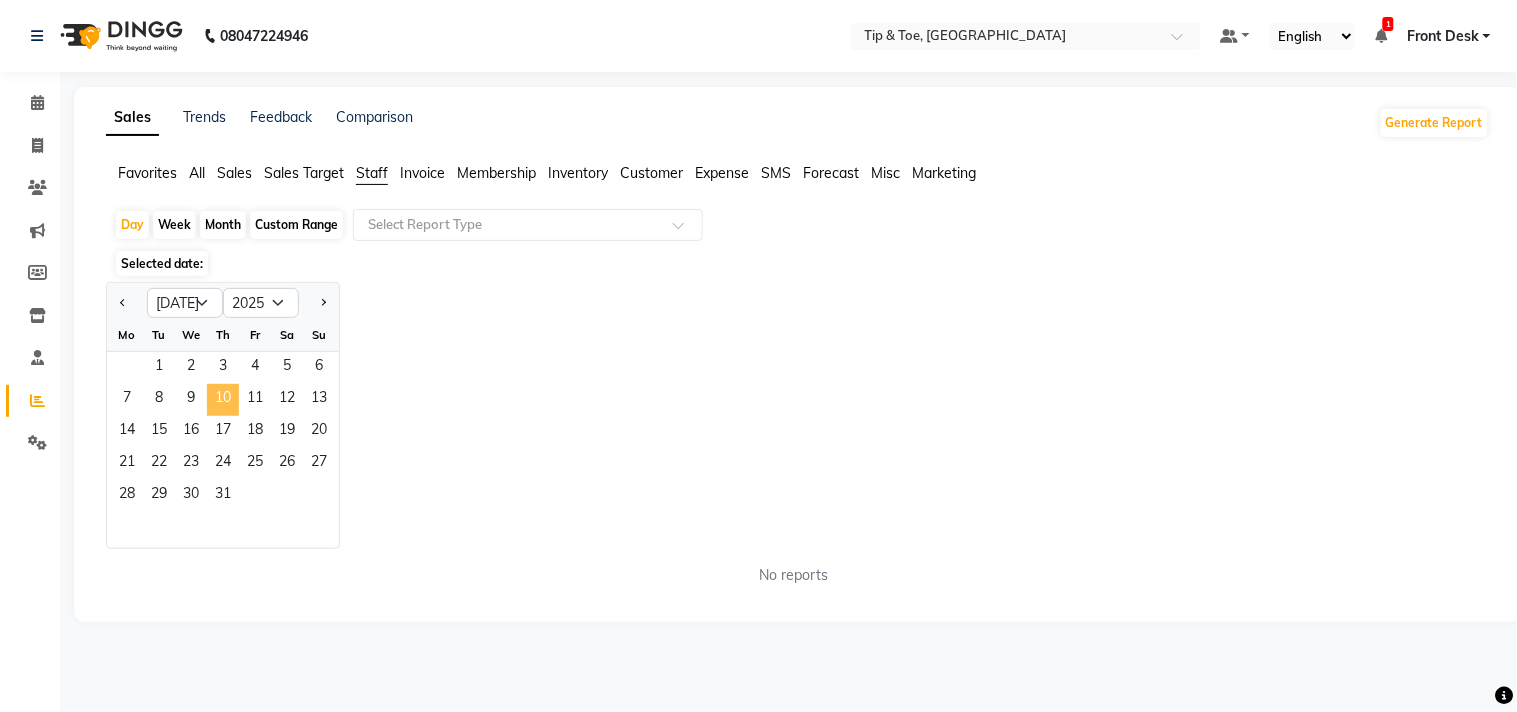 click on "10" 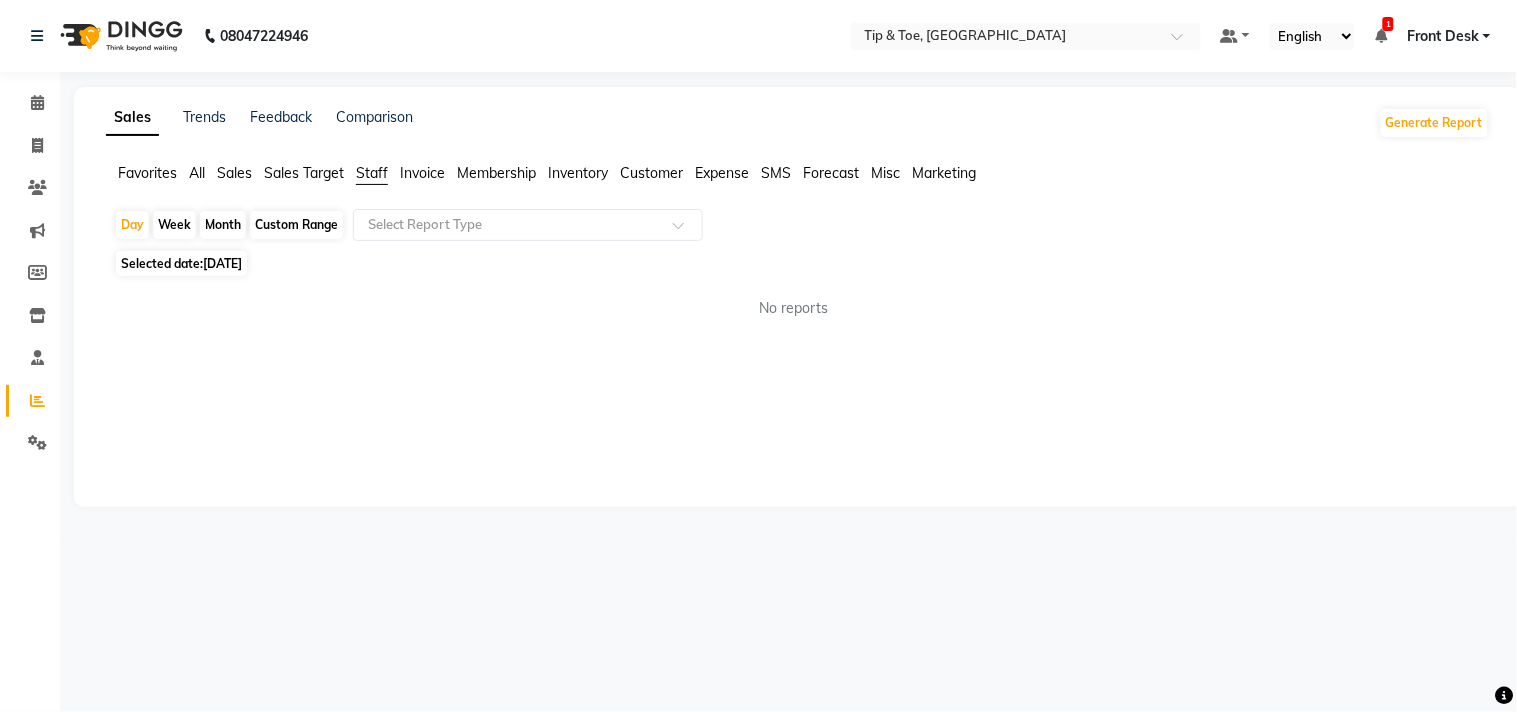 click on "No reports" 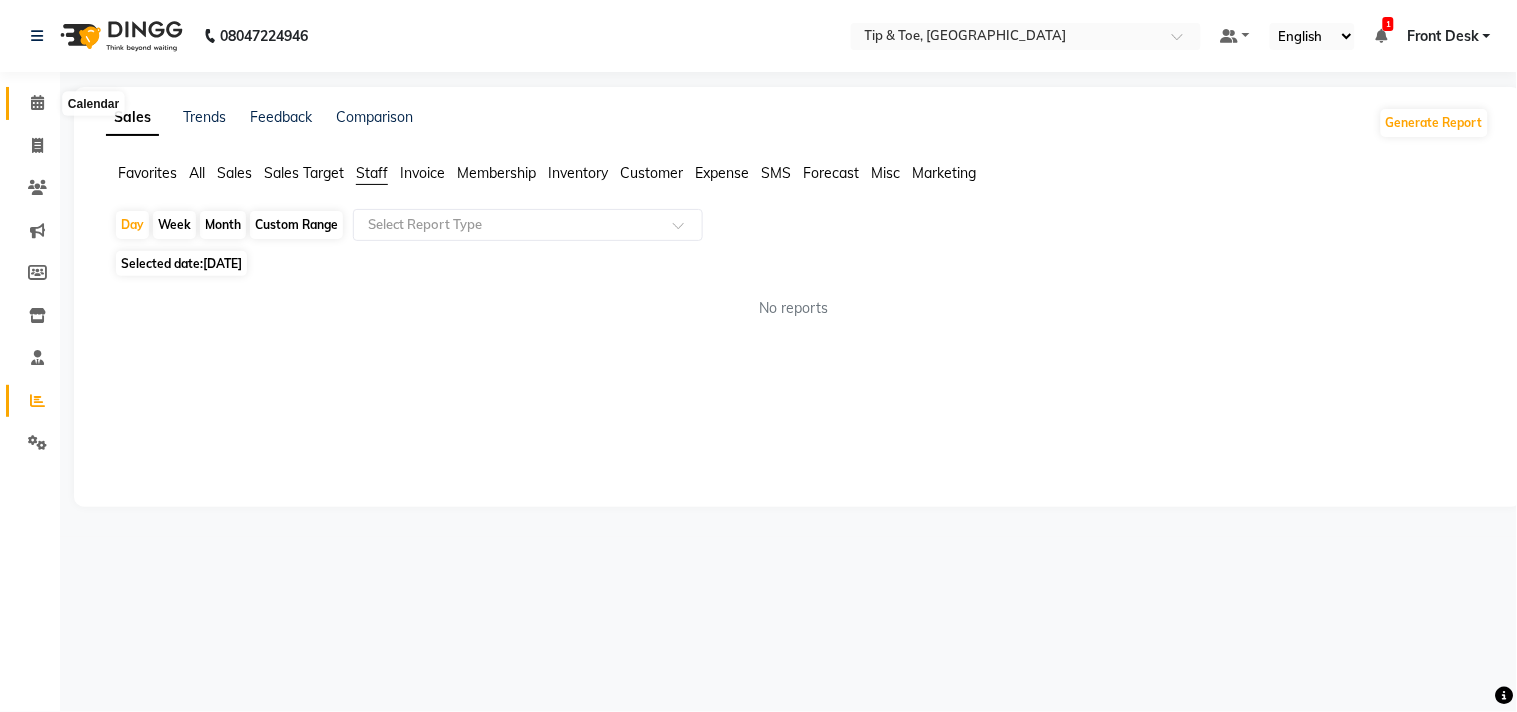 click 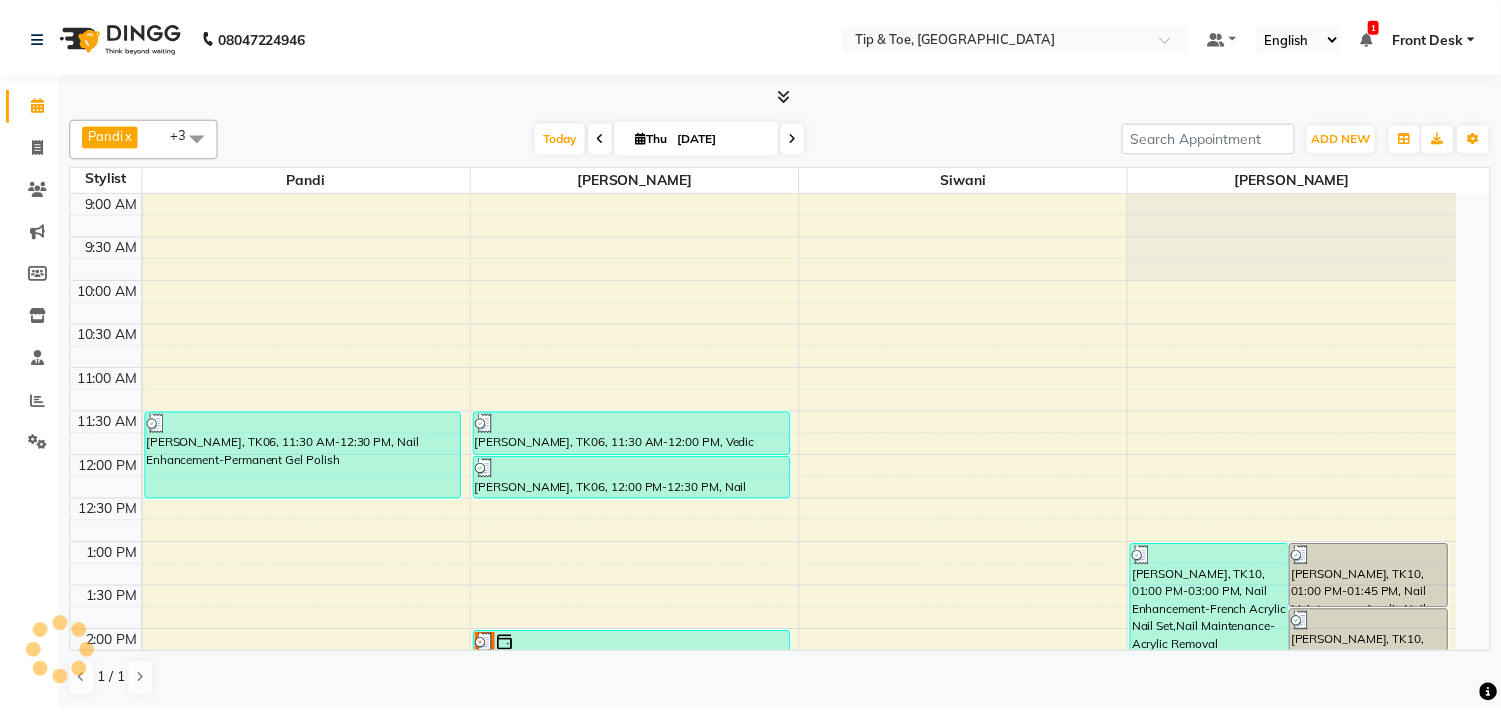 scroll, scrollTop: 0, scrollLeft: 0, axis: both 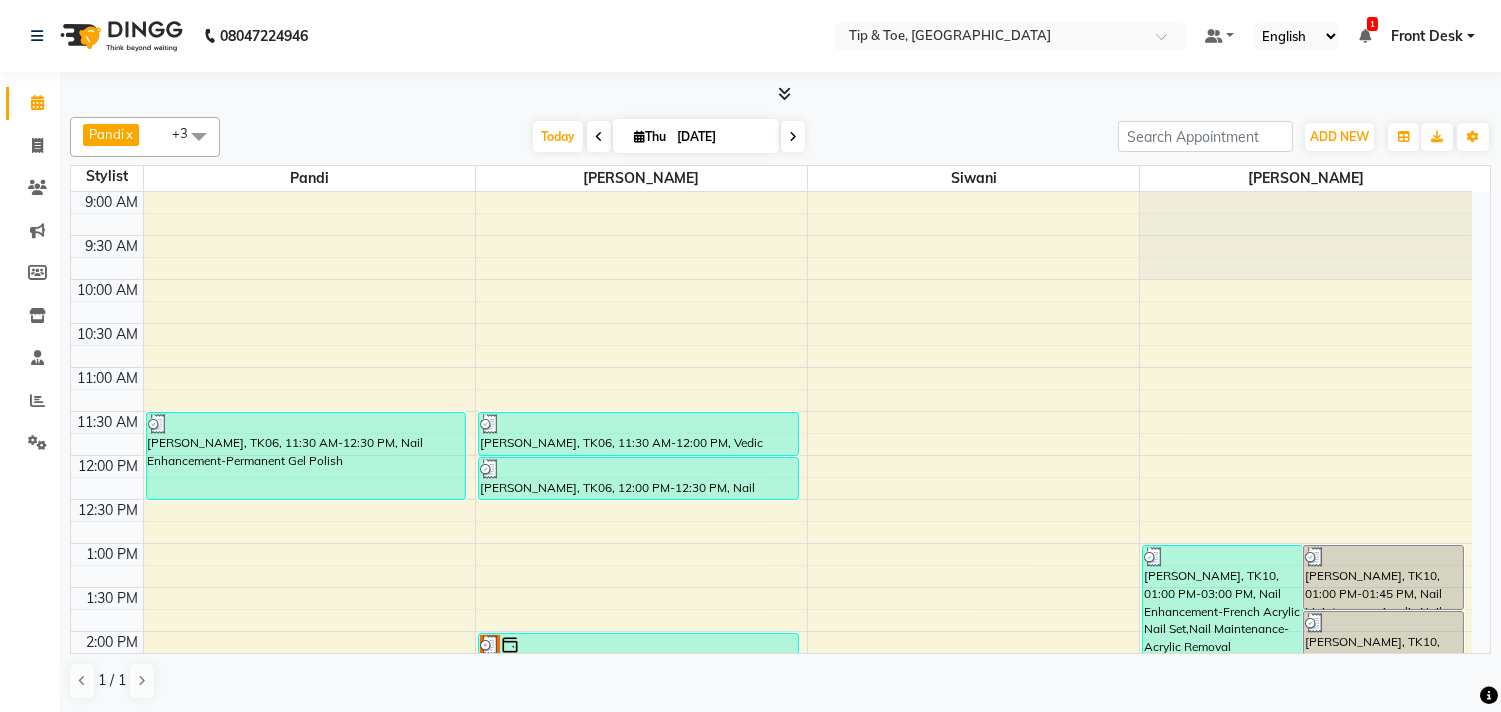 click at bounding box center [793, 137] 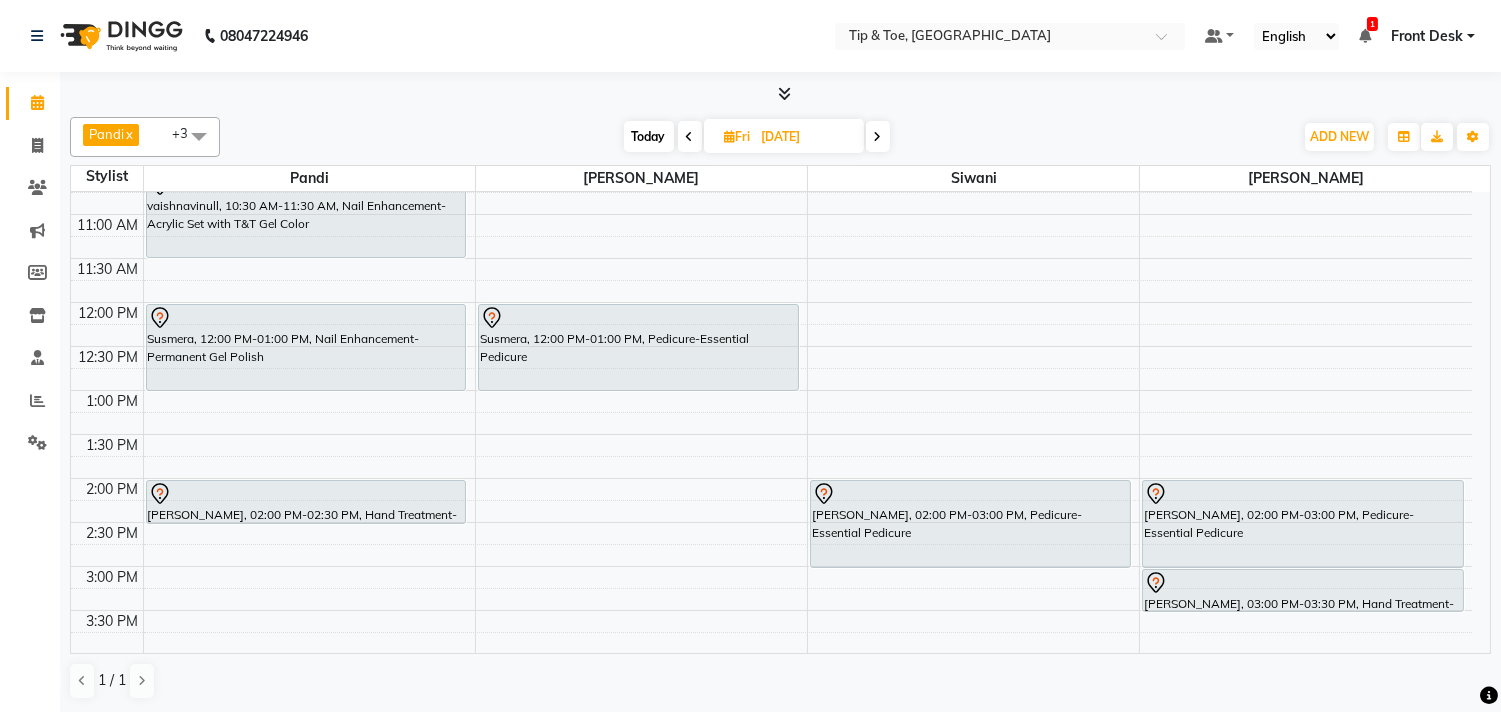 scroll, scrollTop: 111, scrollLeft: 0, axis: vertical 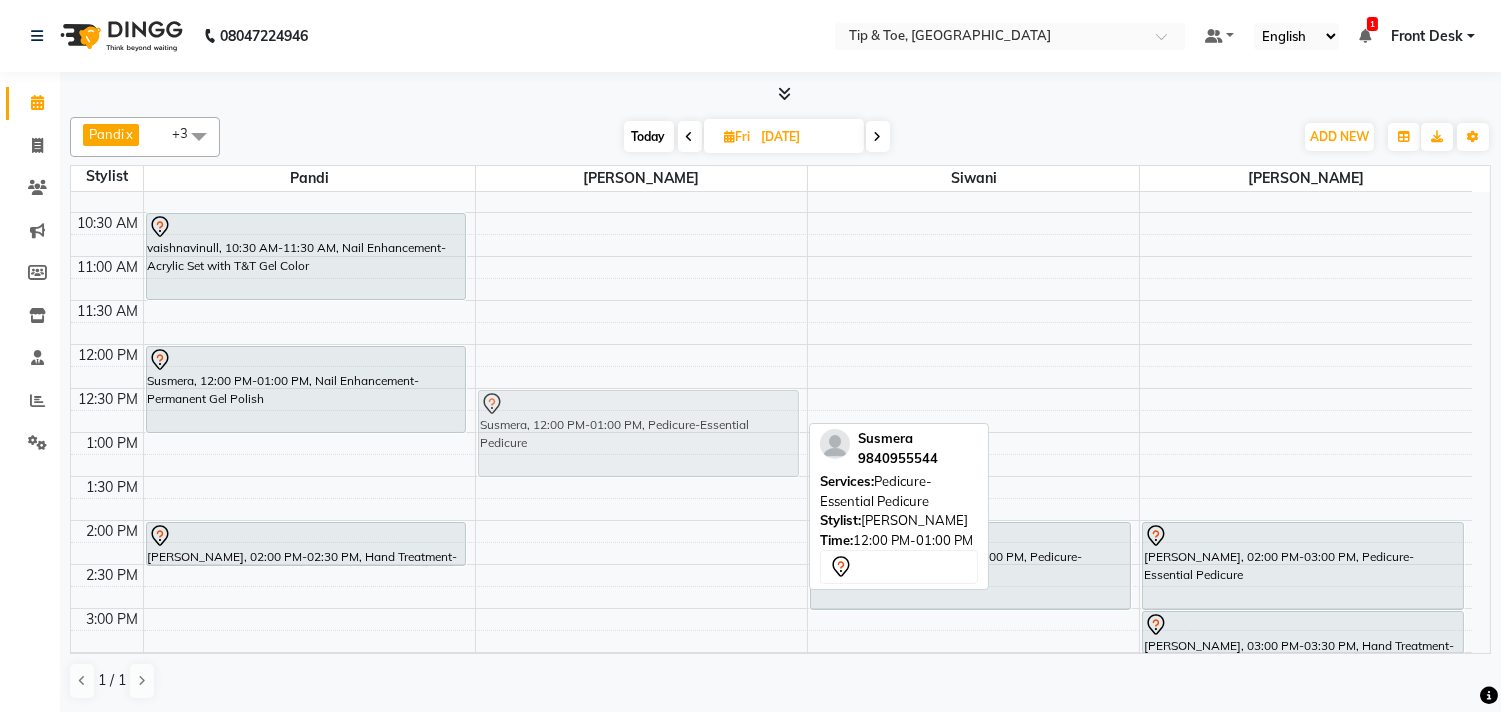 drag, startPoint x: 601, startPoint y: 368, endPoint x: 592, endPoint y: 410, distance: 42.953465 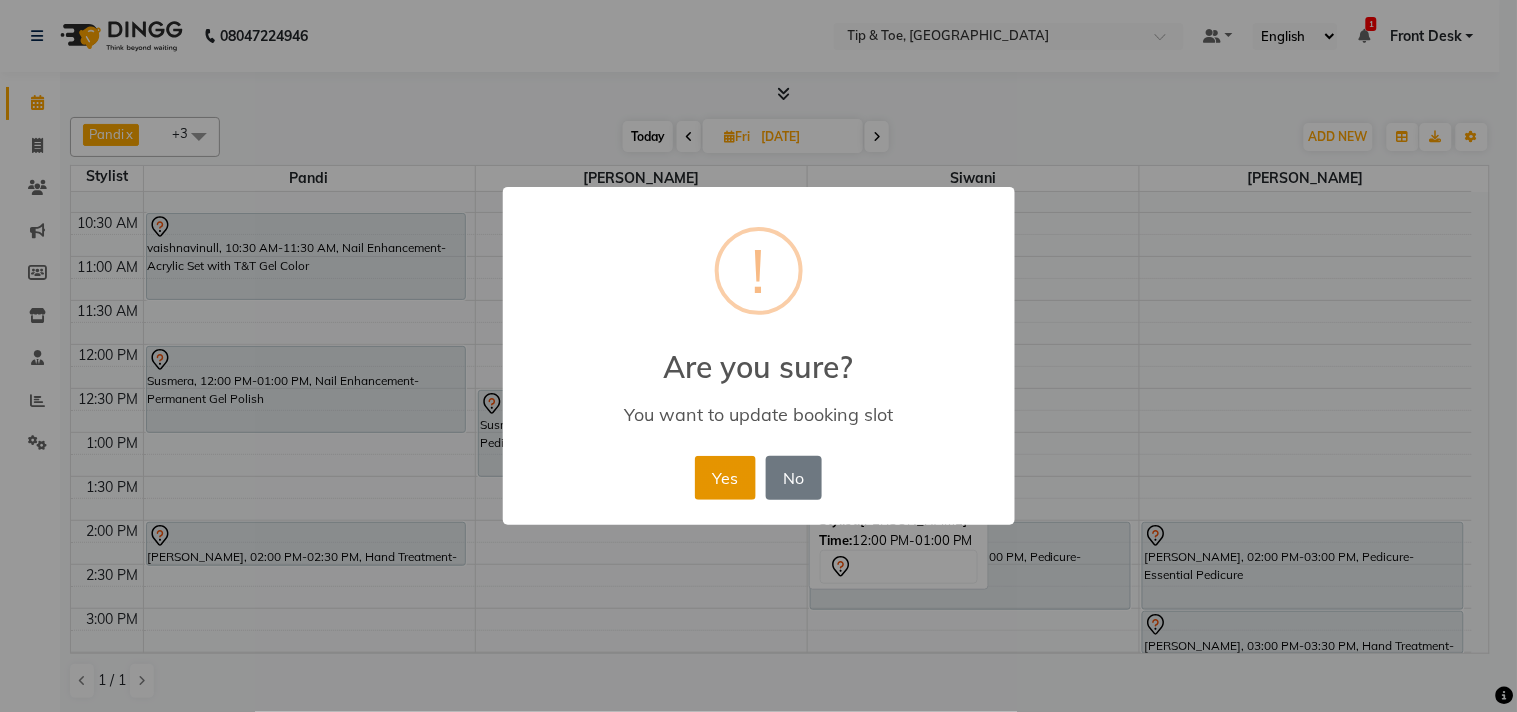 click on "Yes" at bounding box center (725, 478) 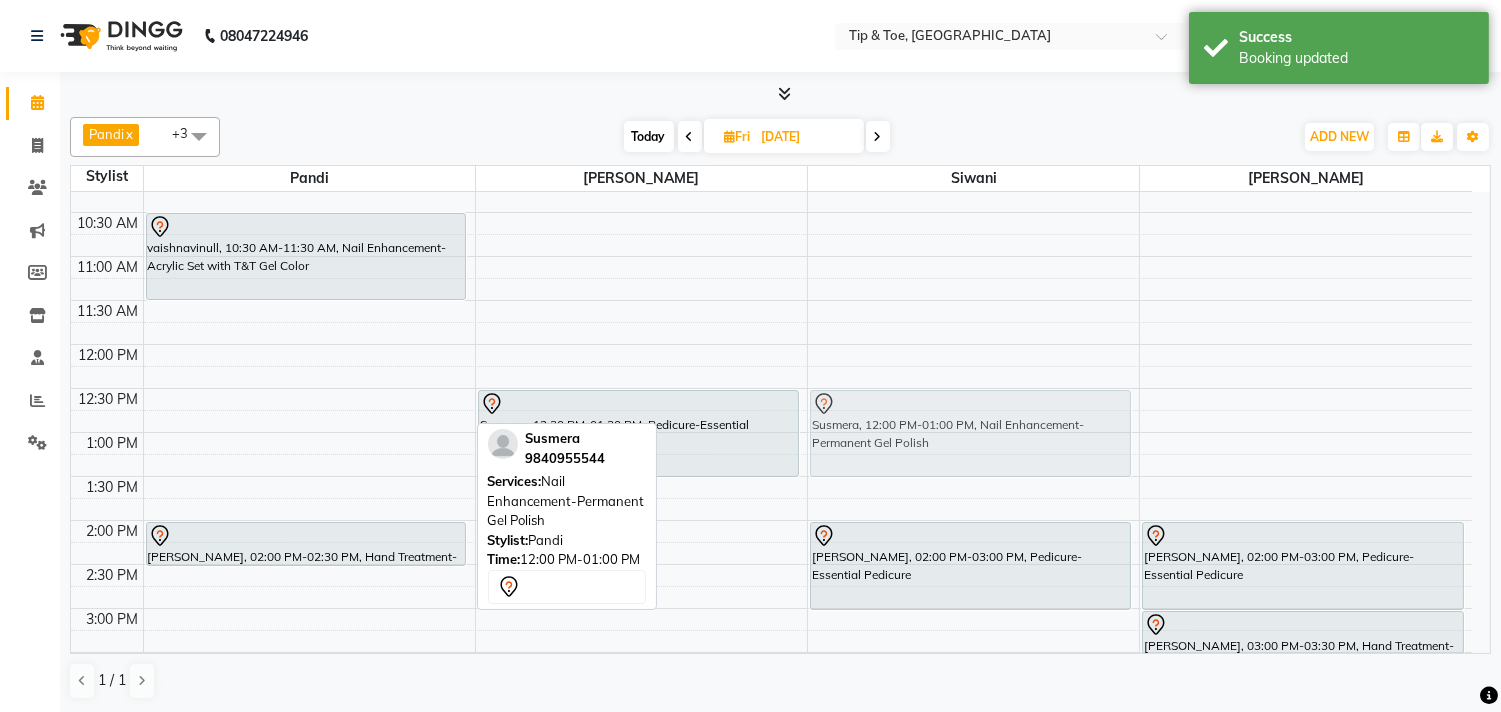 drag, startPoint x: 288, startPoint y: 367, endPoint x: 851, endPoint y: 418, distance: 565.30524 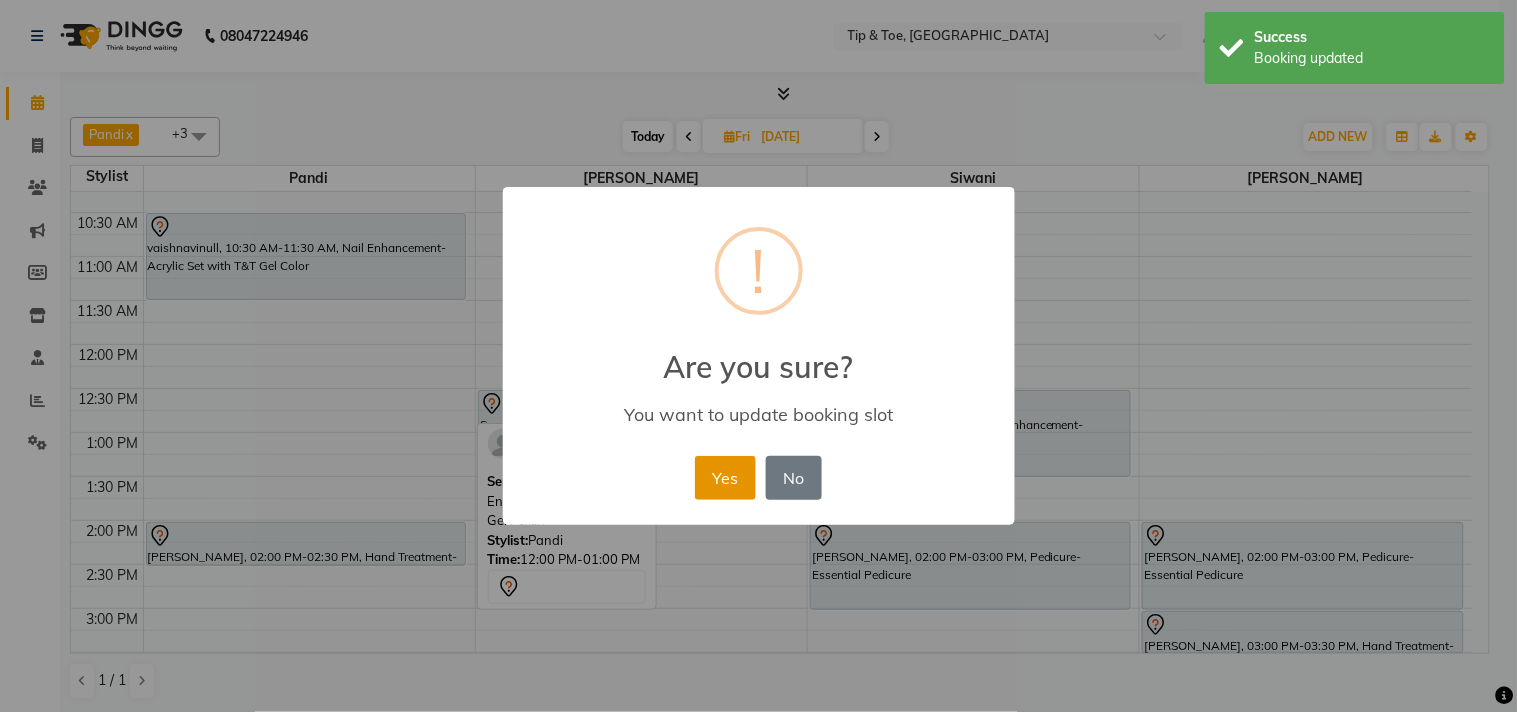 click on "Yes" at bounding box center [725, 478] 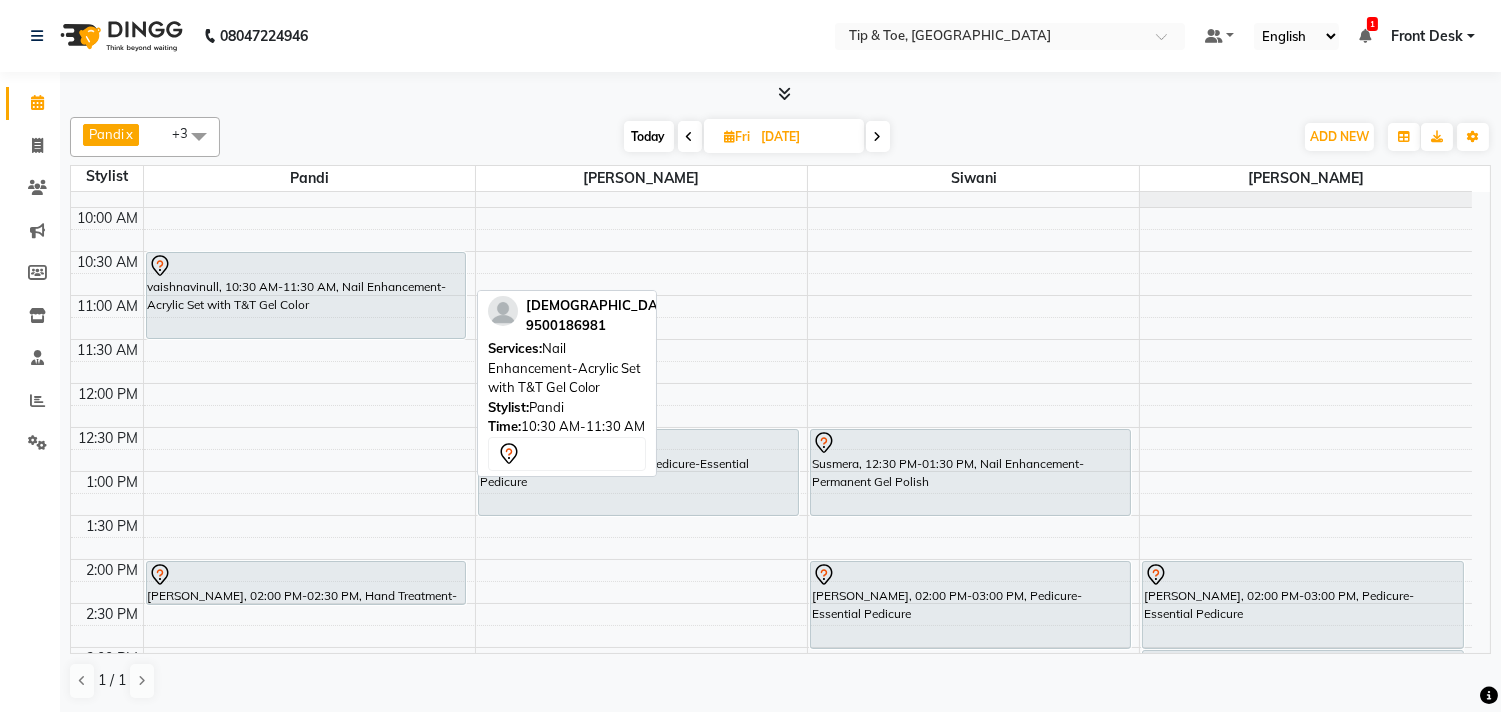 scroll, scrollTop: 0, scrollLeft: 0, axis: both 